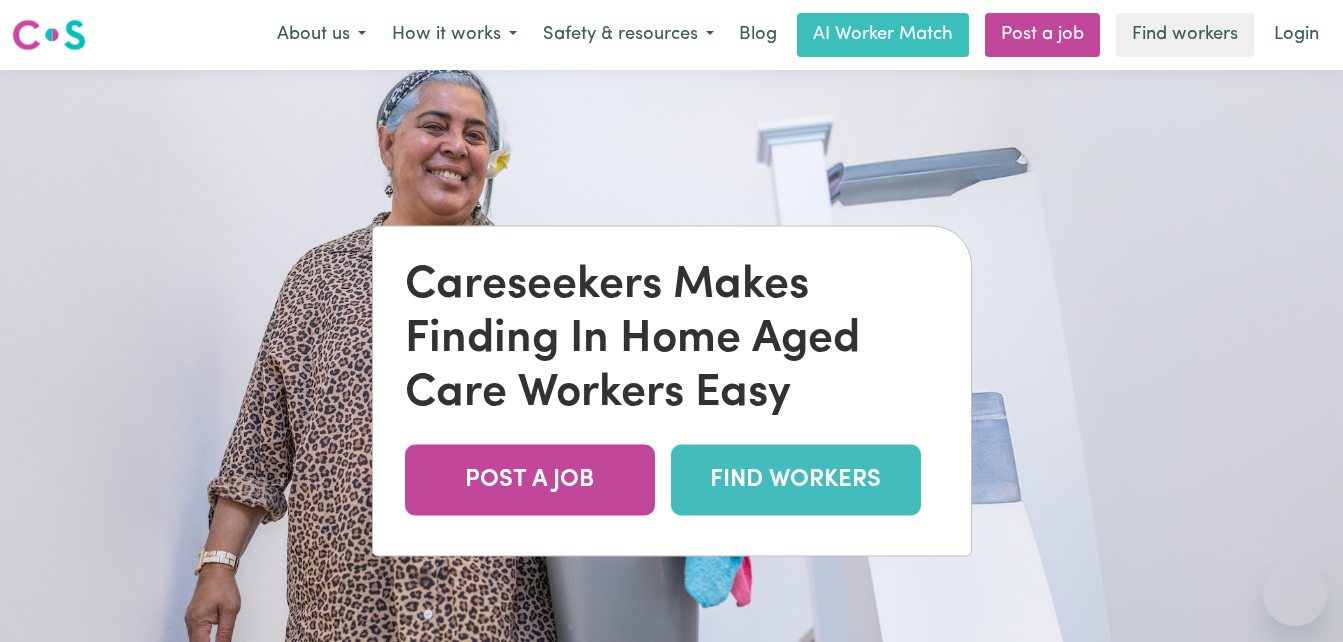 scroll, scrollTop: 0, scrollLeft: 0, axis: both 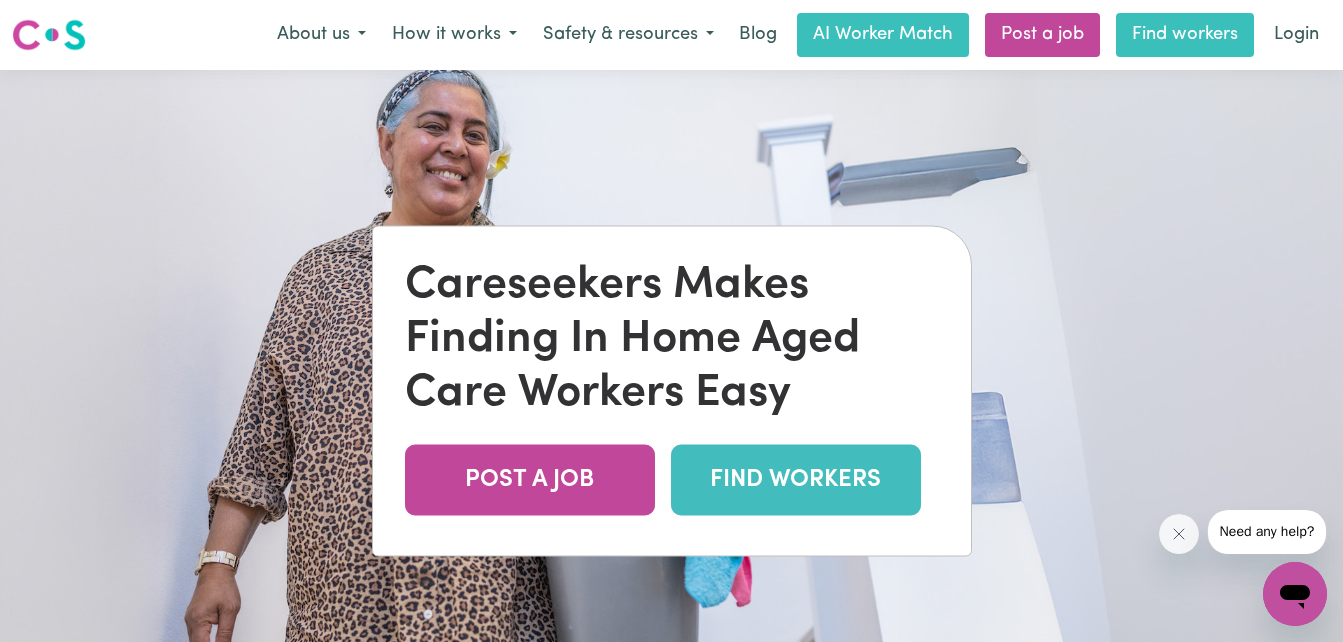 click on "Find workers" at bounding box center (1185, 35) 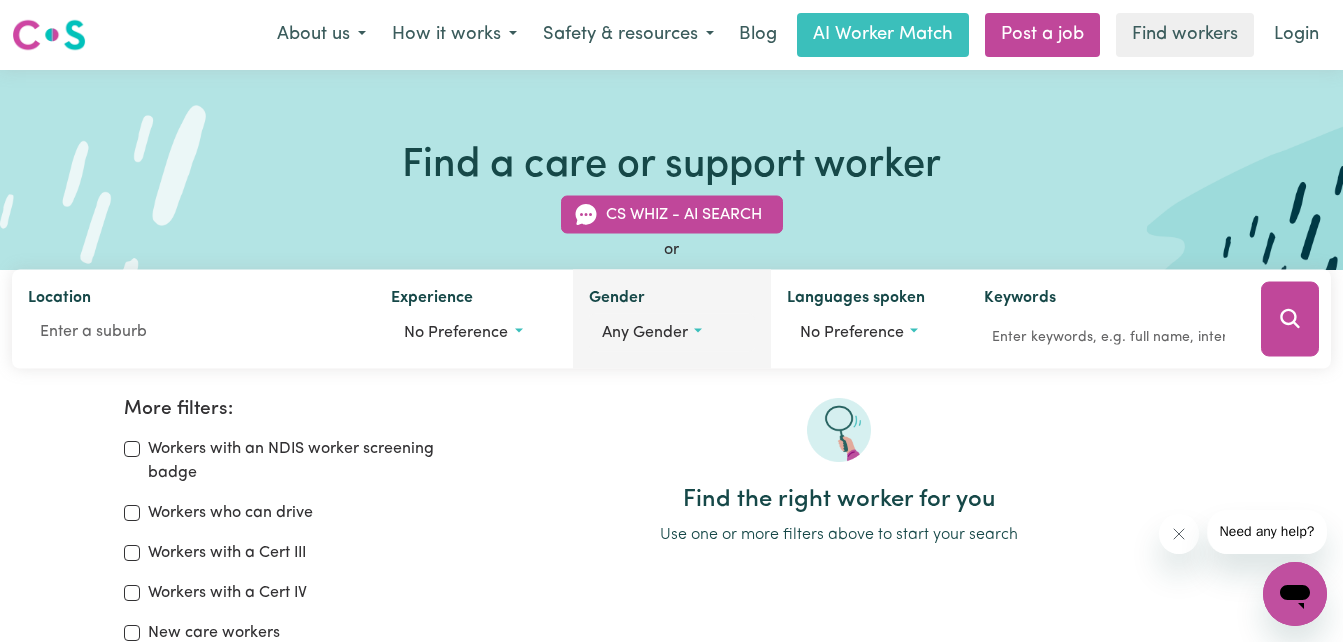 click on "Any gender" at bounding box center (672, 333) 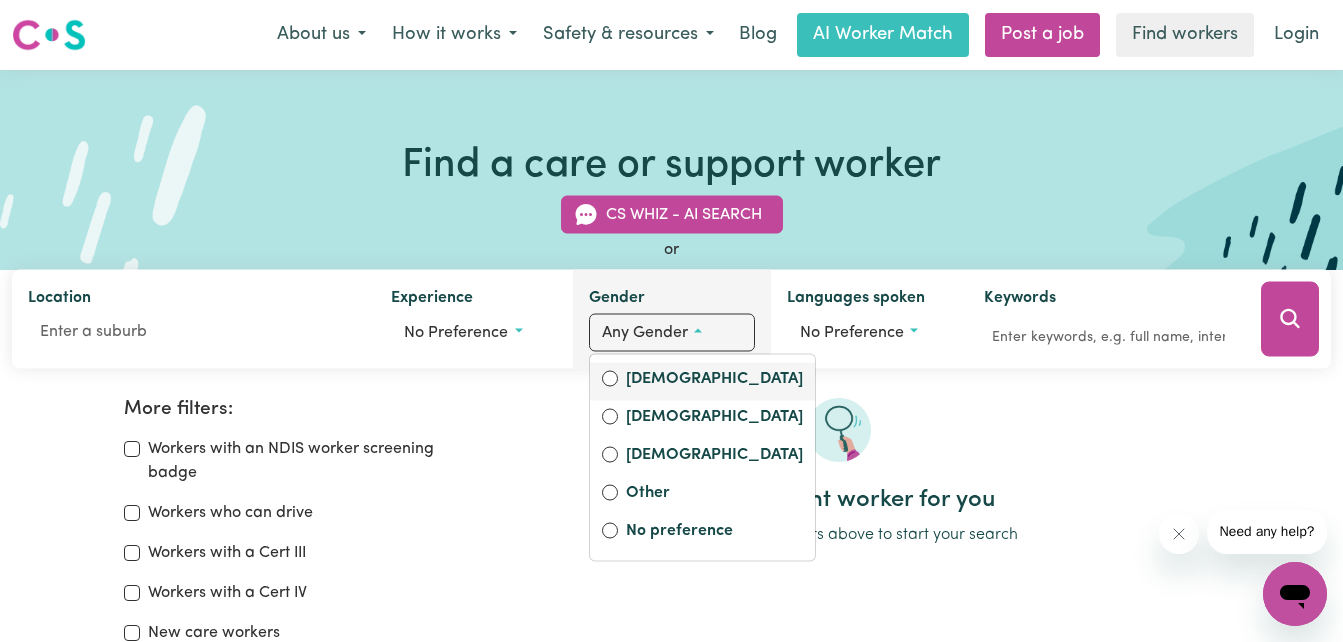 click on "[DEMOGRAPHIC_DATA]" at bounding box center [714, 381] 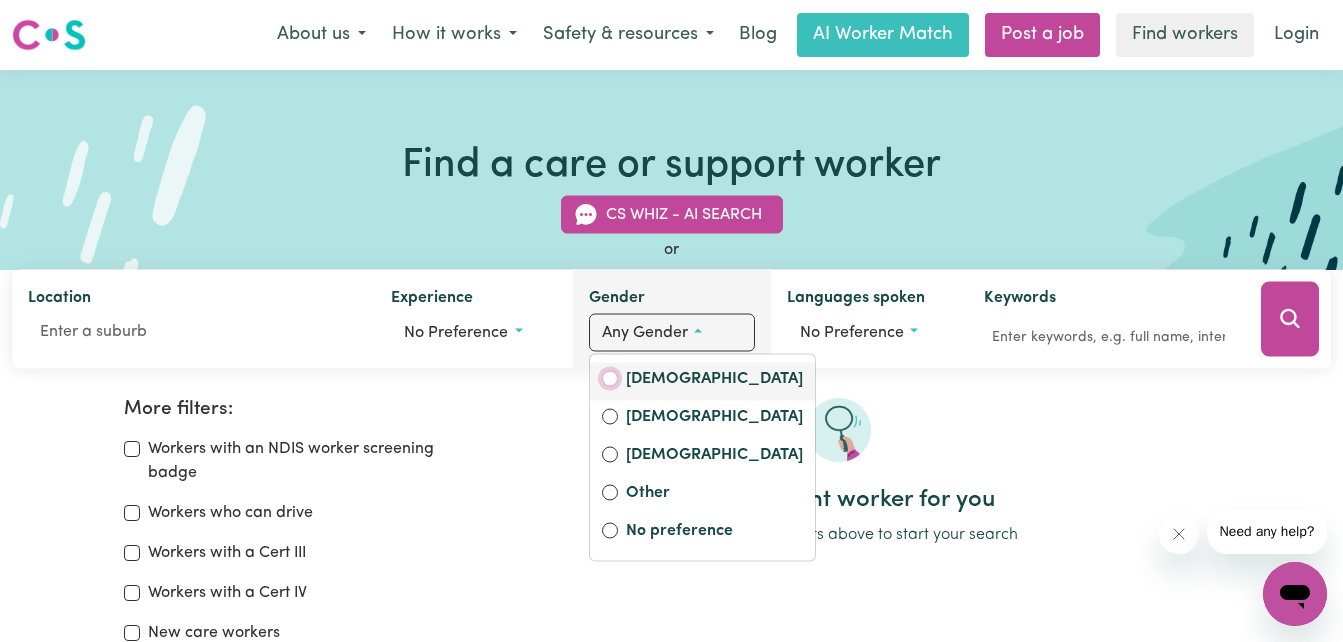 click on "[DEMOGRAPHIC_DATA]" at bounding box center (610, 379) 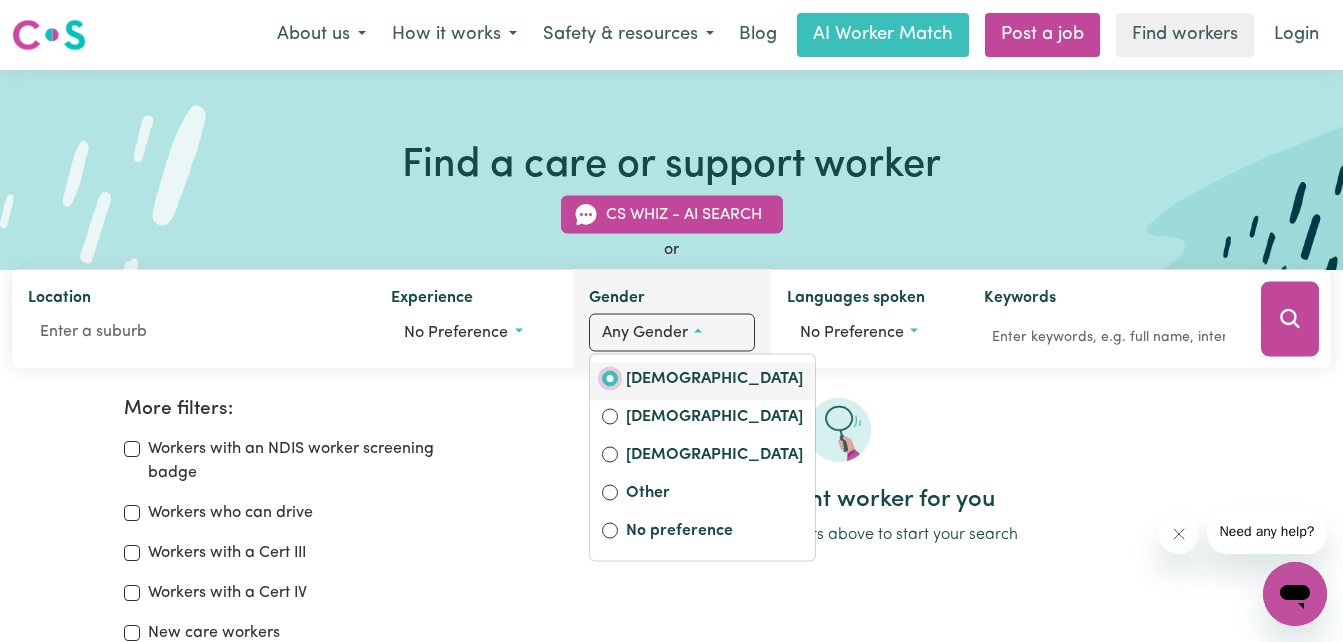 radio on "true" 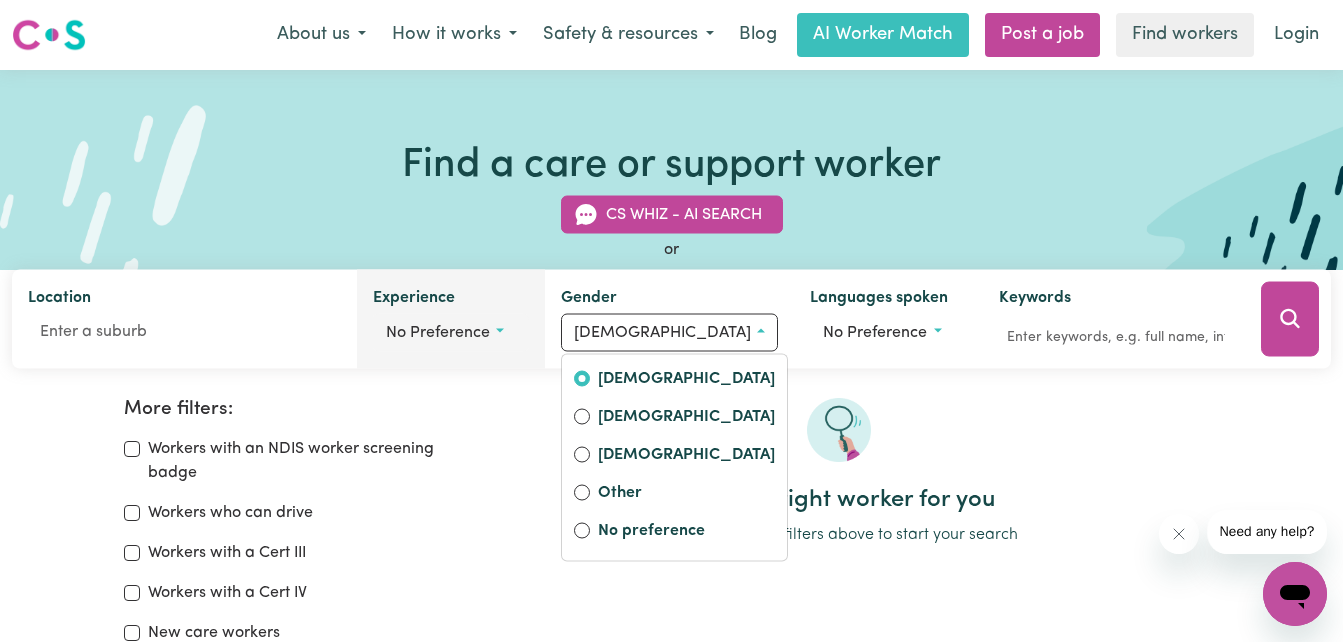 click on "No preference" at bounding box center (451, 333) 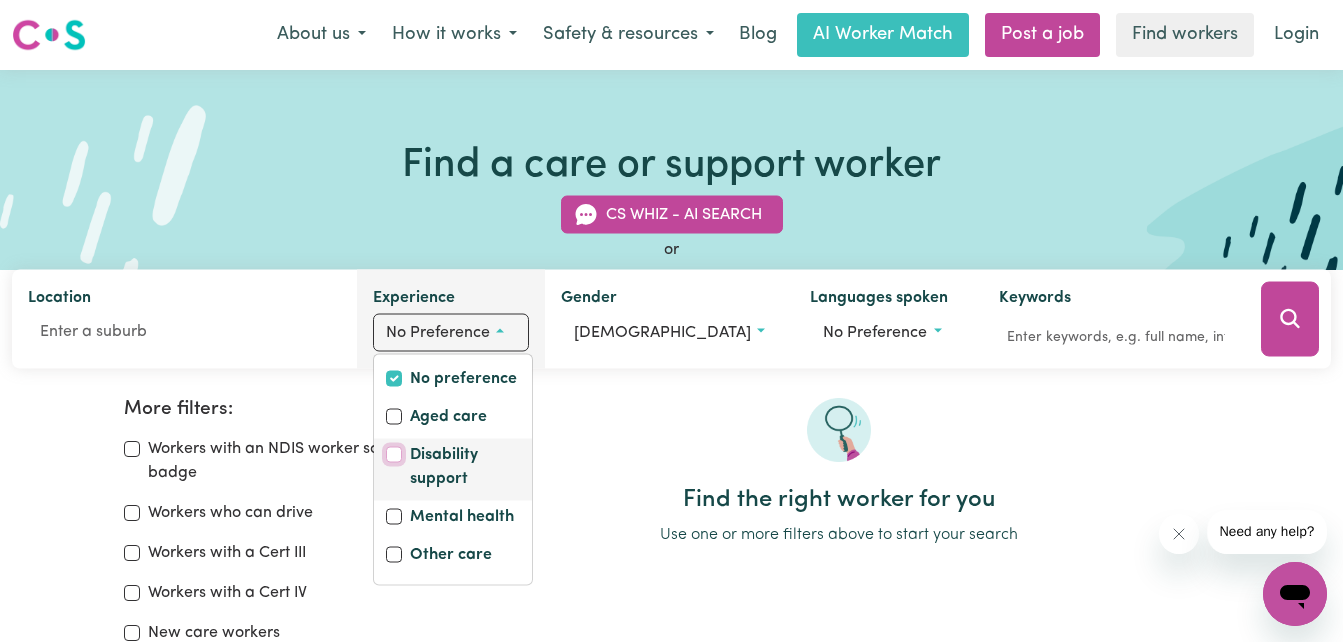 click on "Disability support" at bounding box center (394, 455) 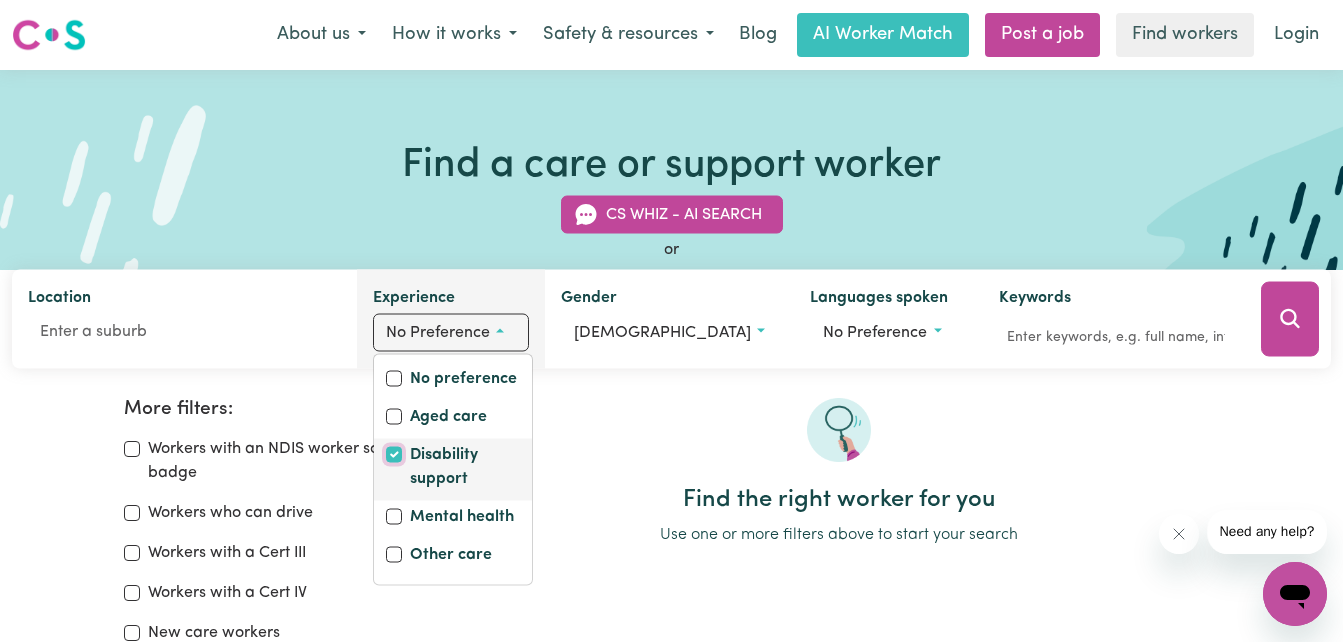 checkbox on "true" 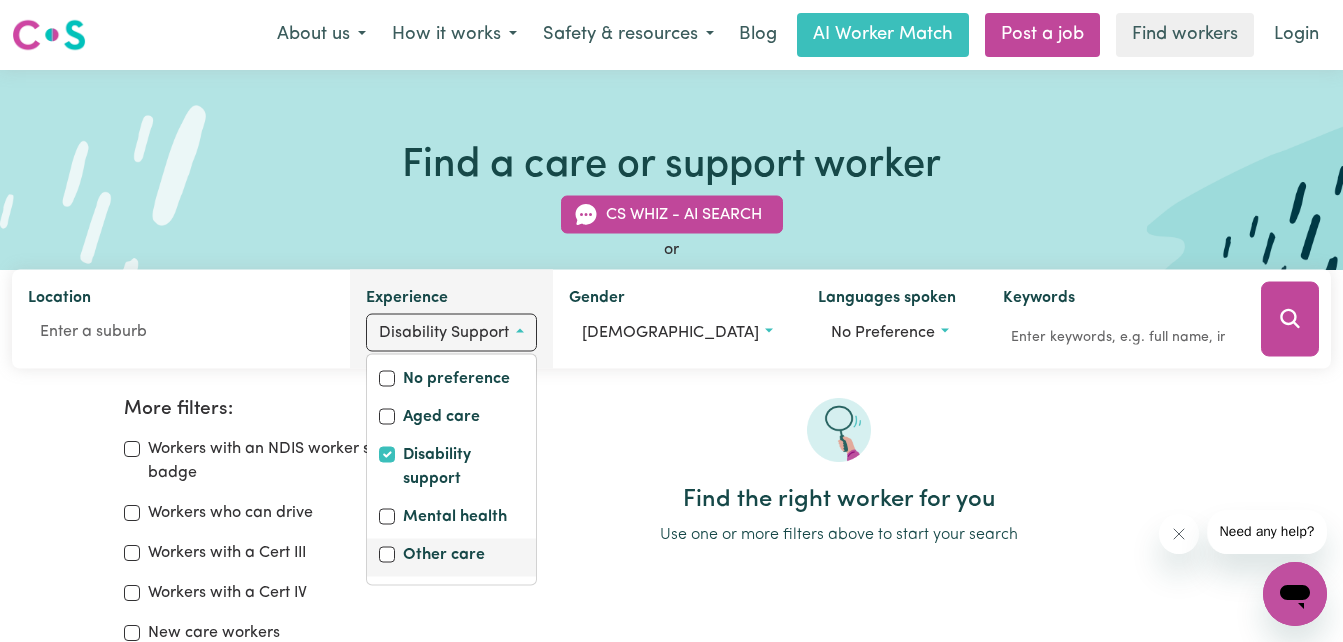 click on "Other care" at bounding box center (444, 557) 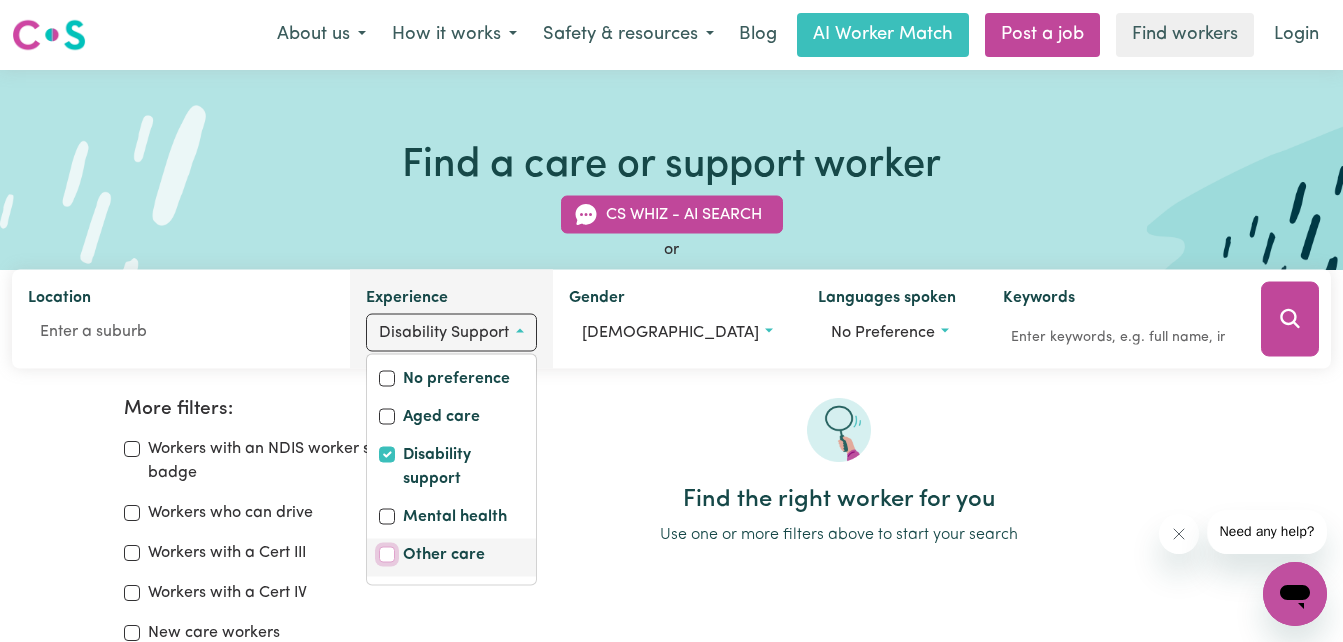 click on "Other care" at bounding box center (387, 555) 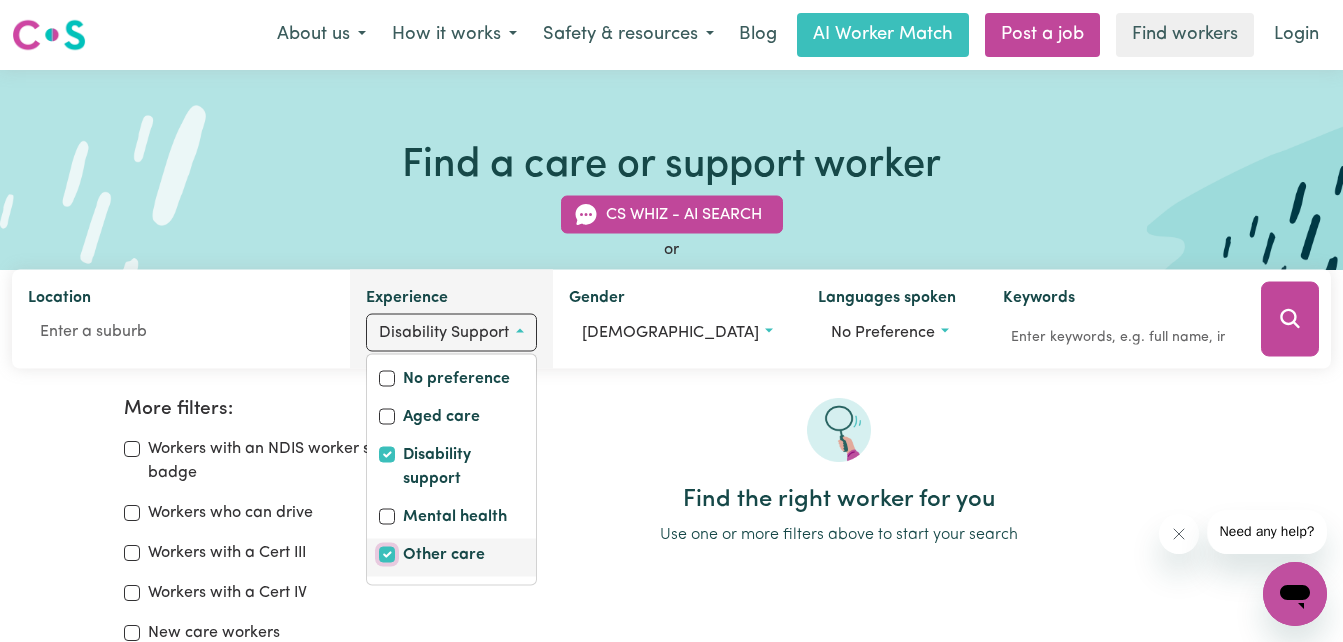 checkbox on "true" 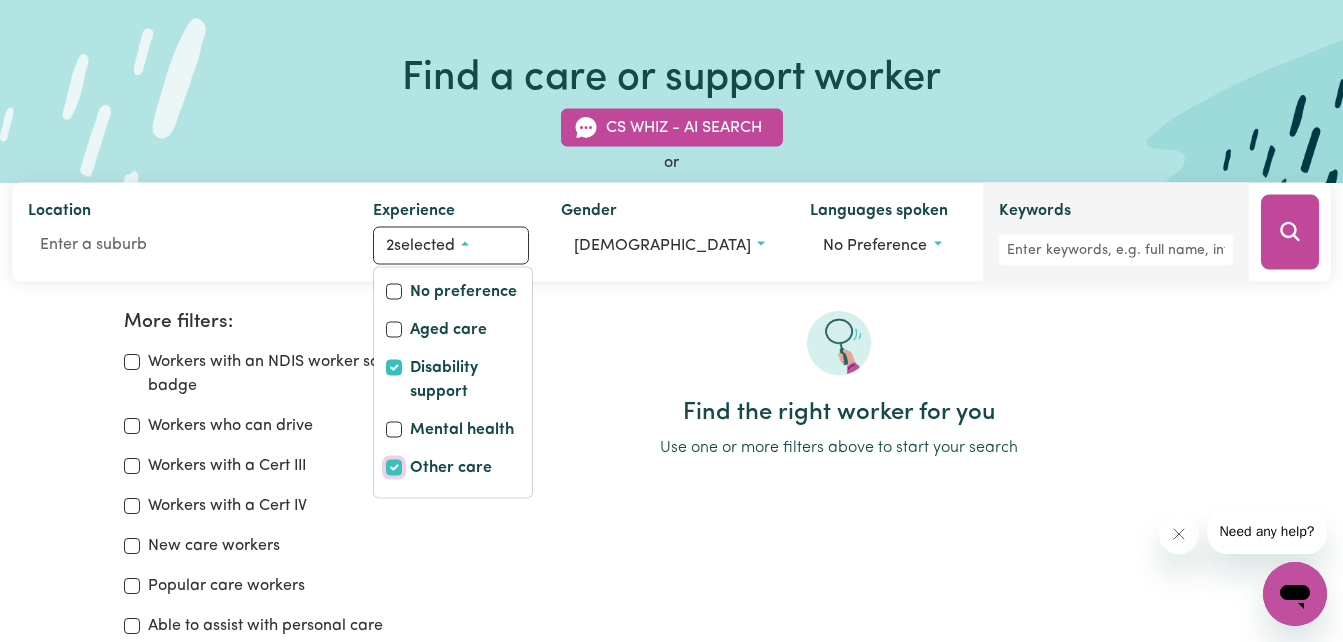 scroll, scrollTop: 94, scrollLeft: 0, axis: vertical 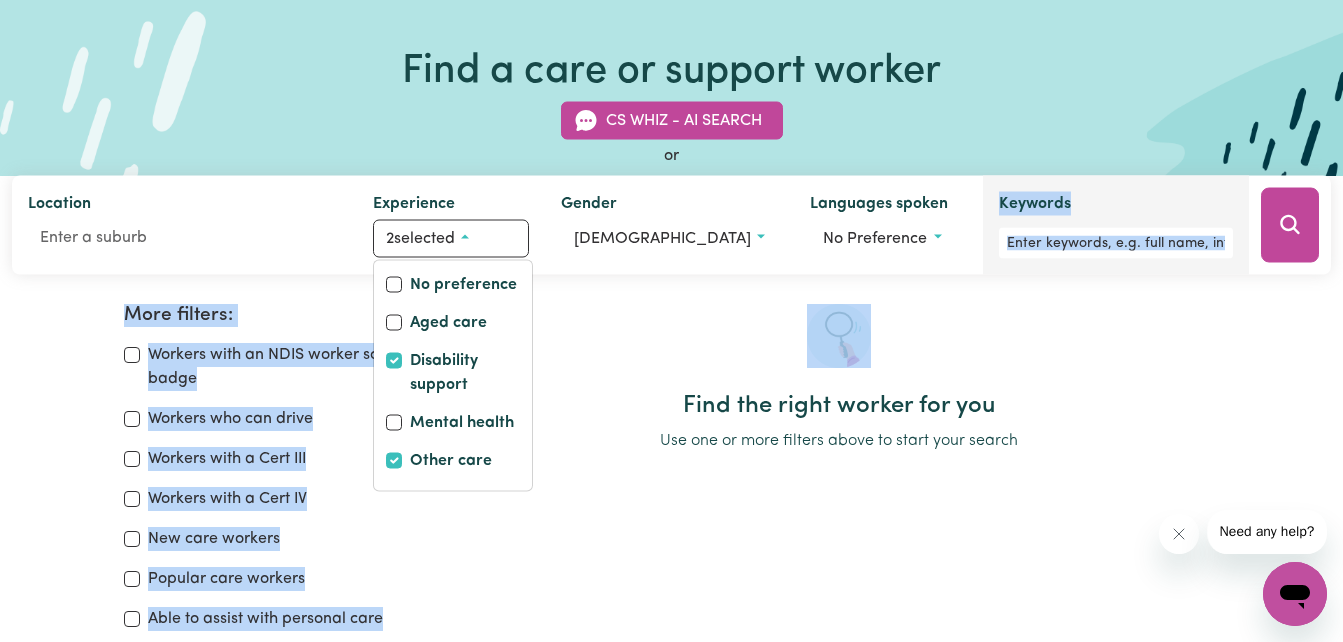 drag, startPoint x: 1058, startPoint y: 355, endPoint x: 1075, endPoint y: 241, distance: 115.260574 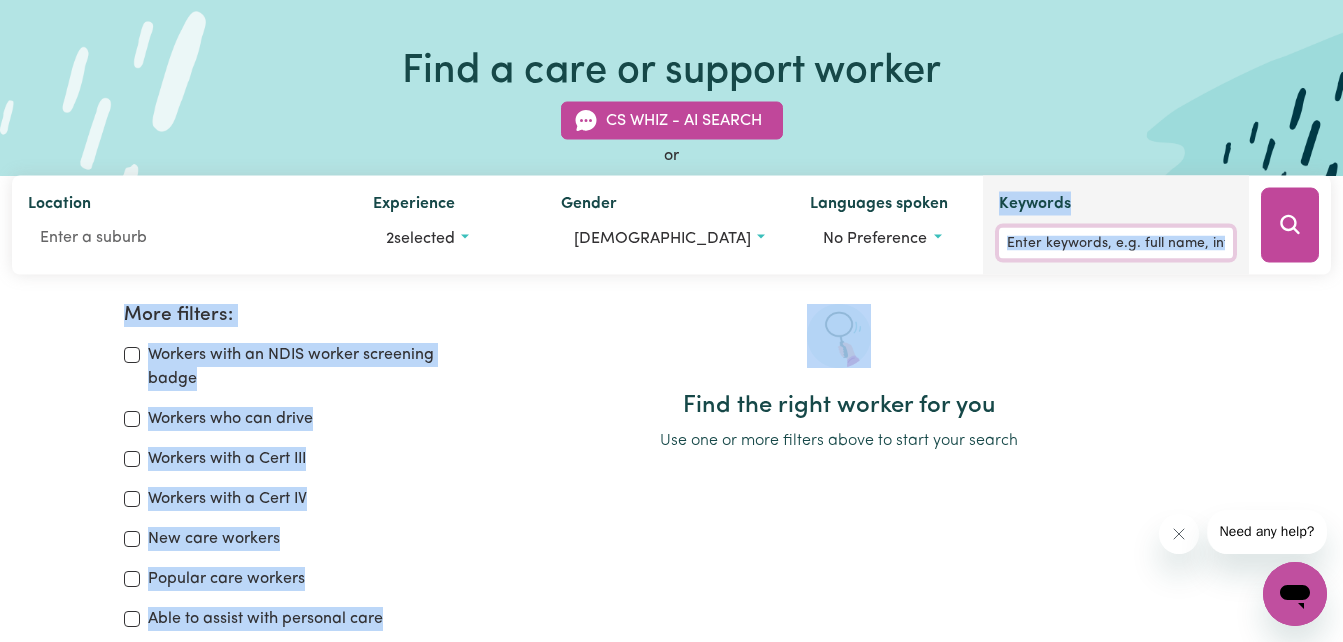 click on "Keywords" at bounding box center [1116, 243] 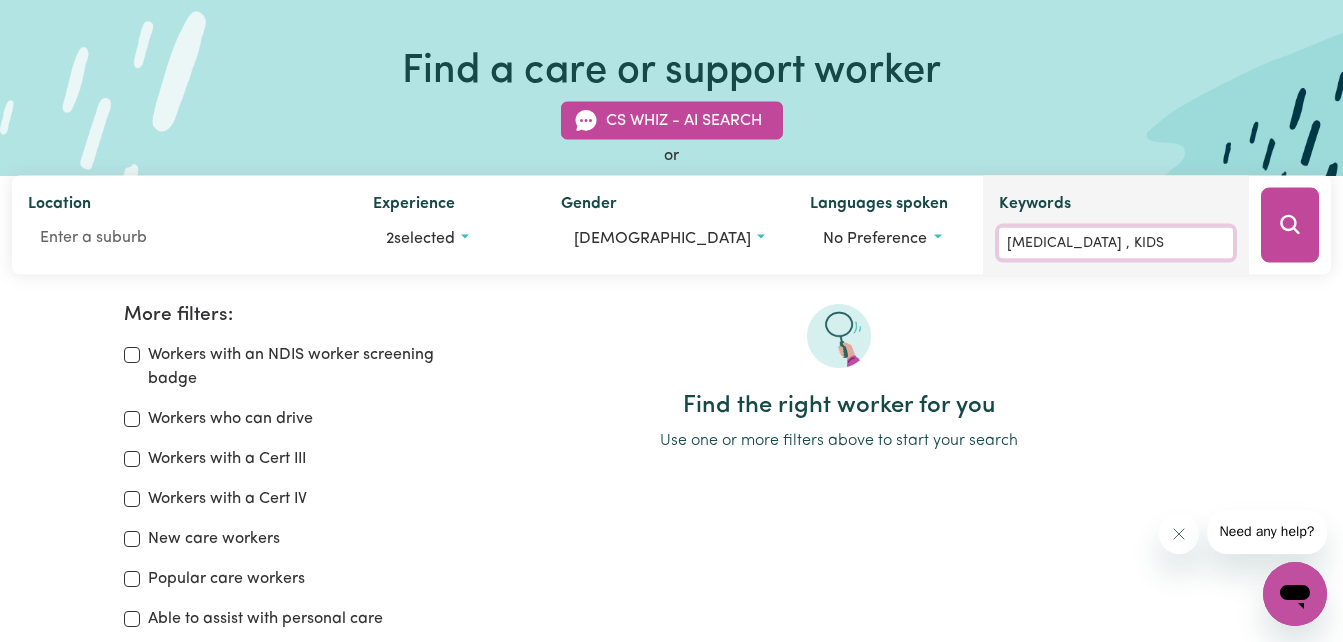 type on "[MEDICAL_DATA] , KIDS" 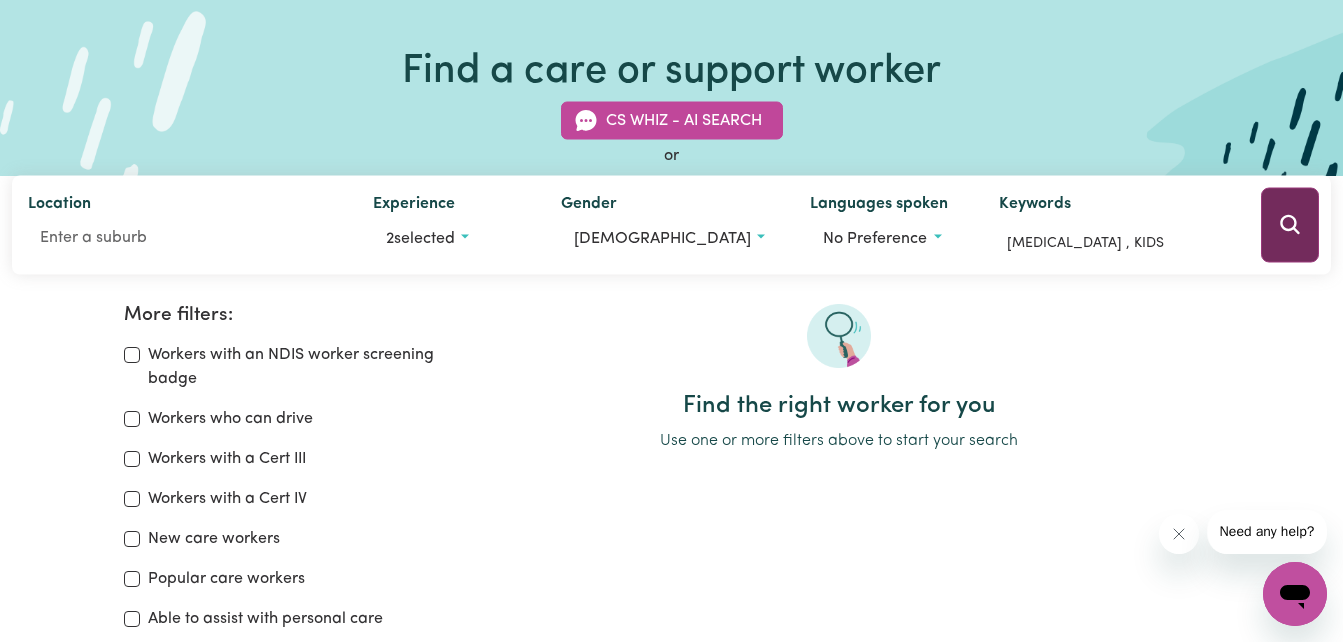click at bounding box center (1290, 225) 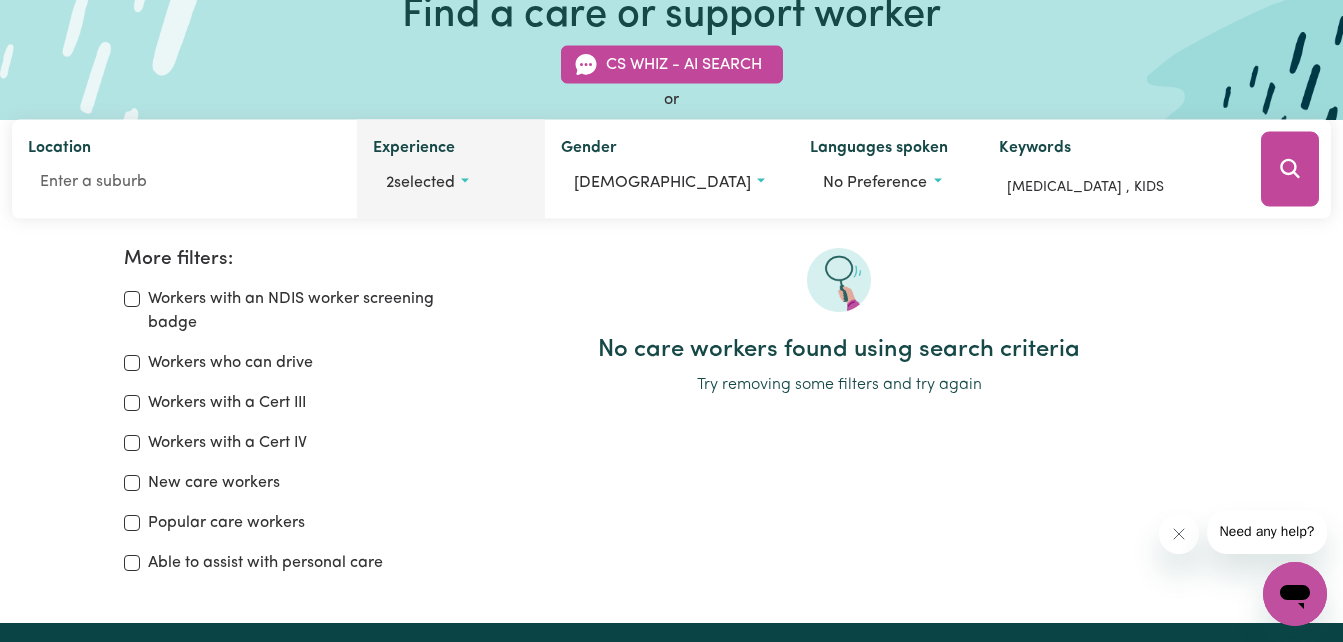 scroll, scrollTop: 0, scrollLeft: 0, axis: both 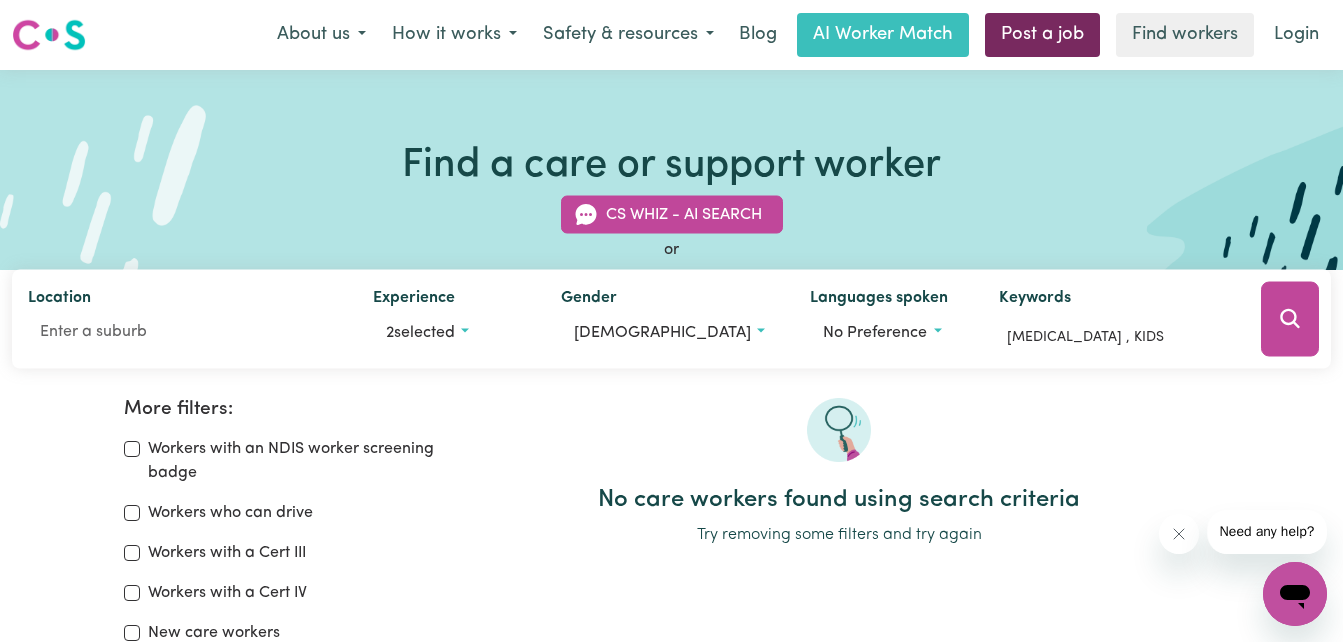 click on "Post a job" at bounding box center [1042, 35] 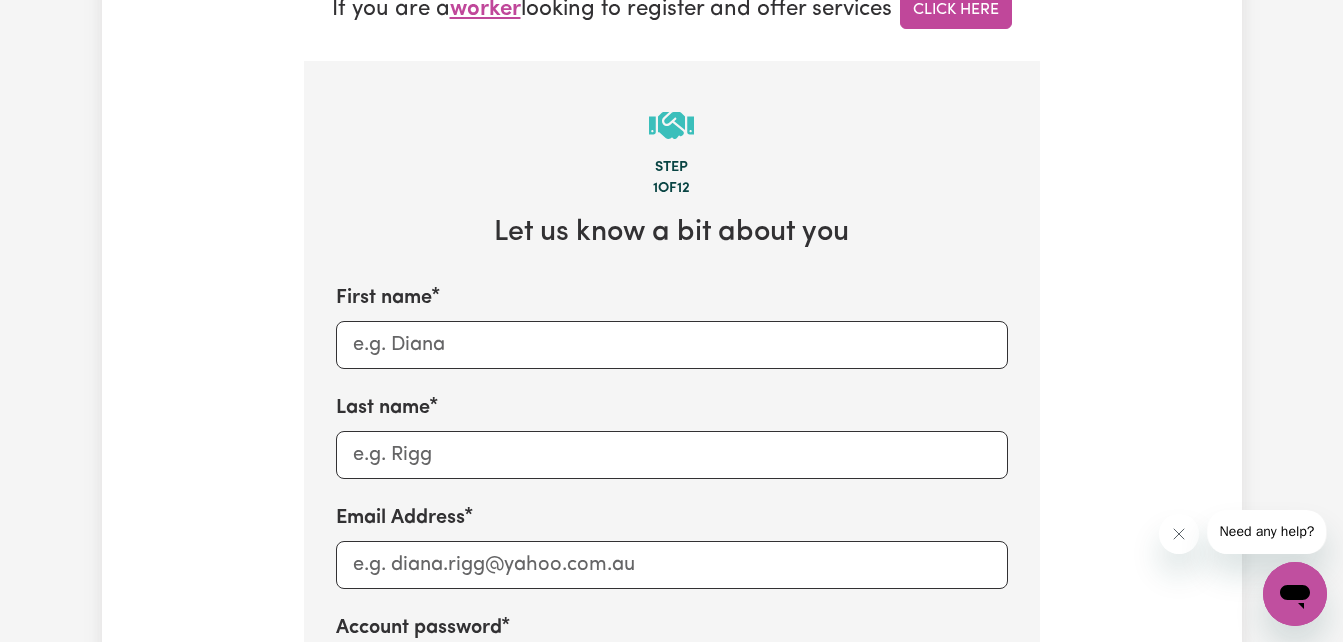 scroll, scrollTop: 651, scrollLeft: 0, axis: vertical 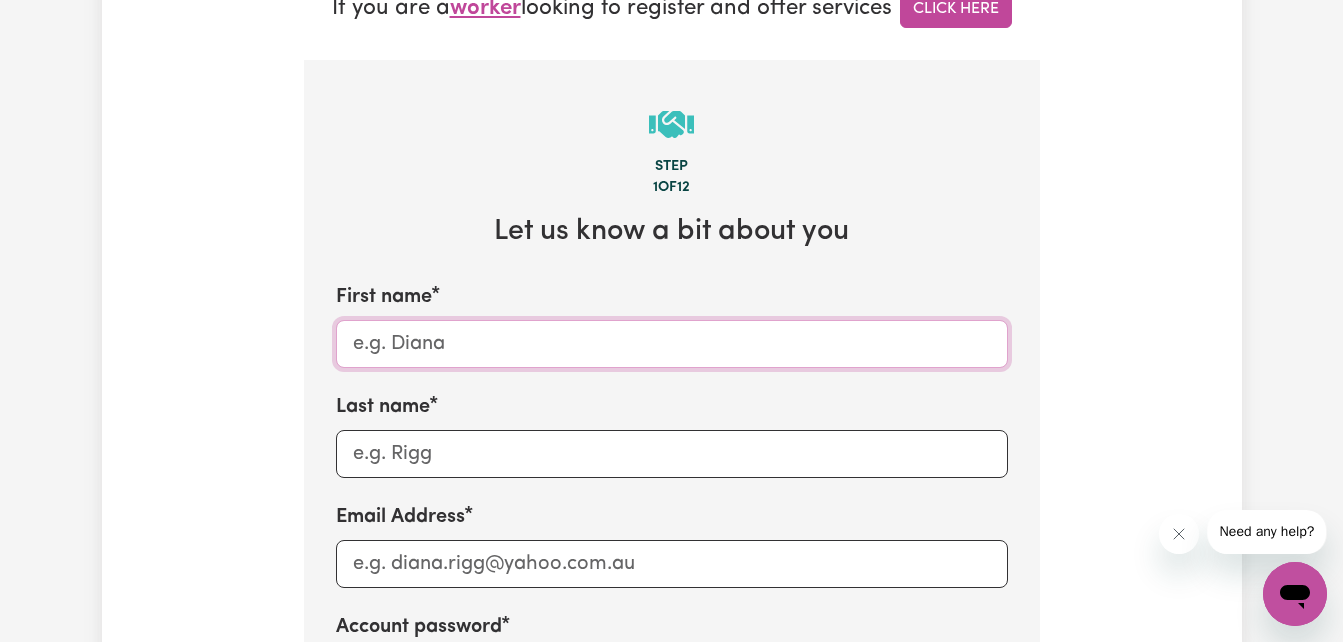 click on "First name" at bounding box center (672, 344) 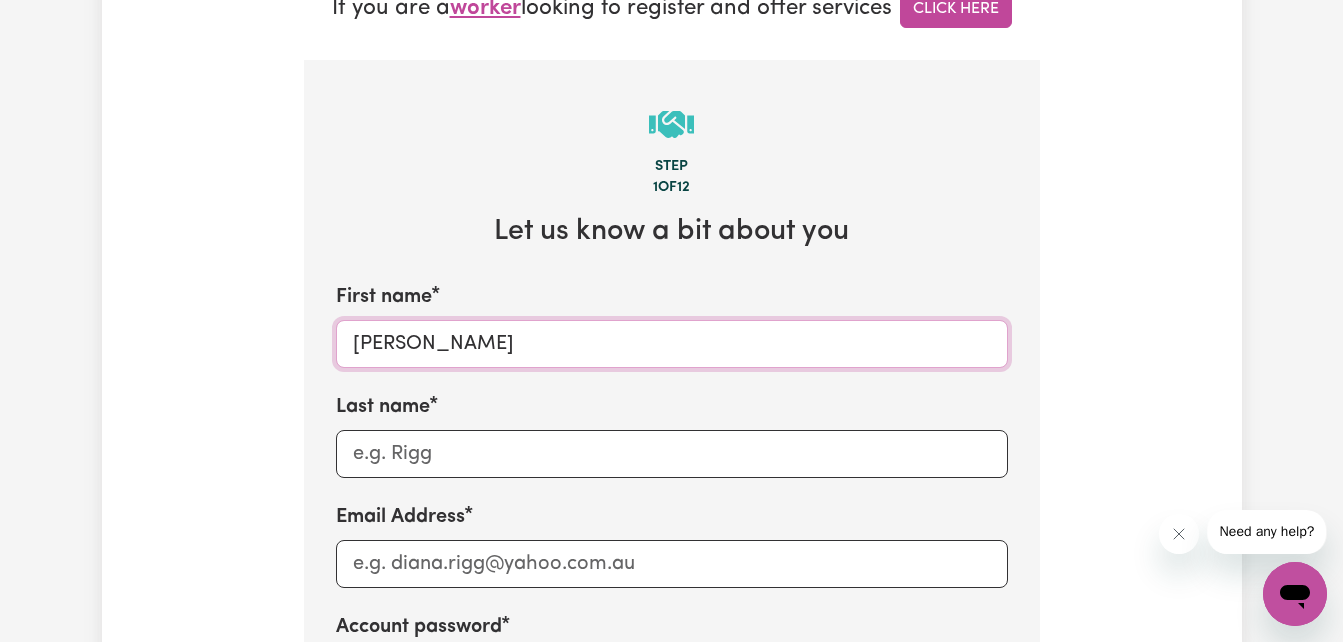 type on "[PERSON_NAME]" 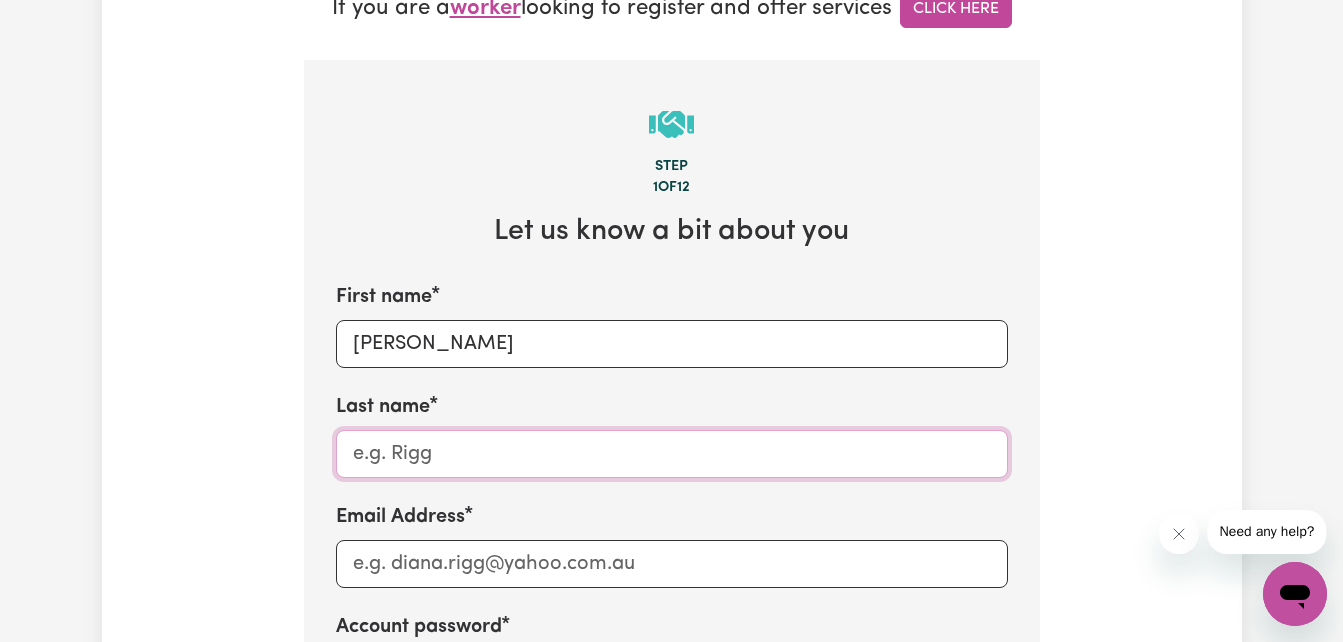 type on "Wardrope" 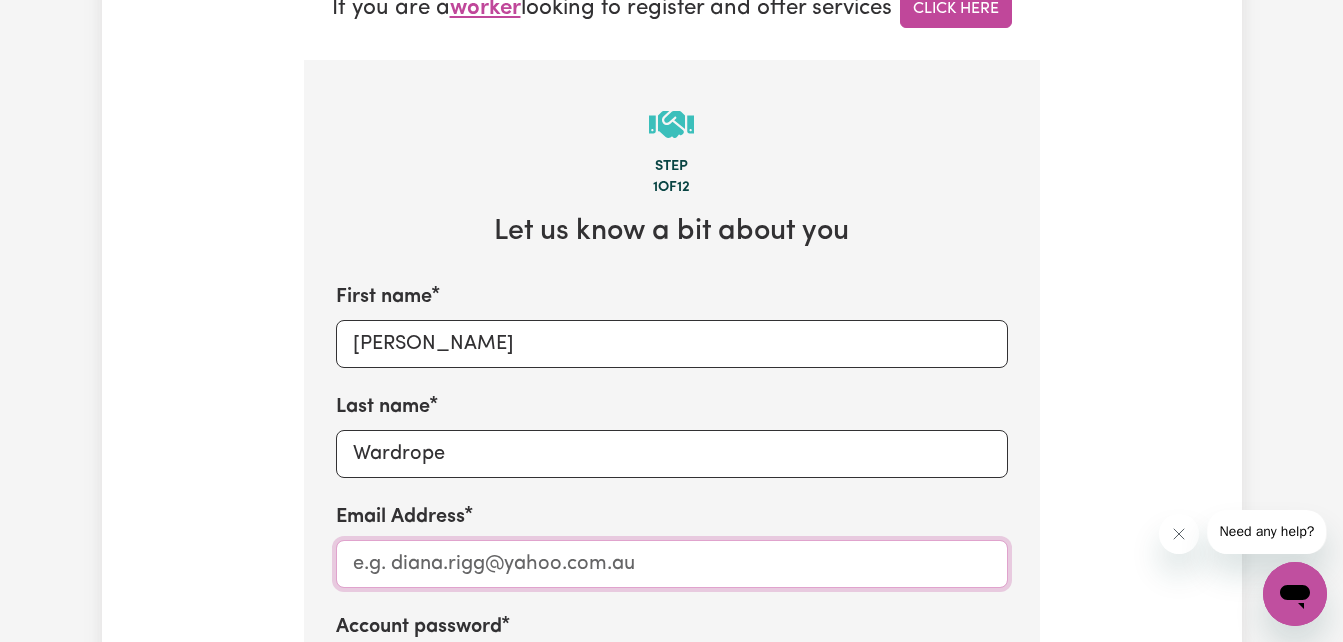 click on "Email Address" at bounding box center [672, 564] 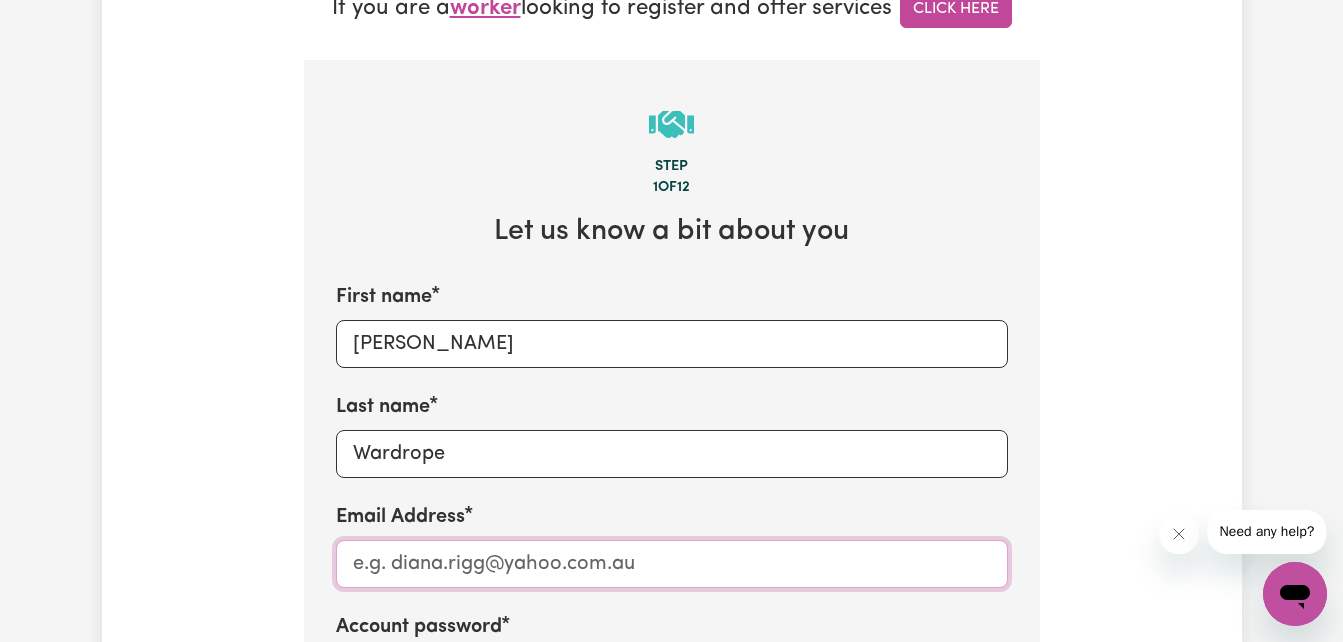 type on "n" 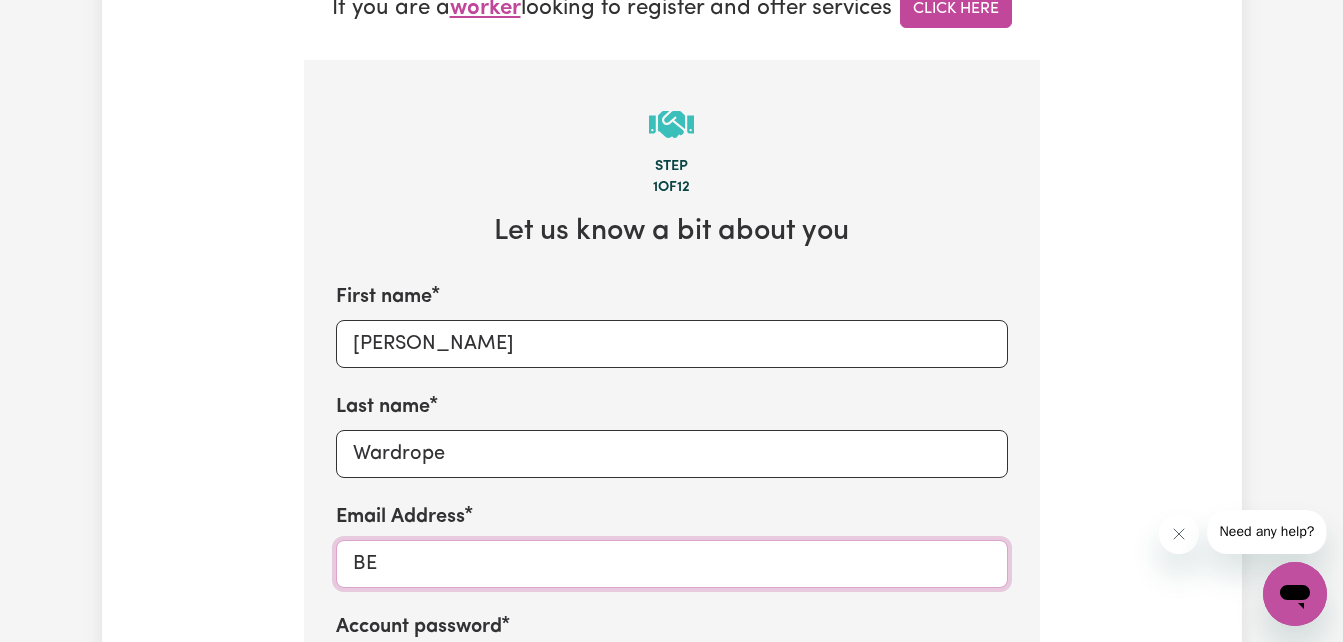 type on "B" 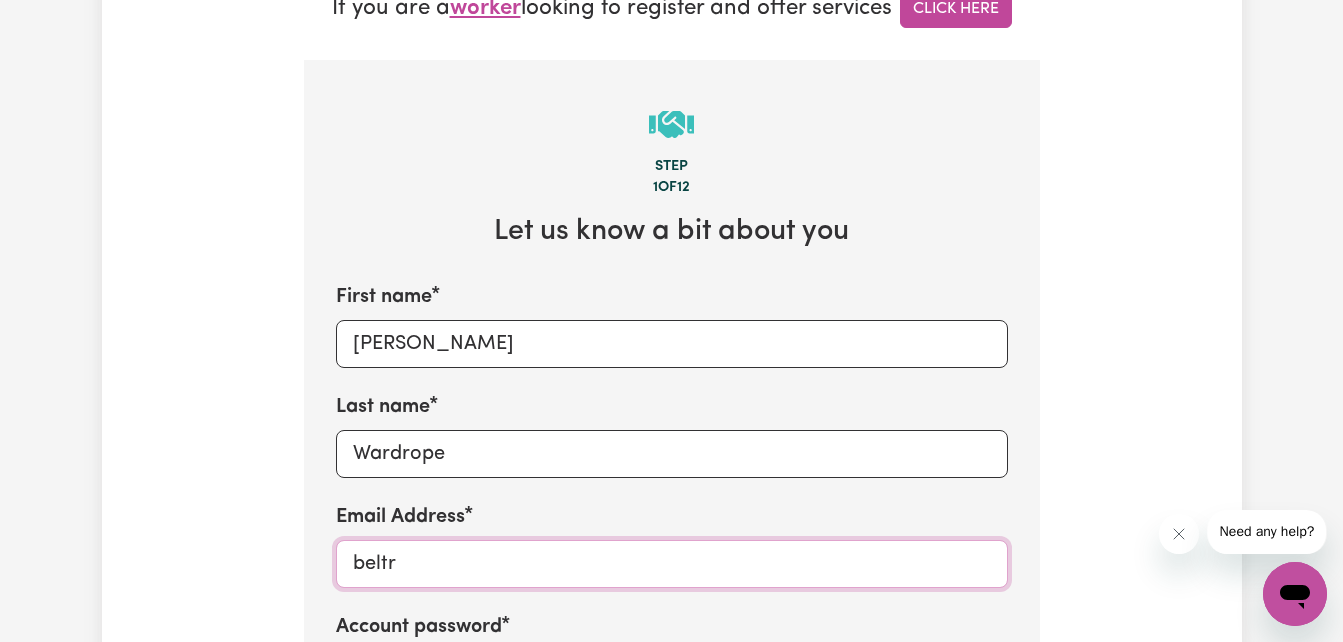 type on "[EMAIL_ADDRESS][DOMAIN_NAME]" 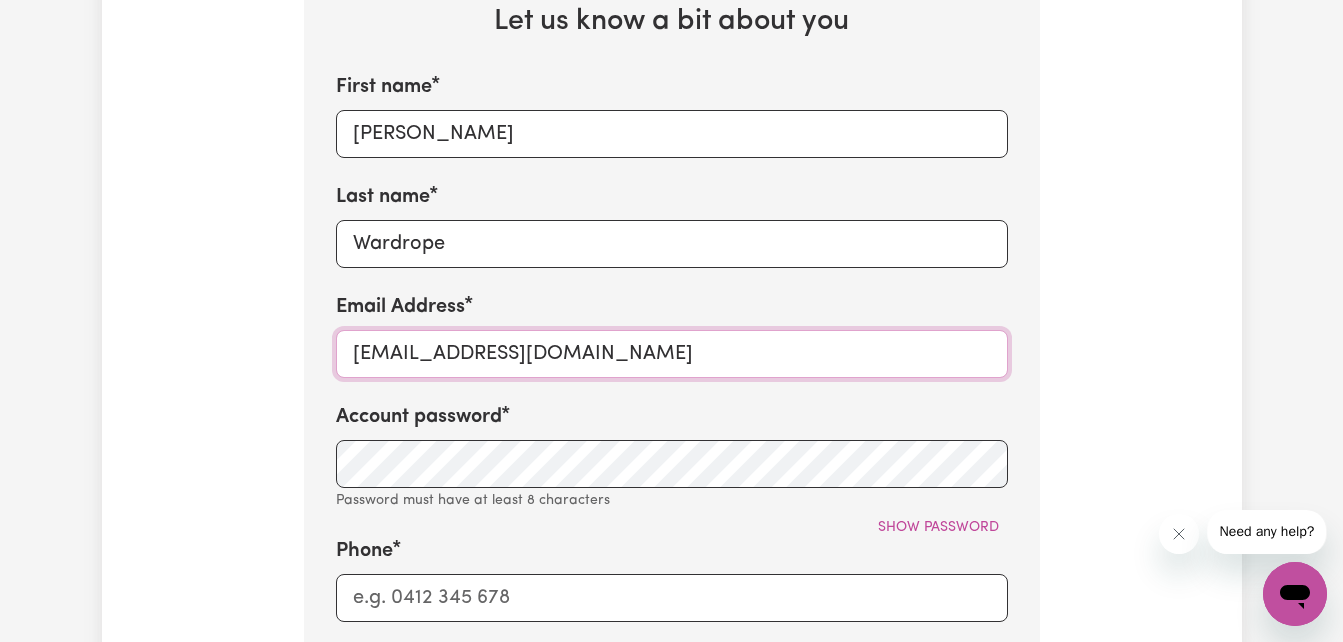 scroll, scrollTop: 863, scrollLeft: 0, axis: vertical 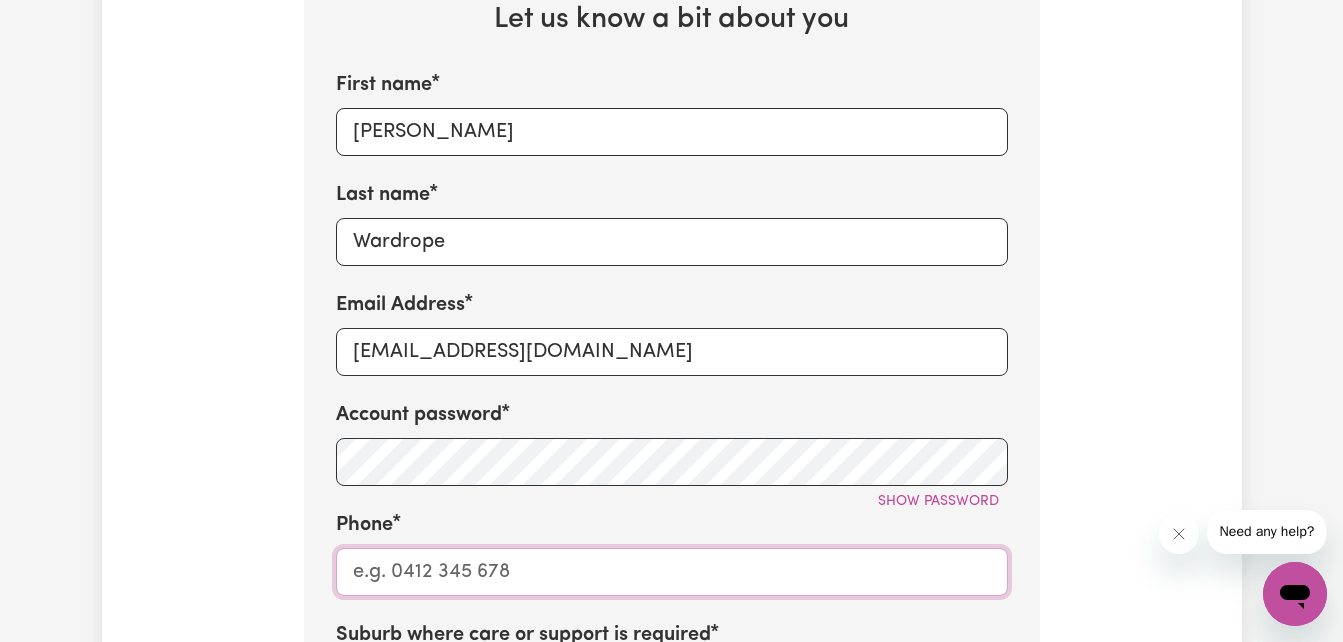 click on "Phone" at bounding box center (672, 572) 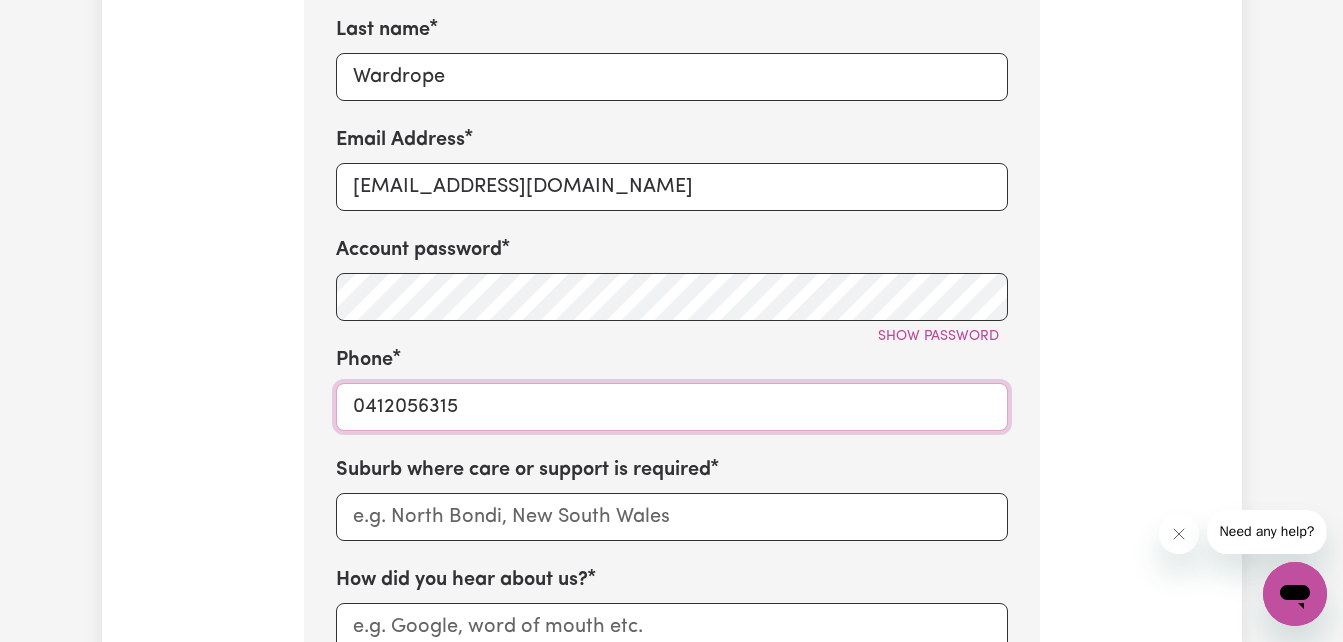 scroll, scrollTop: 1029, scrollLeft: 0, axis: vertical 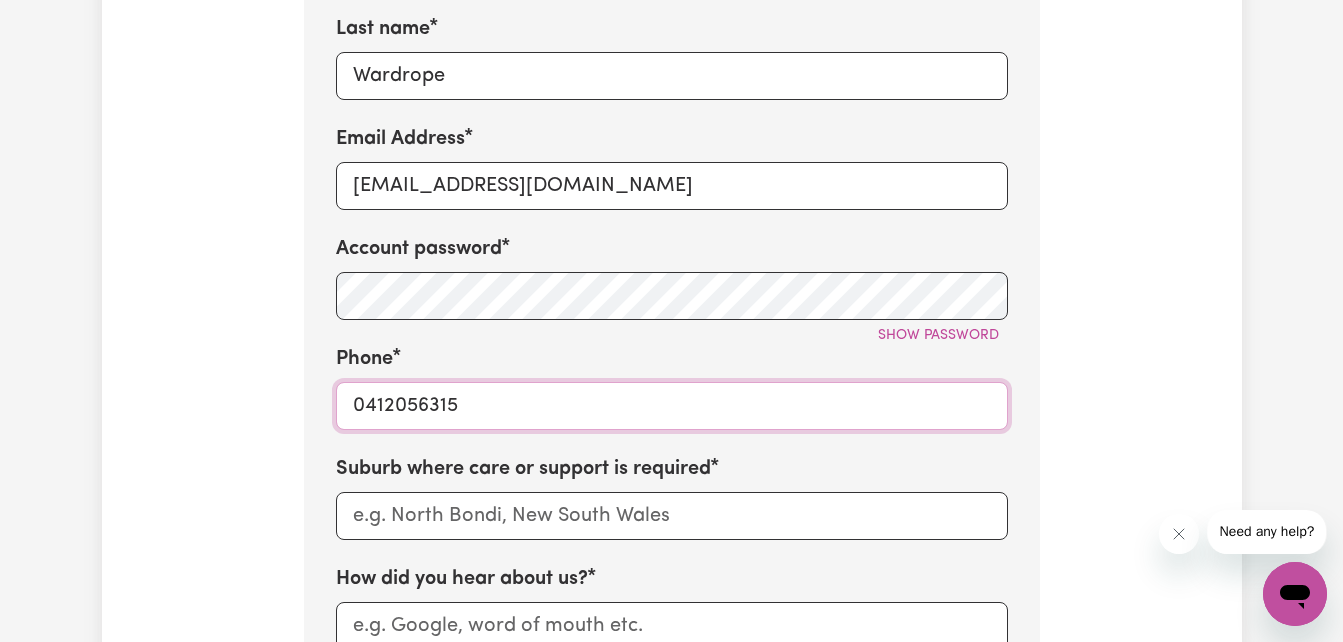 type on "0412056315" 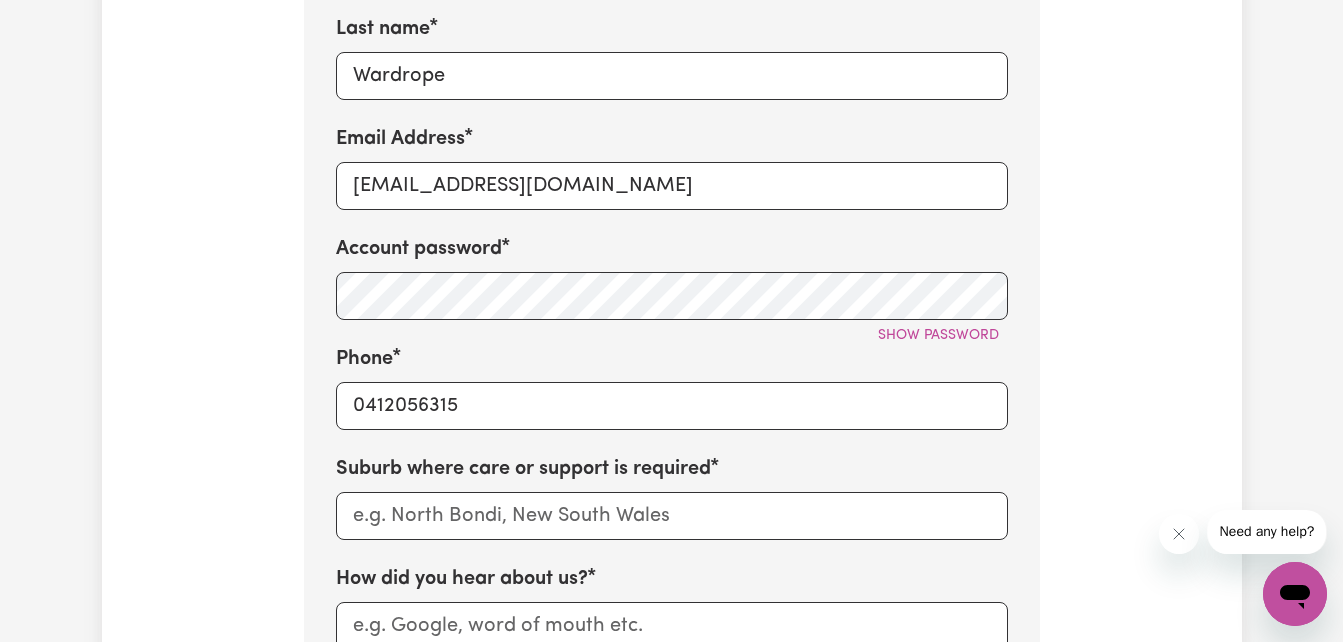 click on "First name [PERSON_NAME] Last name [PERSON_NAME] Email Address [EMAIL_ADDRESS][DOMAIN_NAME] Account password Show password Phone [PHONE_NUMBER] Suburb where care or support is required How did you hear about us? Referral ID (optional)" at bounding box center [672, 332] 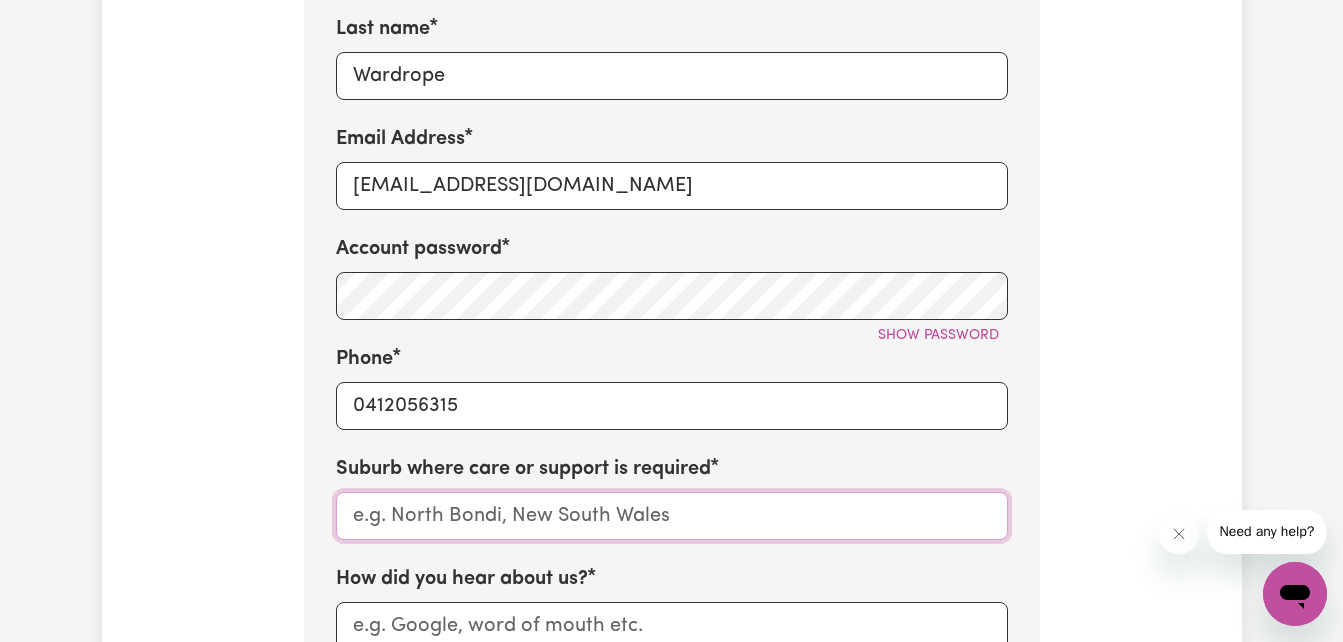 click at bounding box center (672, 516) 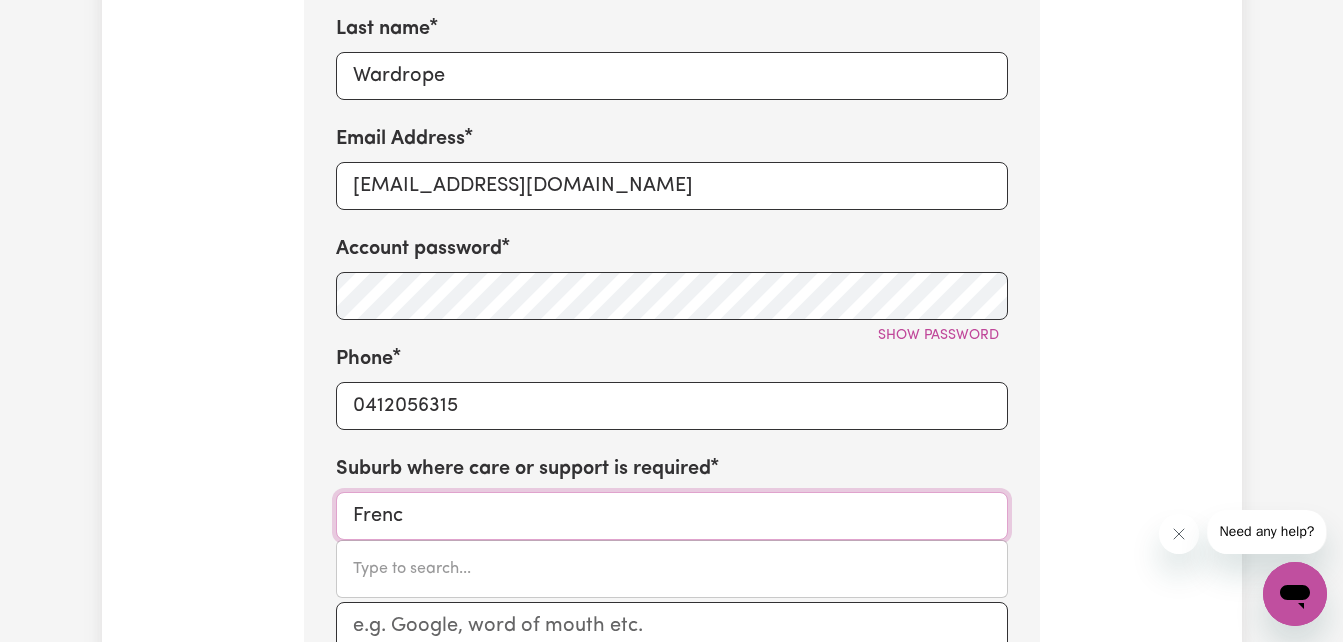 type on "French" 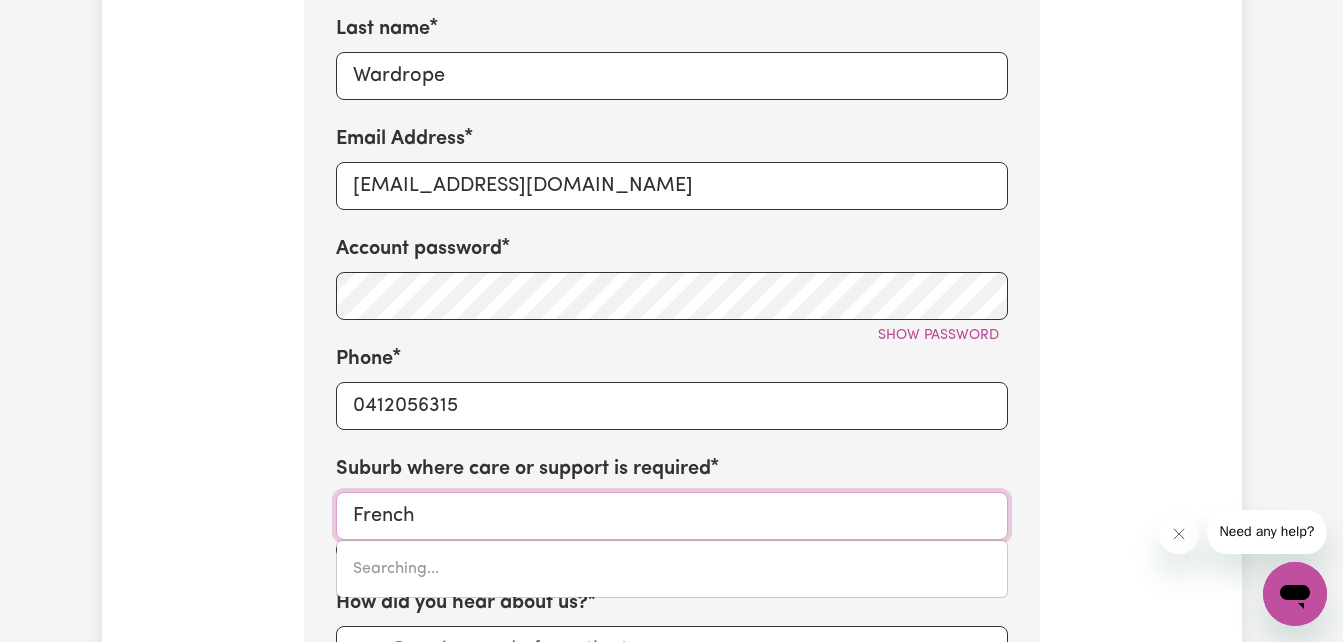 type on "[GEOGRAPHIC_DATA], [GEOGRAPHIC_DATA], 3921" 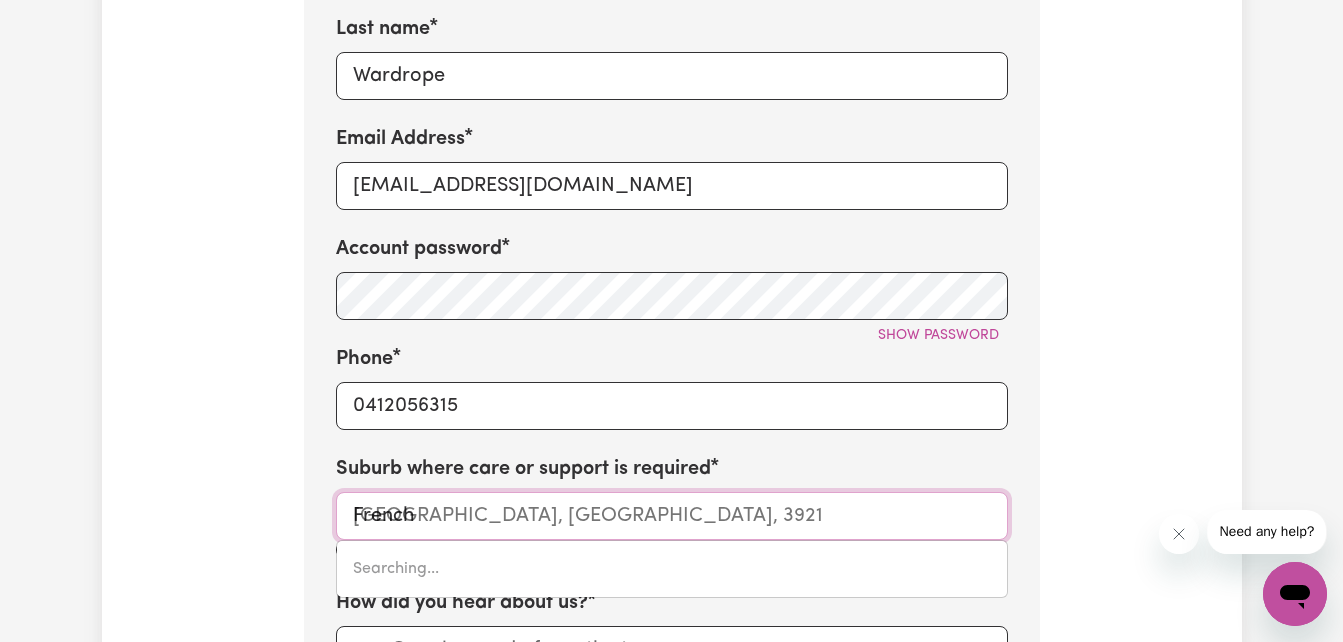 type on "Frenchs" 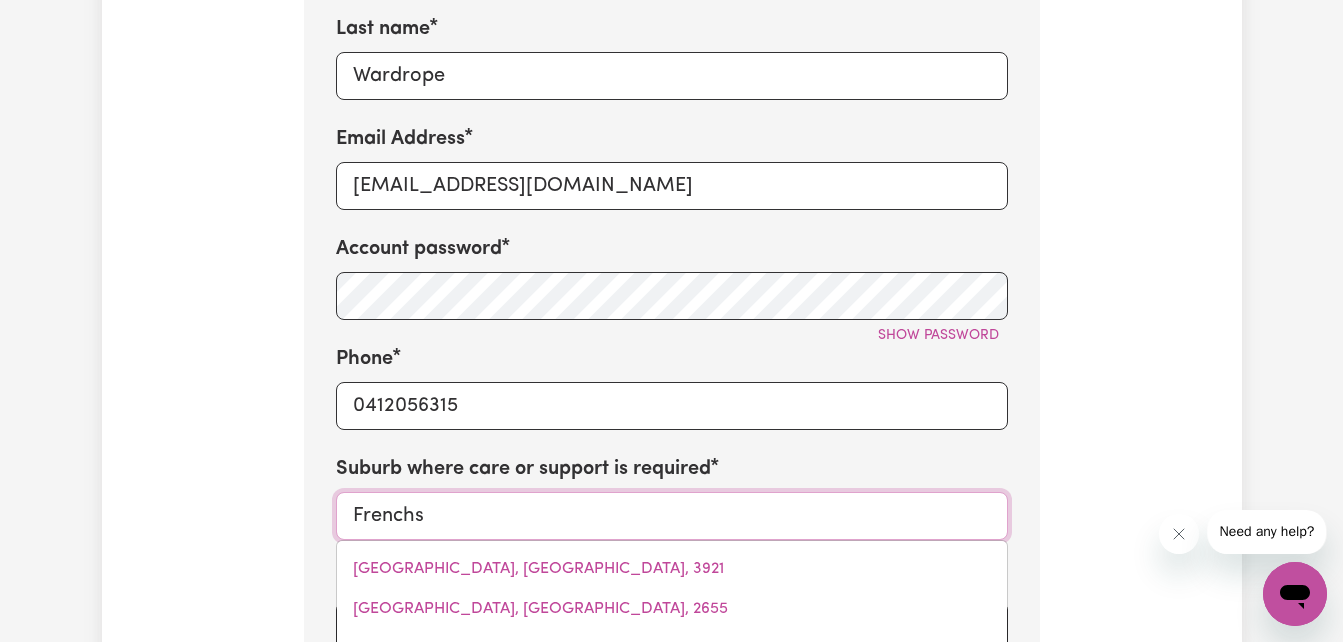 type on "Frenchs" 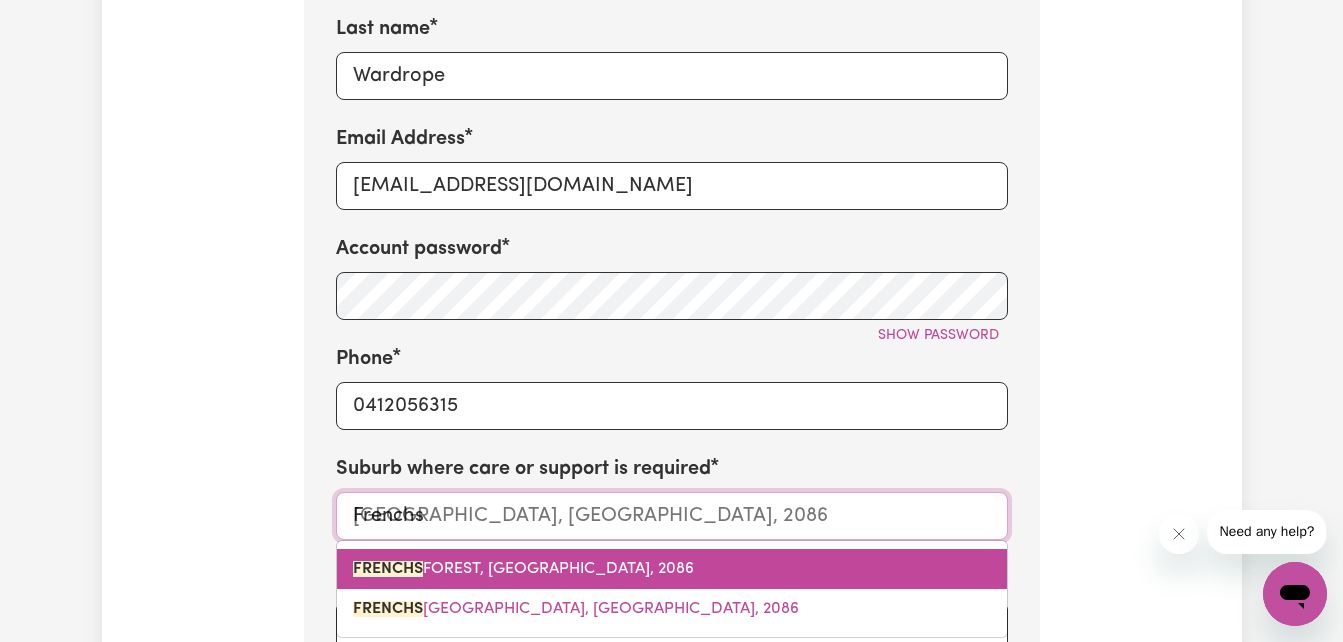 click on "[GEOGRAPHIC_DATA], [GEOGRAPHIC_DATA], 2086" at bounding box center [523, 569] 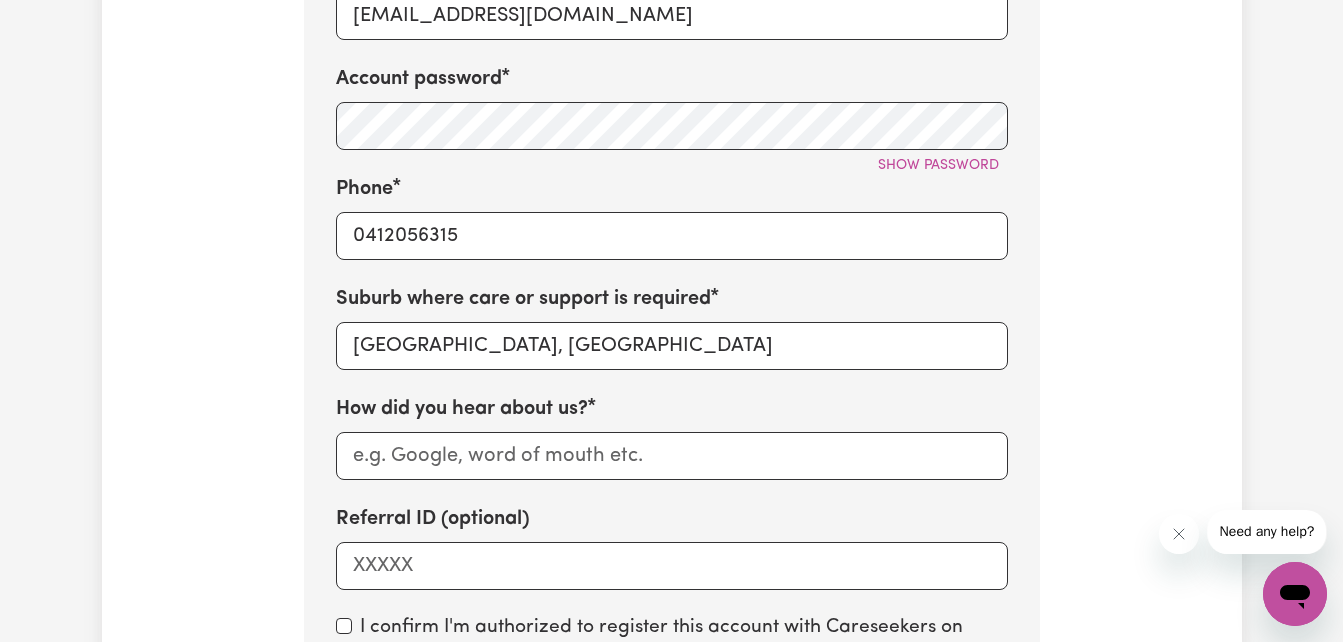 scroll, scrollTop: 1200, scrollLeft: 0, axis: vertical 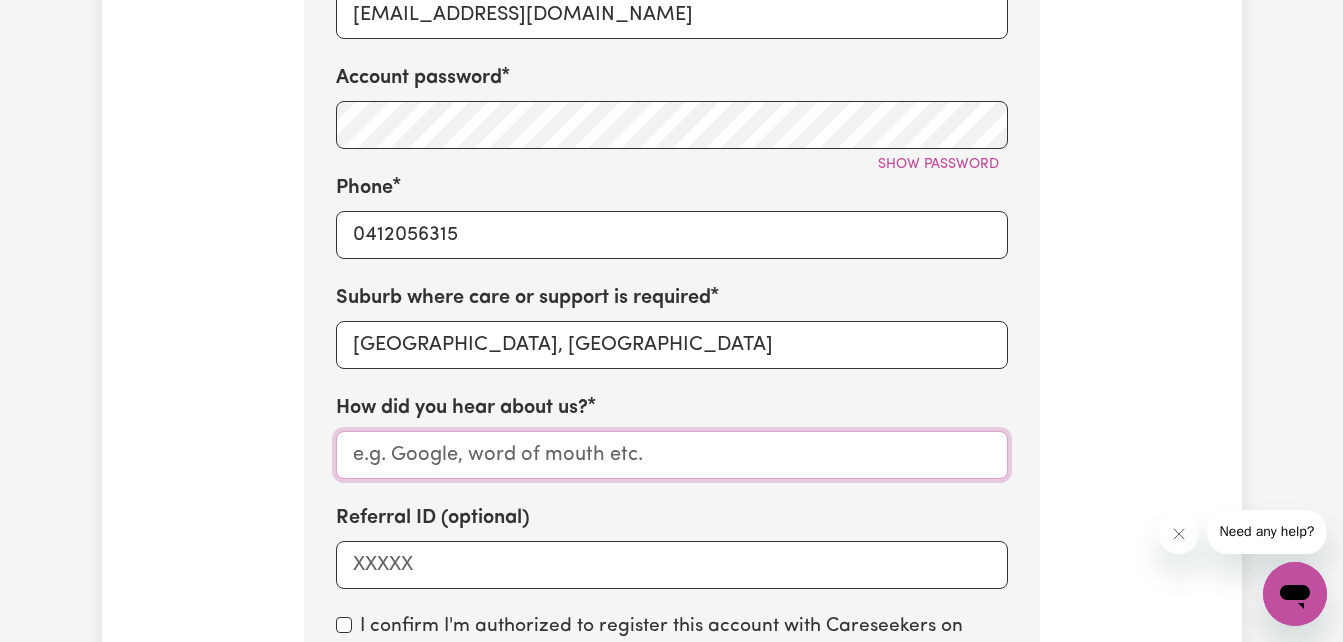 click on "How did you hear about us?" at bounding box center (672, 455) 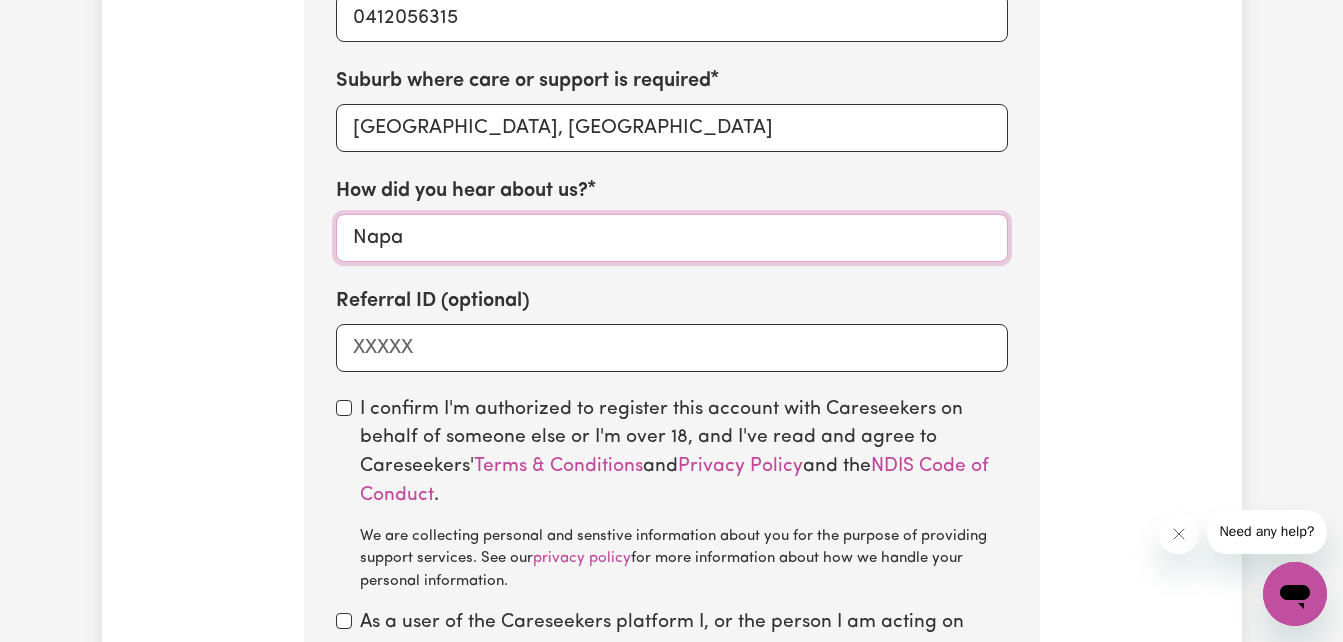 scroll, scrollTop: 1418, scrollLeft: 0, axis: vertical 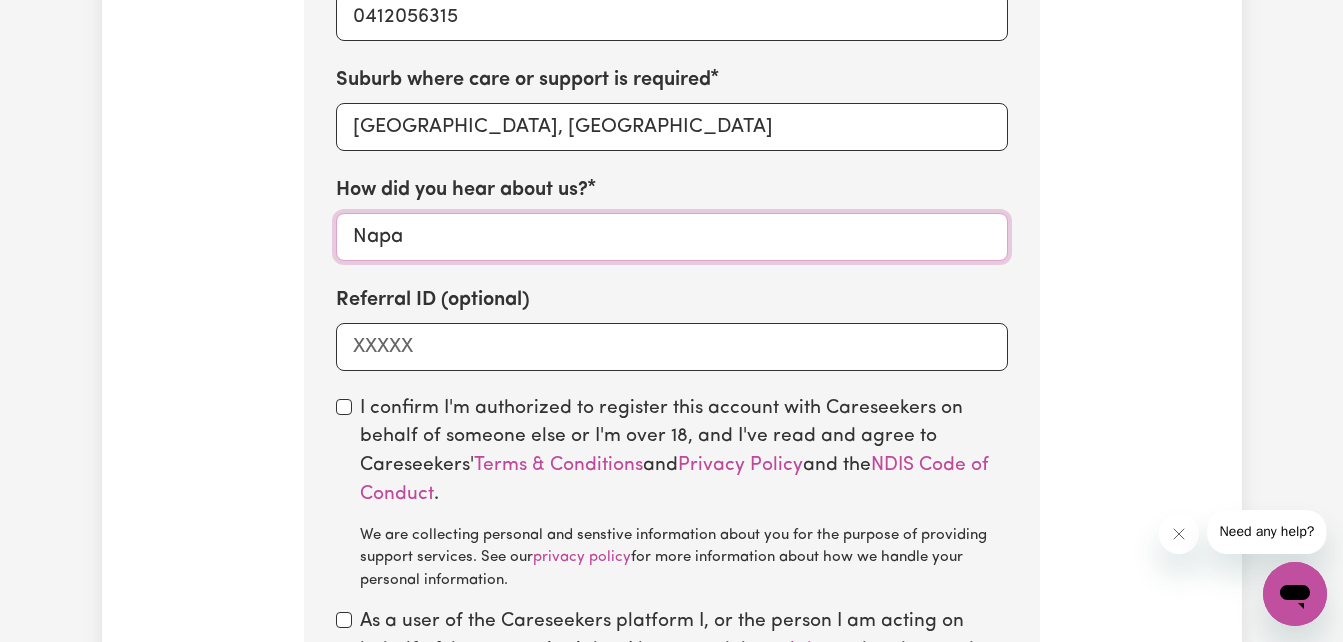 type on "Napa" 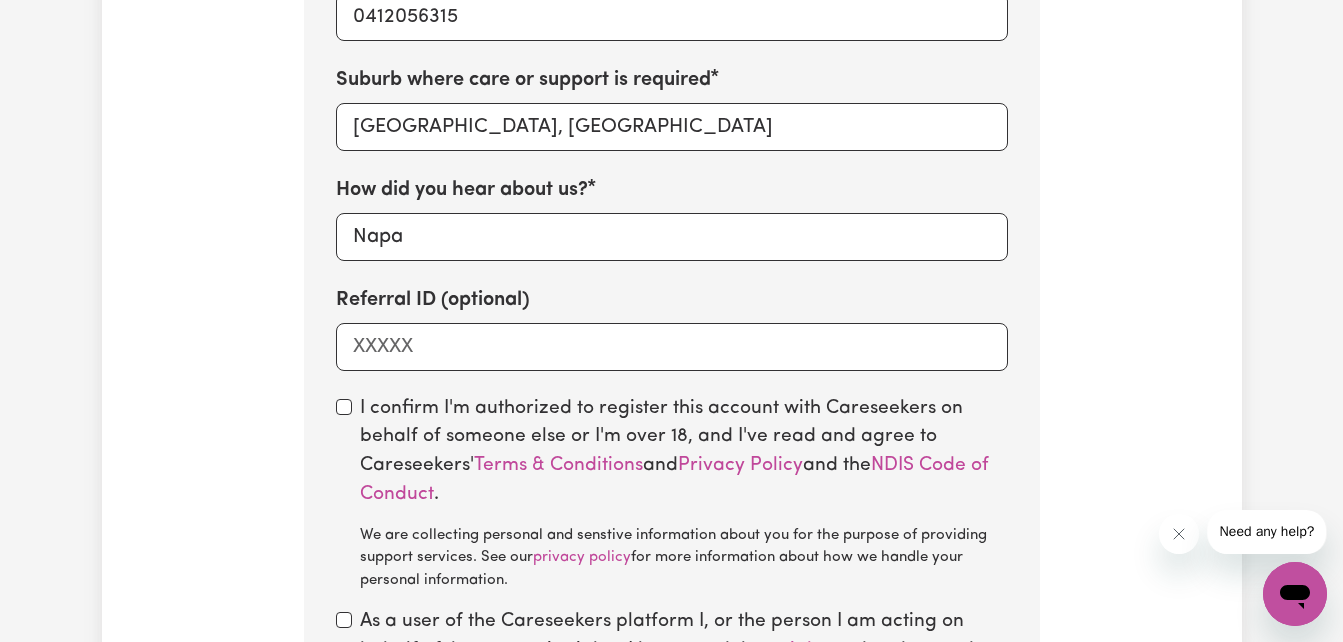 click on "I confirm I'm authorized to register this account with Careseekers on behalf of someone else or I'm over 18, and I've read and agree to Careseekers'  Terms & Conditions  and  Privacy Policy  and the  NDIS Code of Conduct . We are collecting personal and senstive information about you for the purpose of providing support services. See our  privacy policy  for more information about how we handle your personal information." at bounding box center [672, 494] 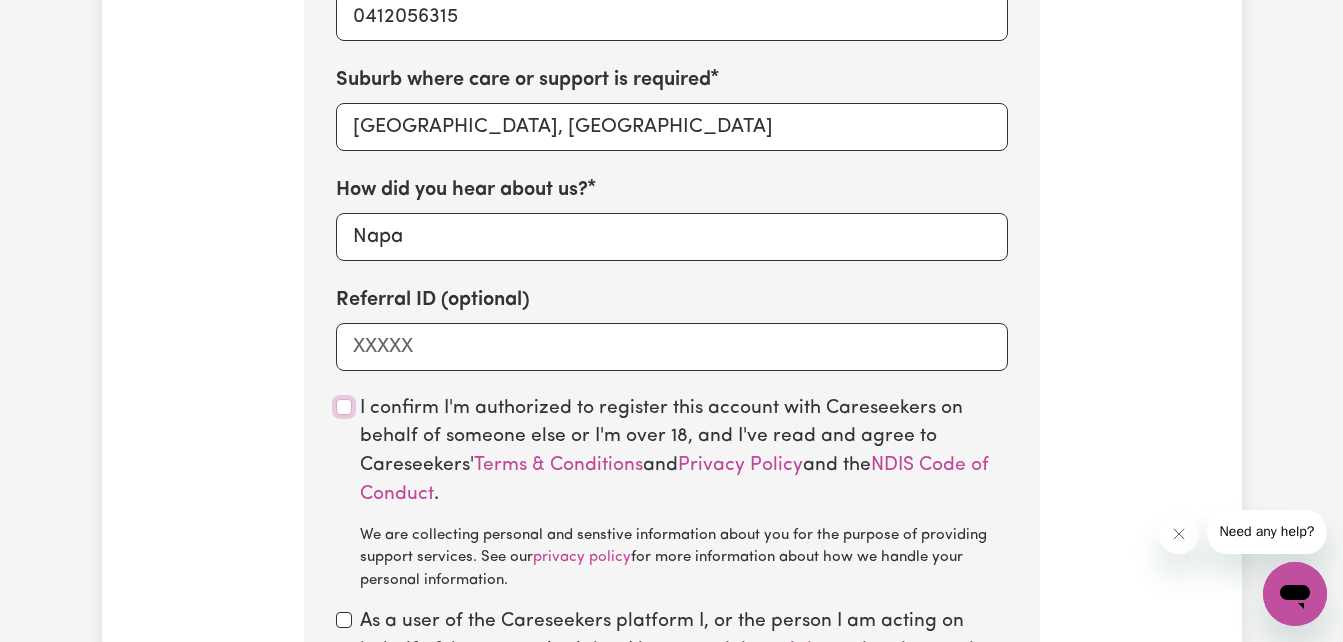 click at bounding box center (344, 407) 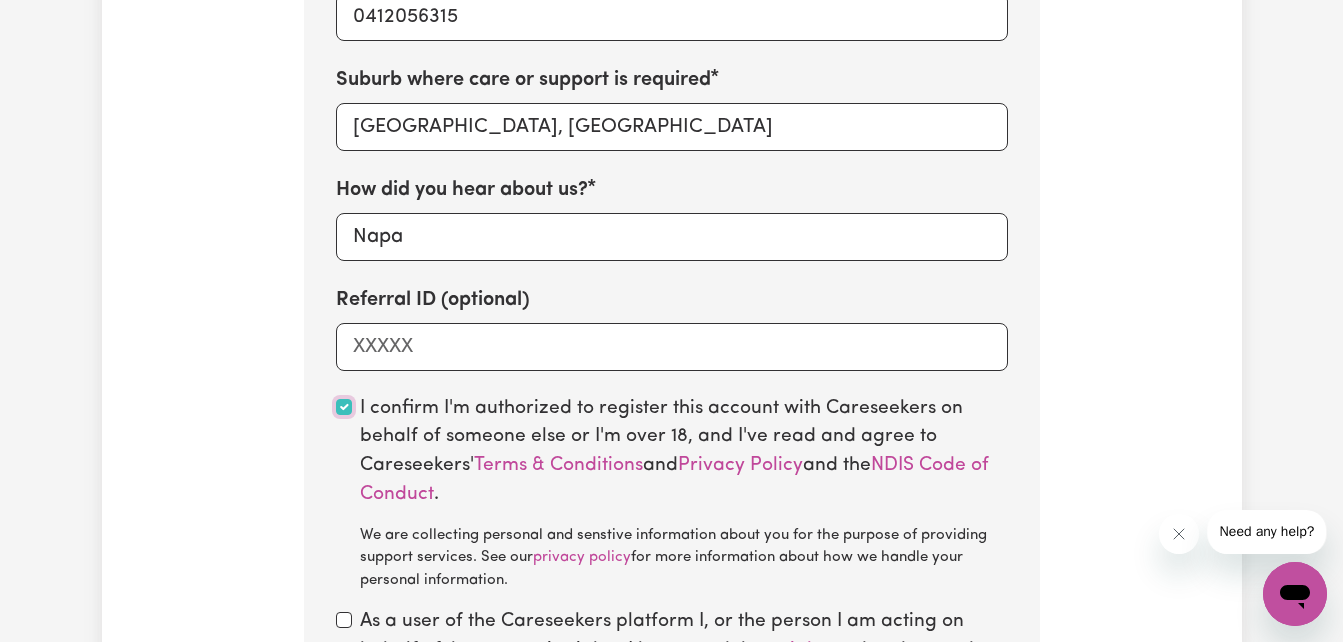 checkbox on "true" 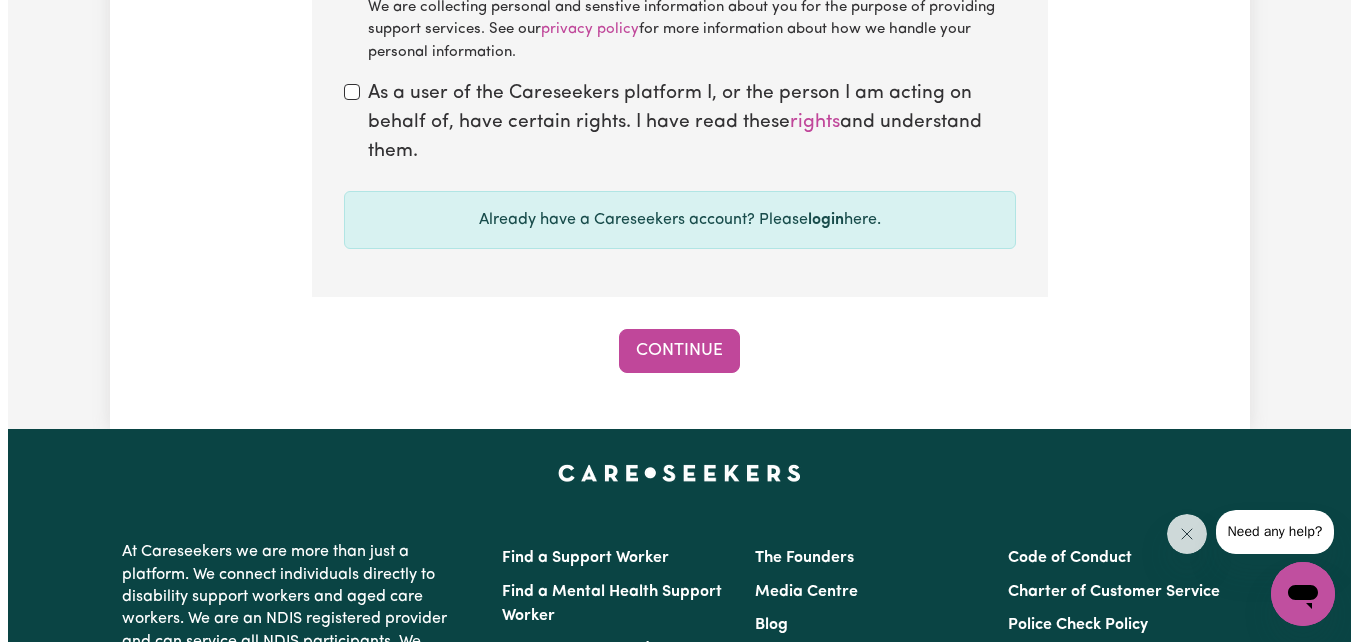scroll, scrollTop: 1947, scrollLeft: 0, axis: vertical 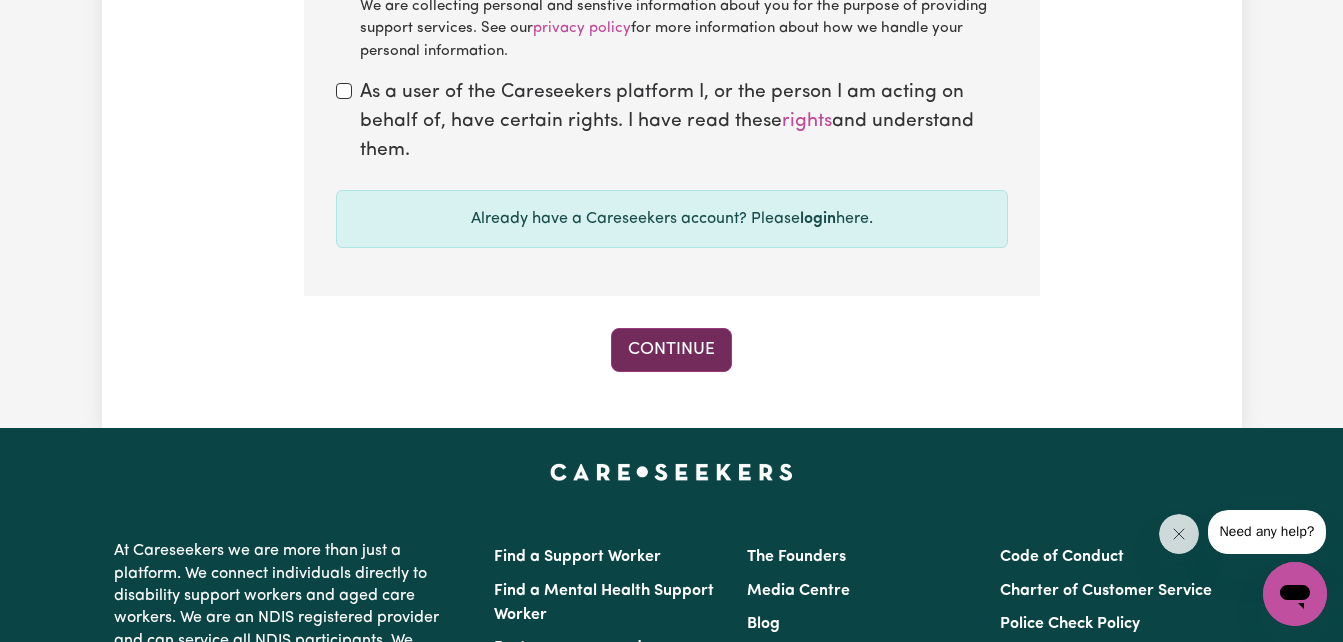 click on "Continue" at bounding box center [671, 350] 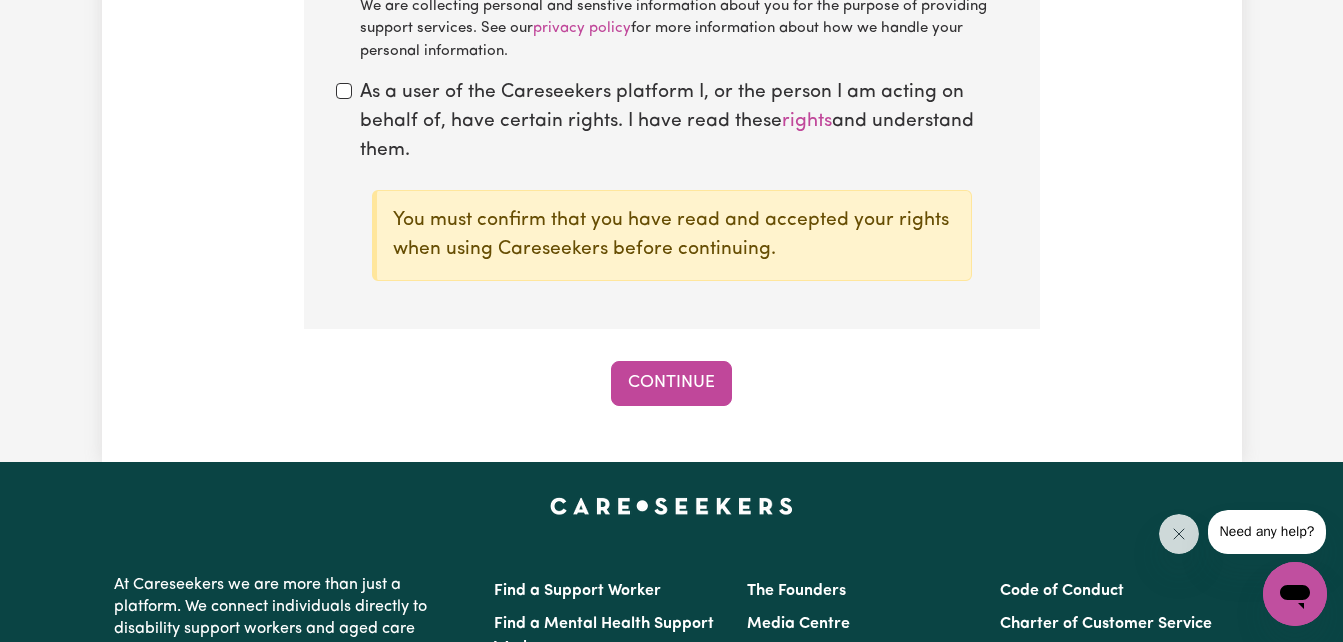 click on "As a user of the Careseekers platform I, or the person I am acting on behalf of, have certain rights. I have read these  rights  and understand them." at bounding box center (672, 122) 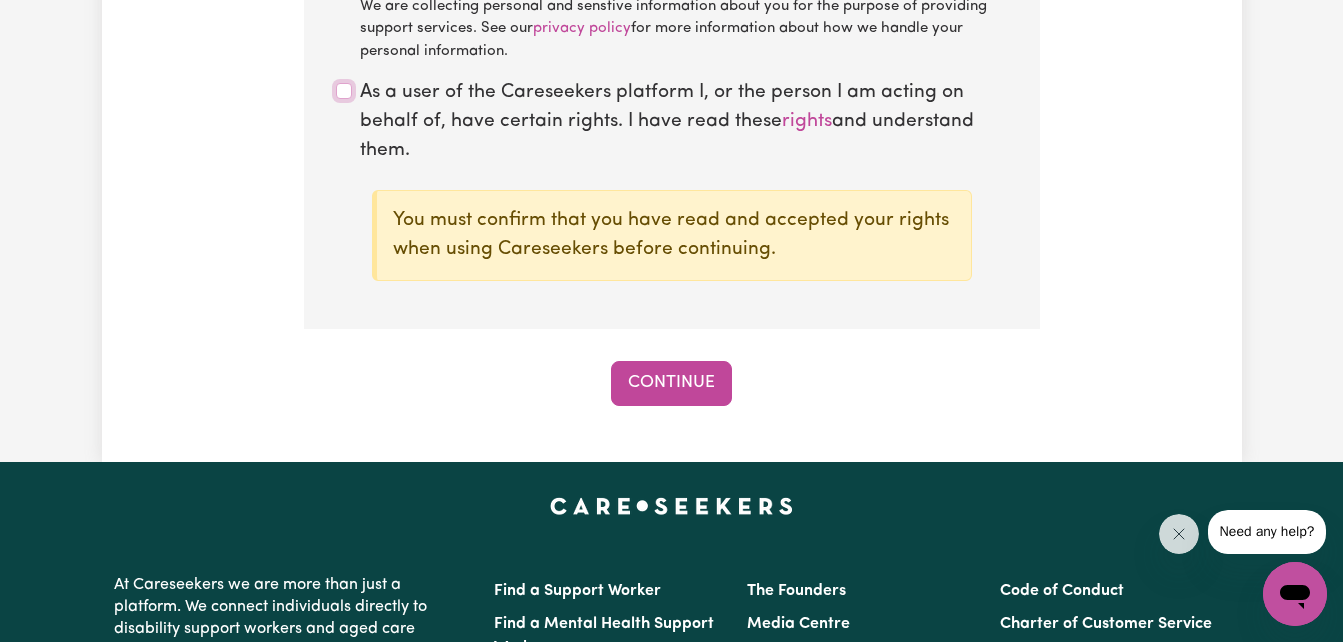 click at bounding box center [344, 91] 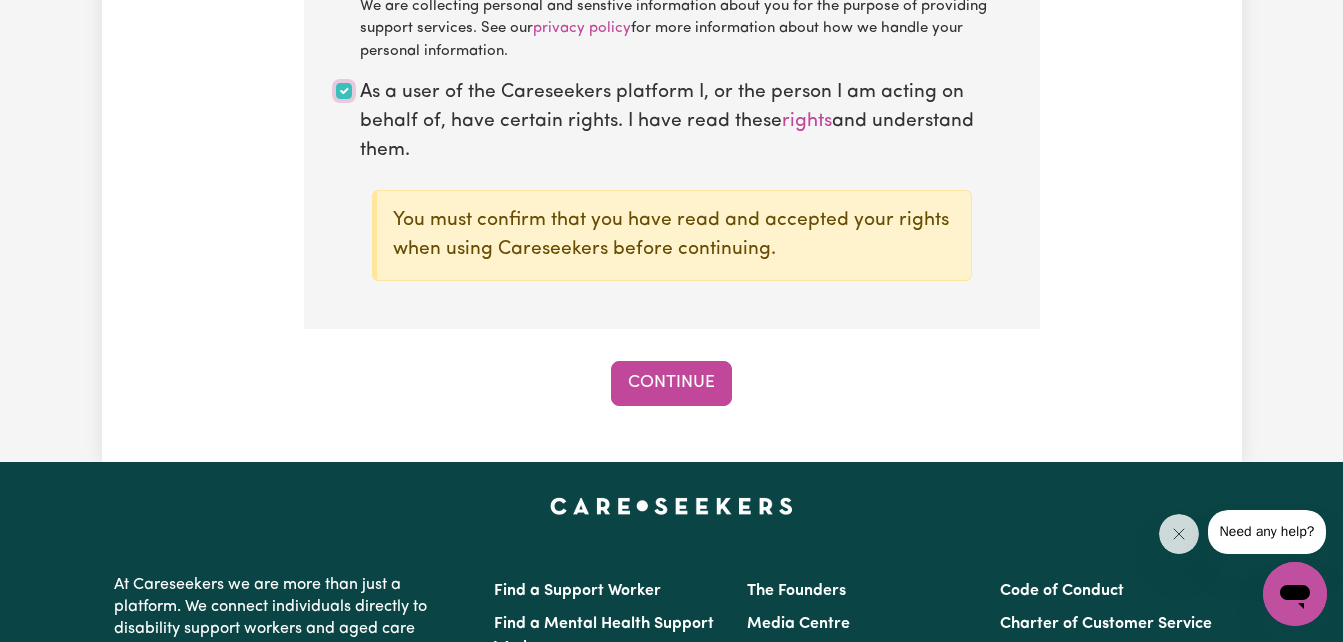 checkbox on "true" 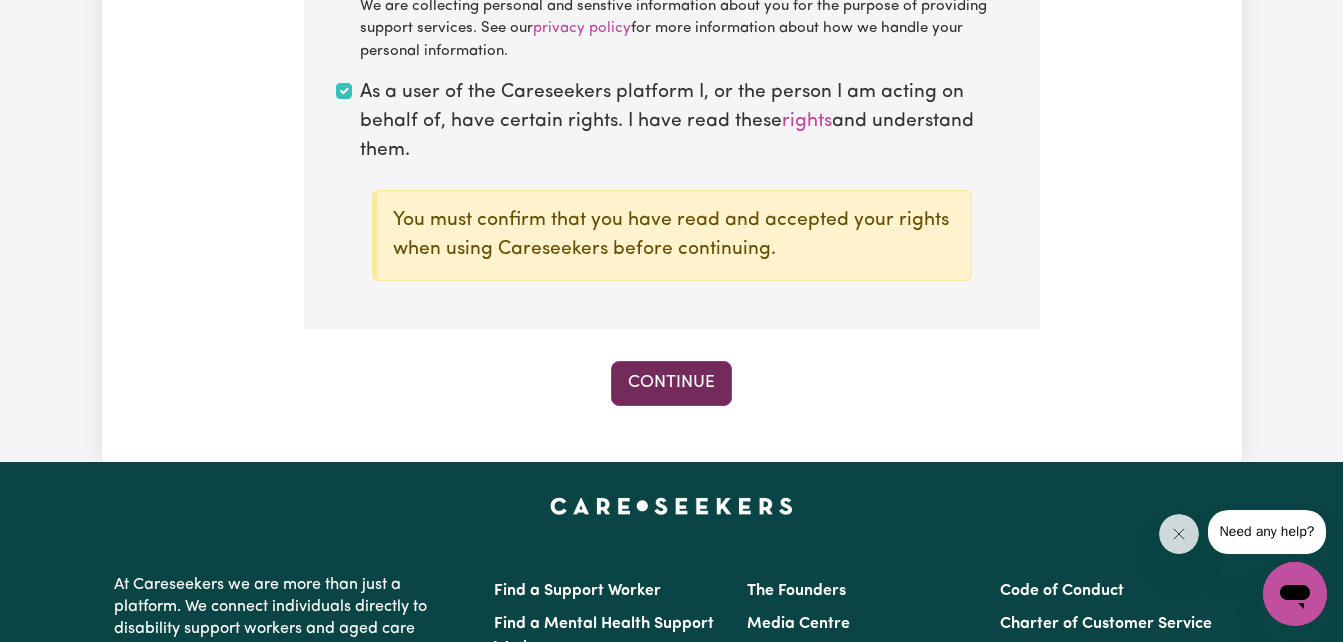 click on "Continue" at bounding box center [671, 383] 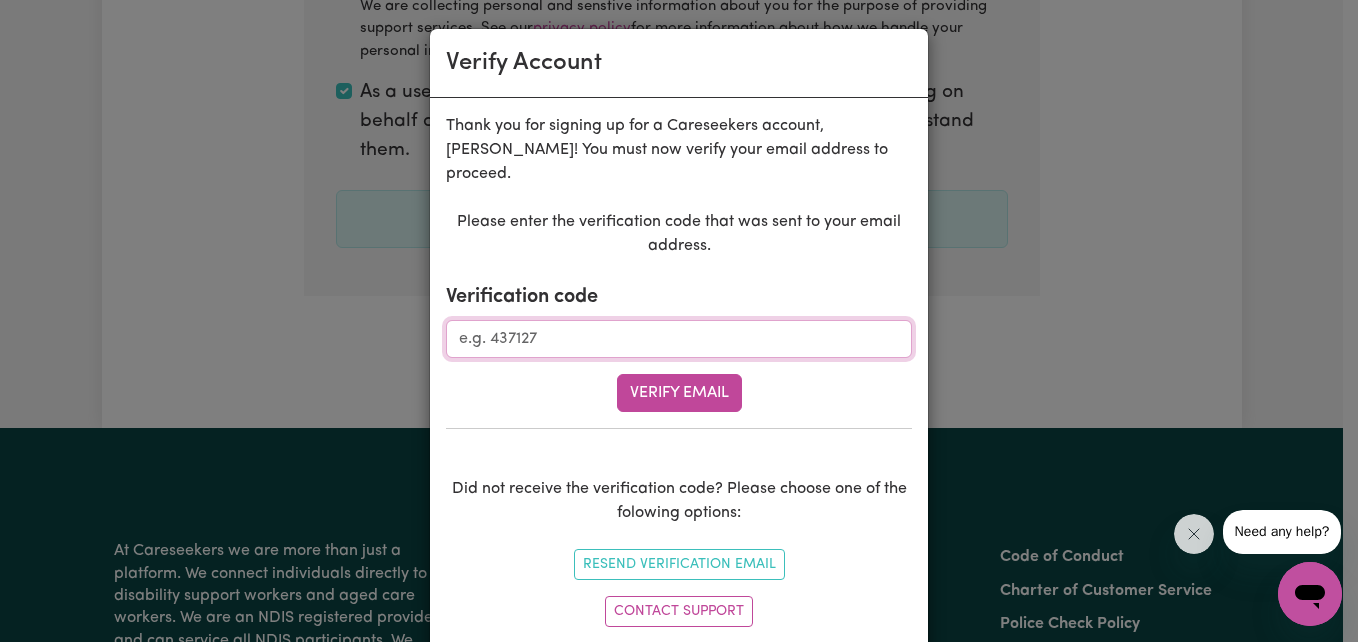click on "Verification code" at bounding box center [679, 339] 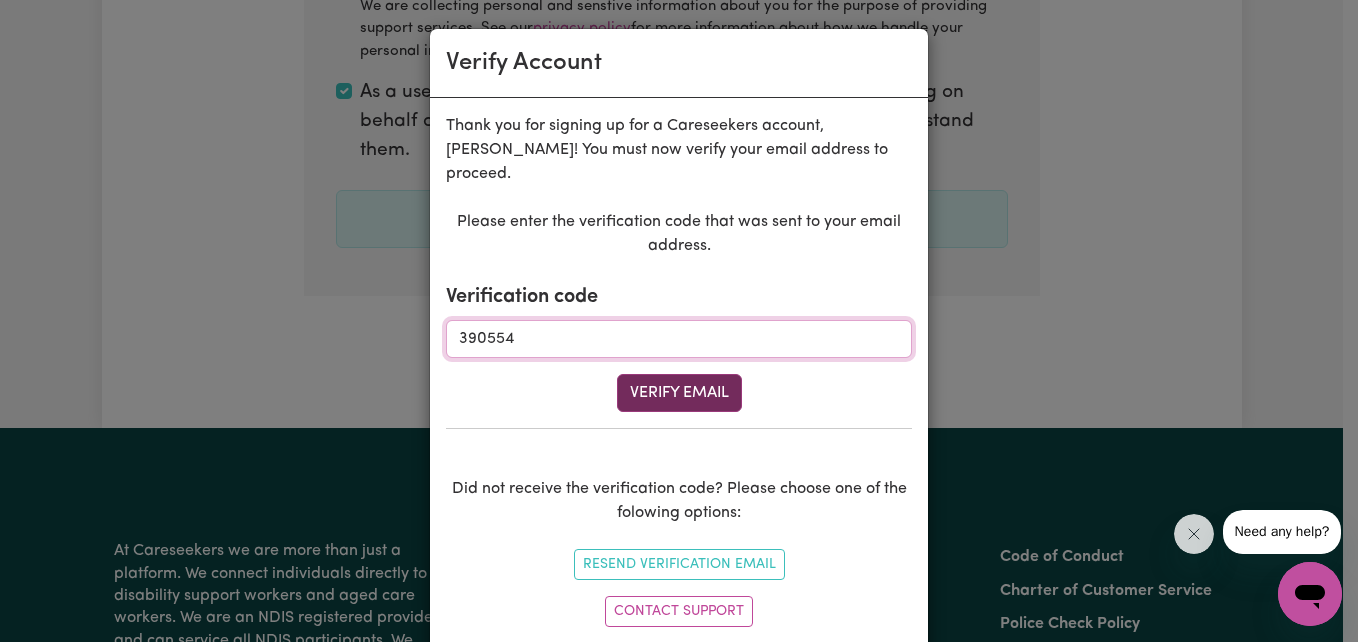 type on "390554" 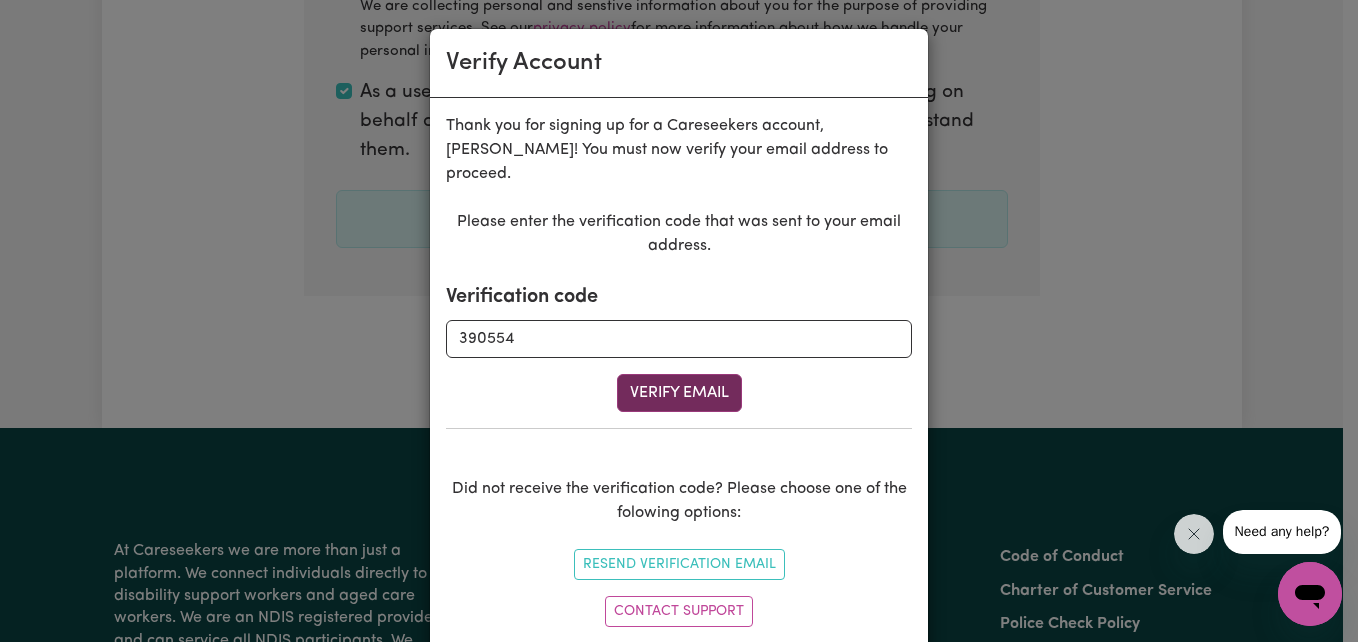 click on "Verify Email" at bounding box center (679, 393) 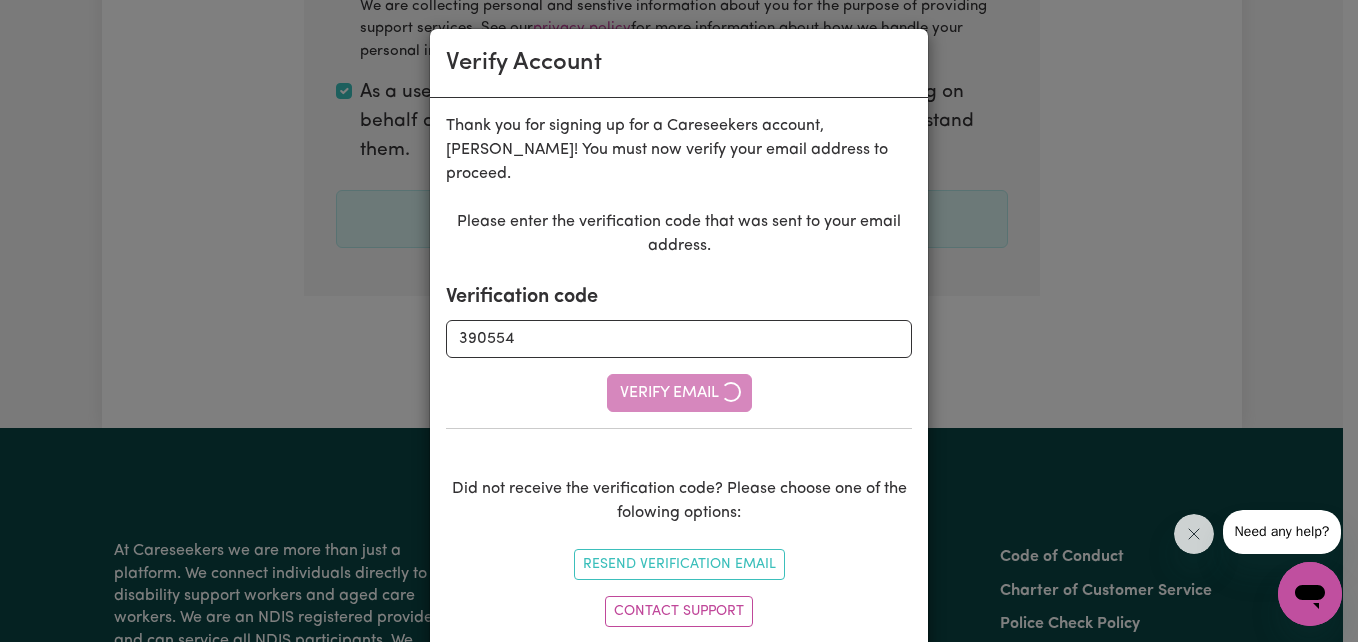 type 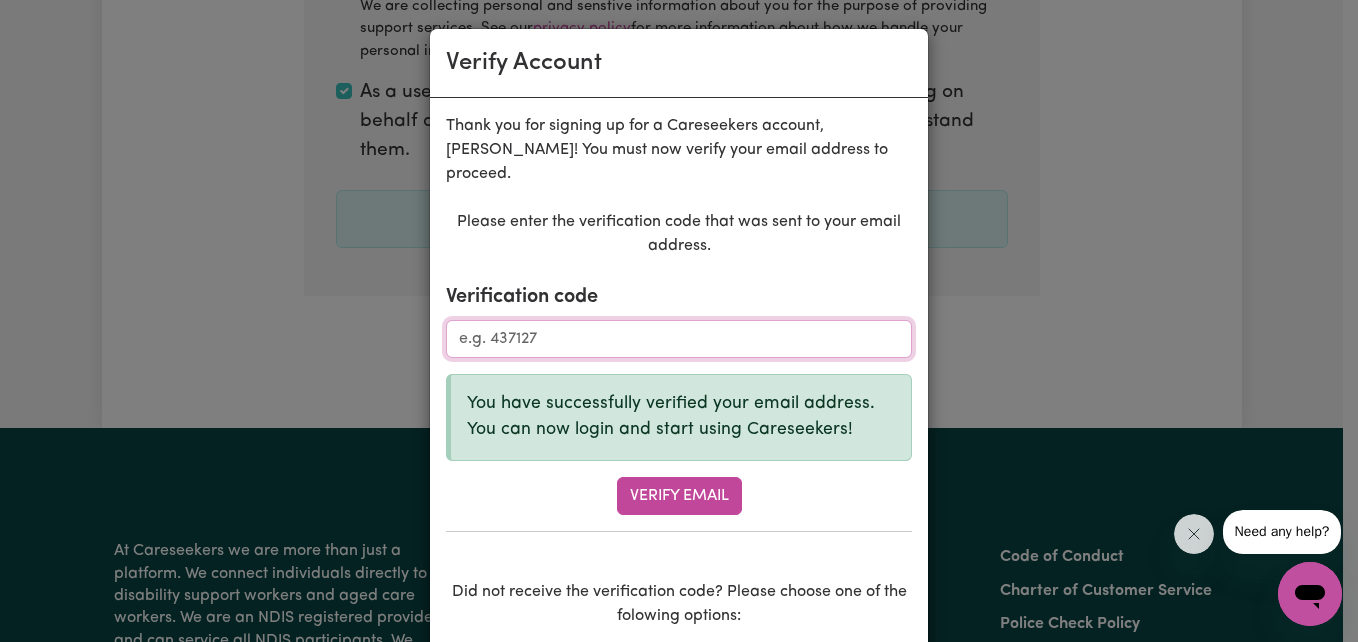 click on "Verification code" at bounding box center [679, 339] 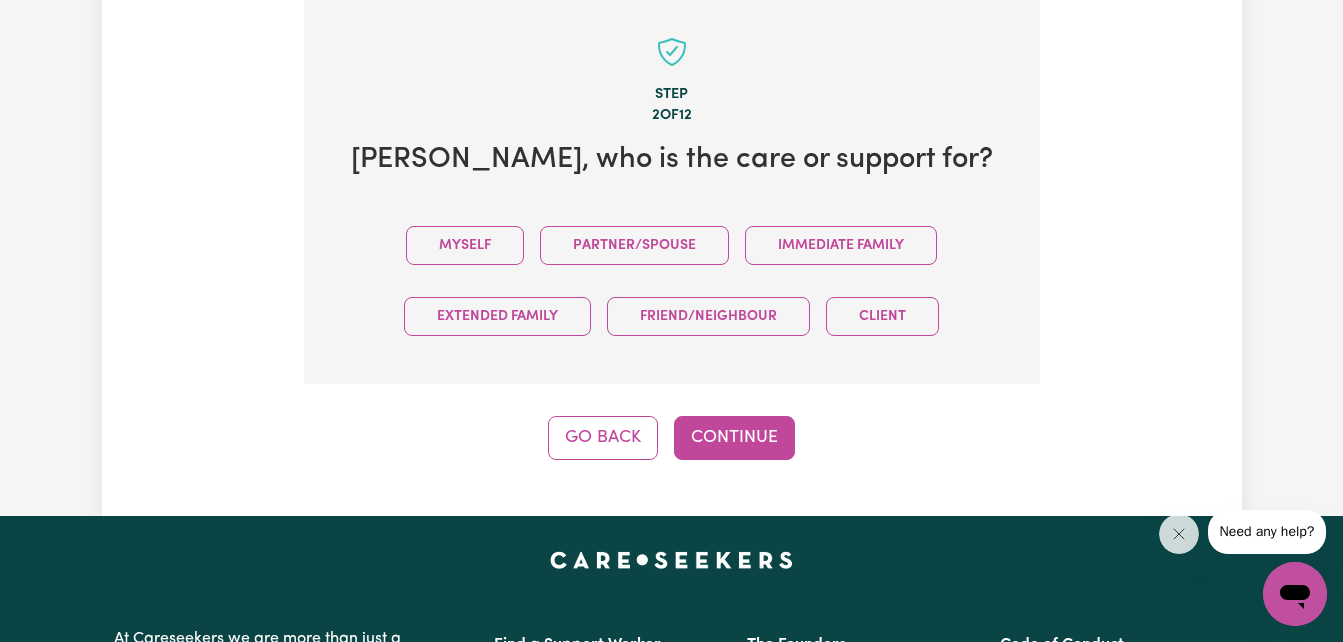 scroll, scrollTop: 712, scrollLeft: 0, axis: vertical 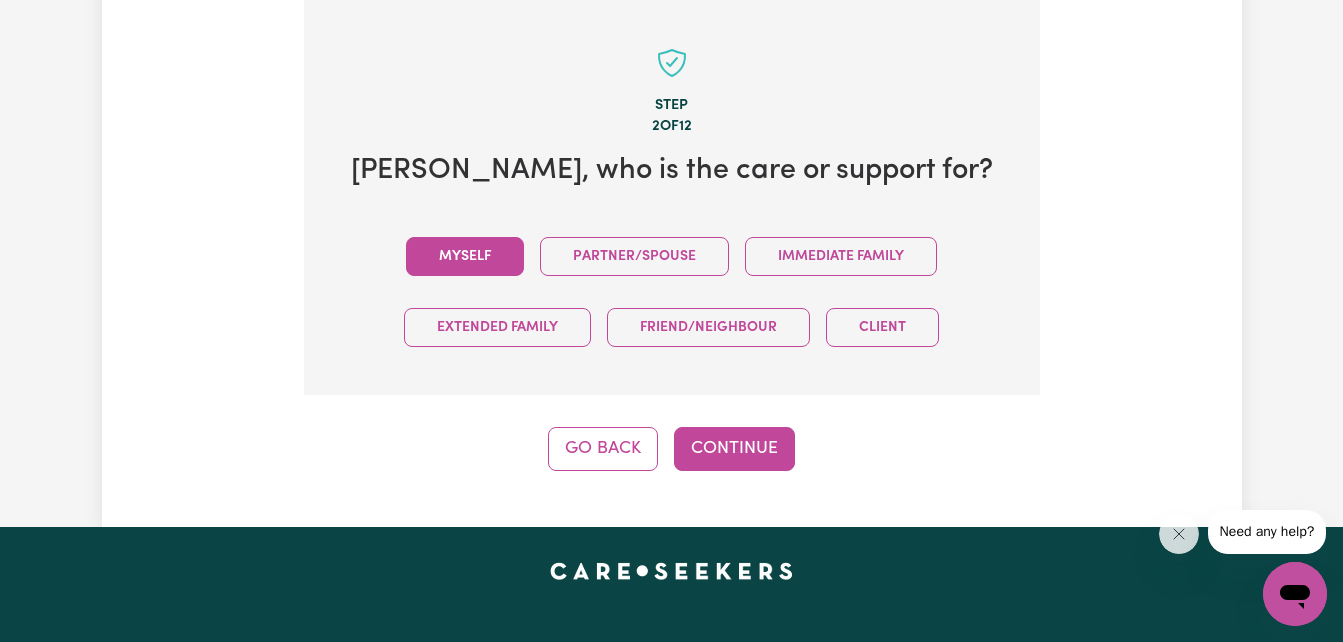 click on "Myself" at bounding box center (465, 256) 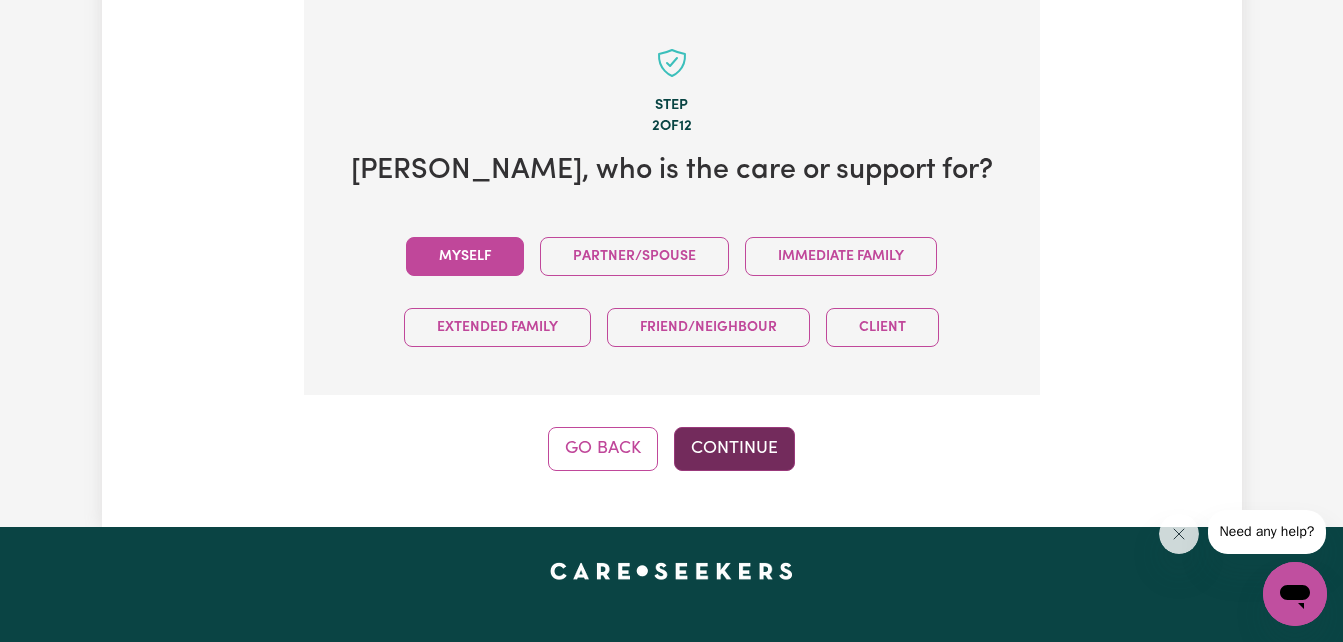 click on "Continue" at bounding box center [734, 449] 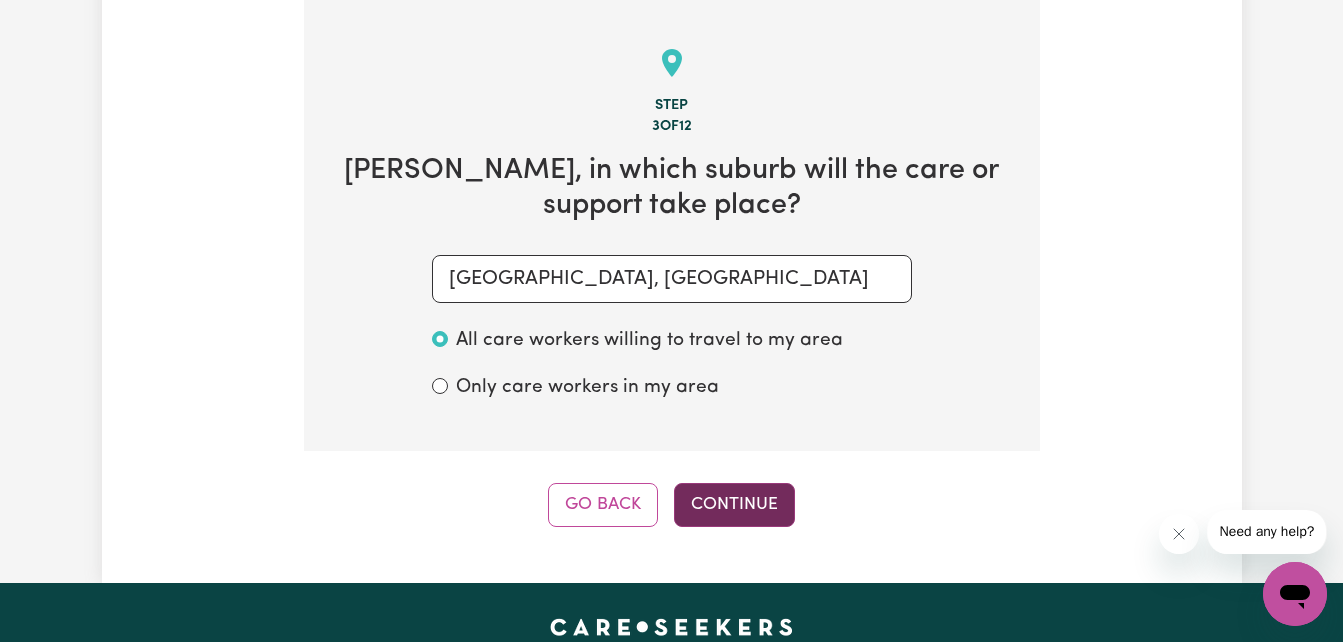 click on "Continue" at bounding box center (734, 505) 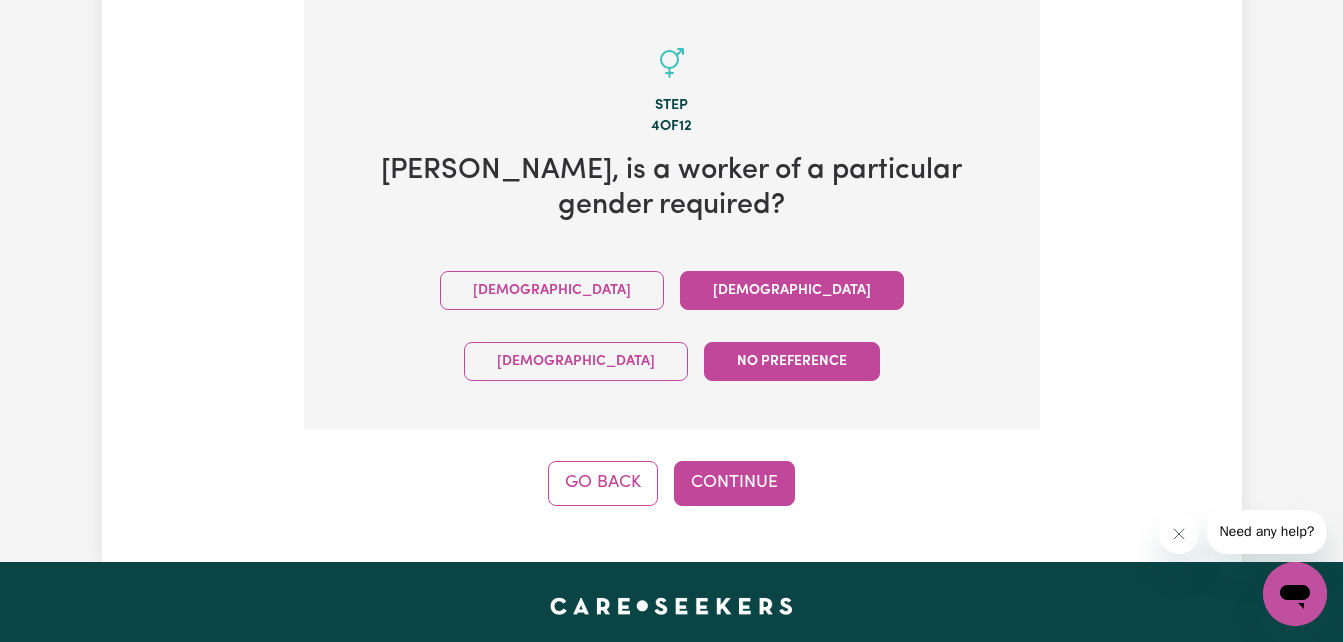 click on "[DEMOGRAPHIC_DATA]" at bounding box center [792, 290] 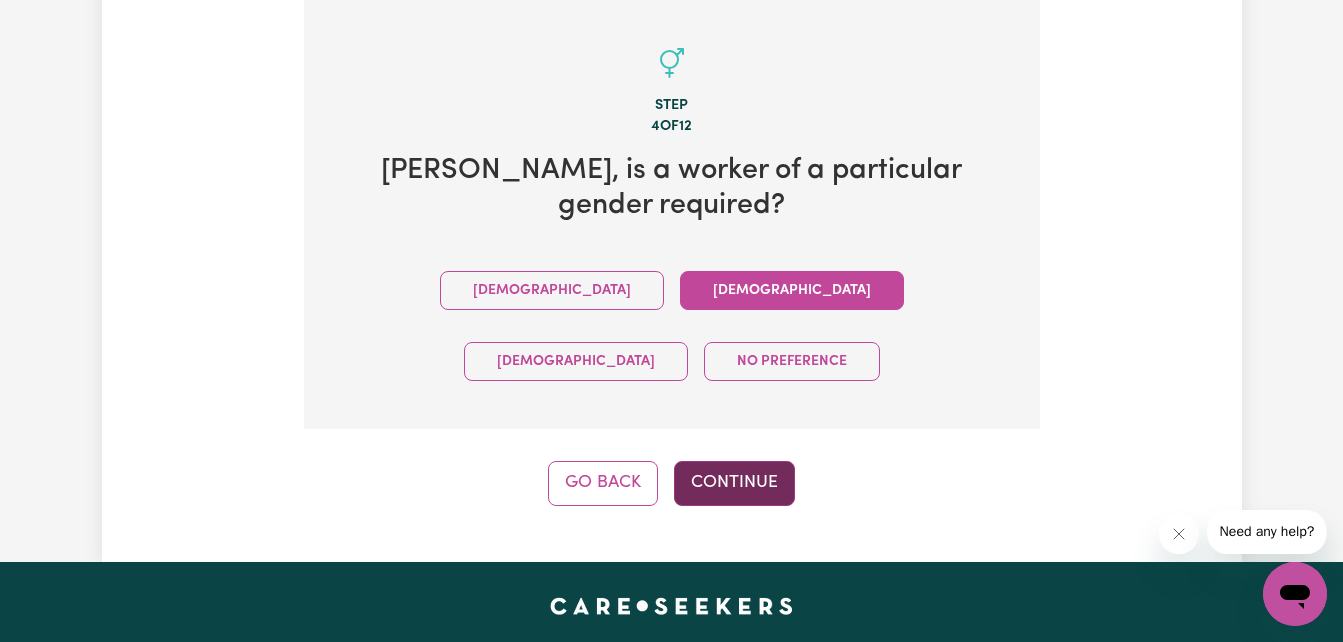 click on "Continue" at bounding box center [734, 483] 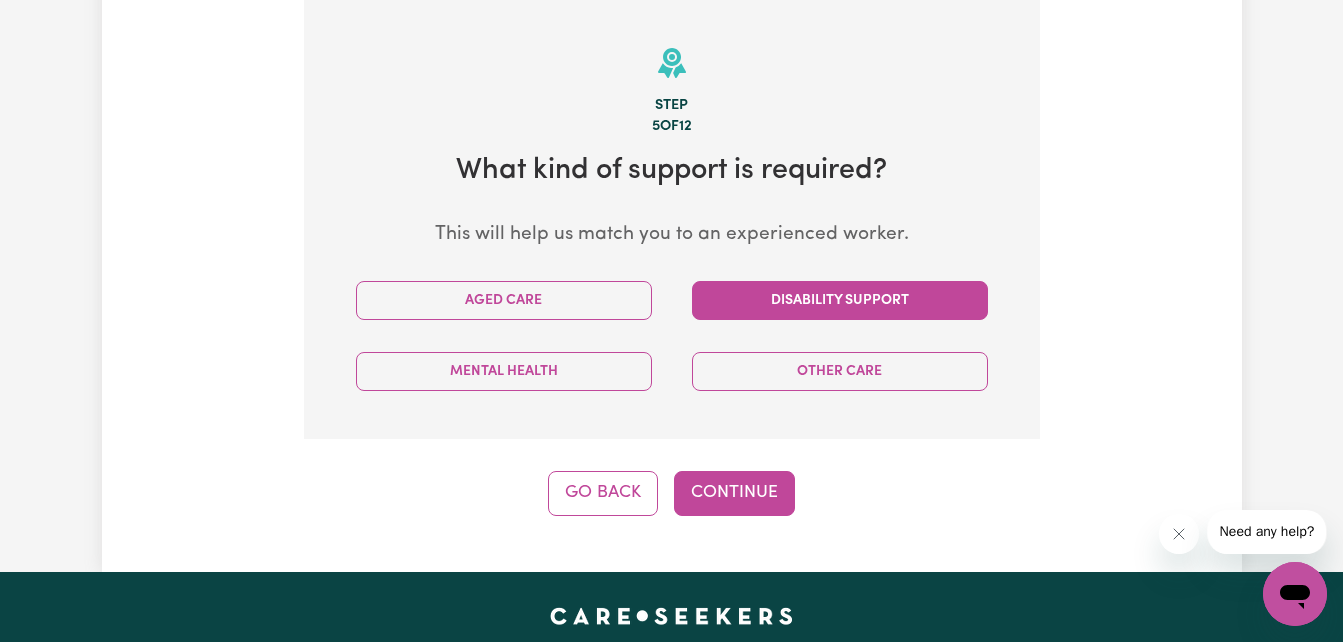 click on "Disability Support" at bounding box center [840, 300] 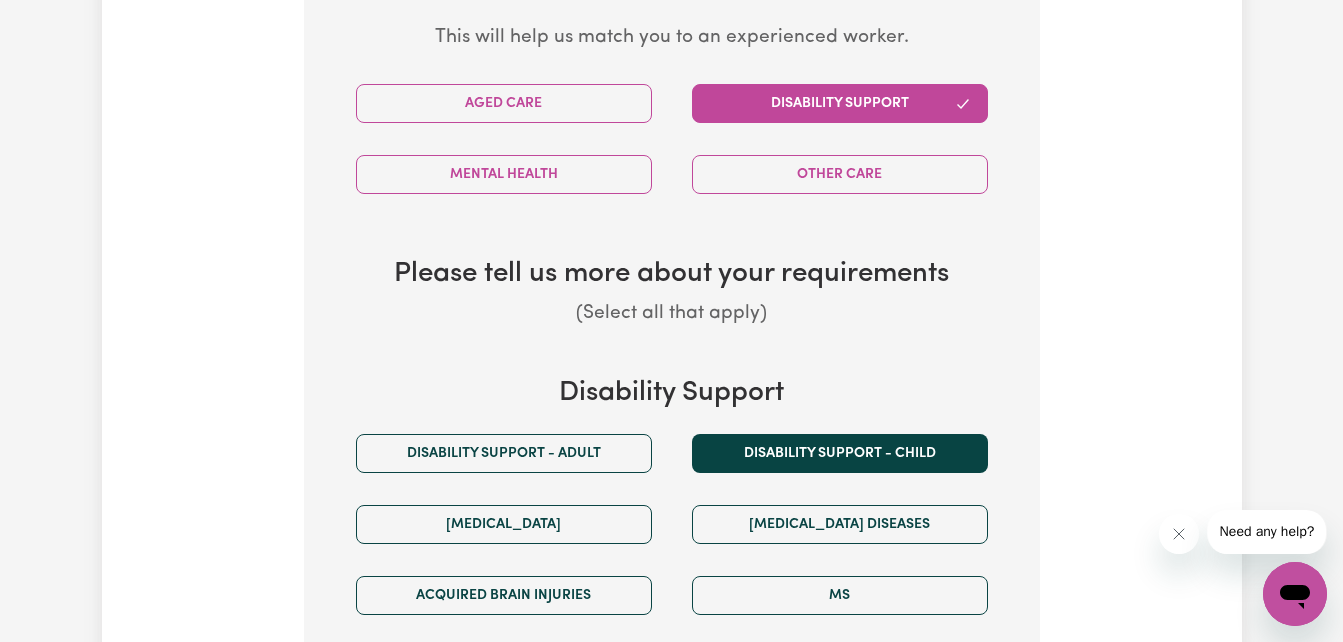 scroll, scrollTop: 910, scrollLeft: 0, axis: vertical 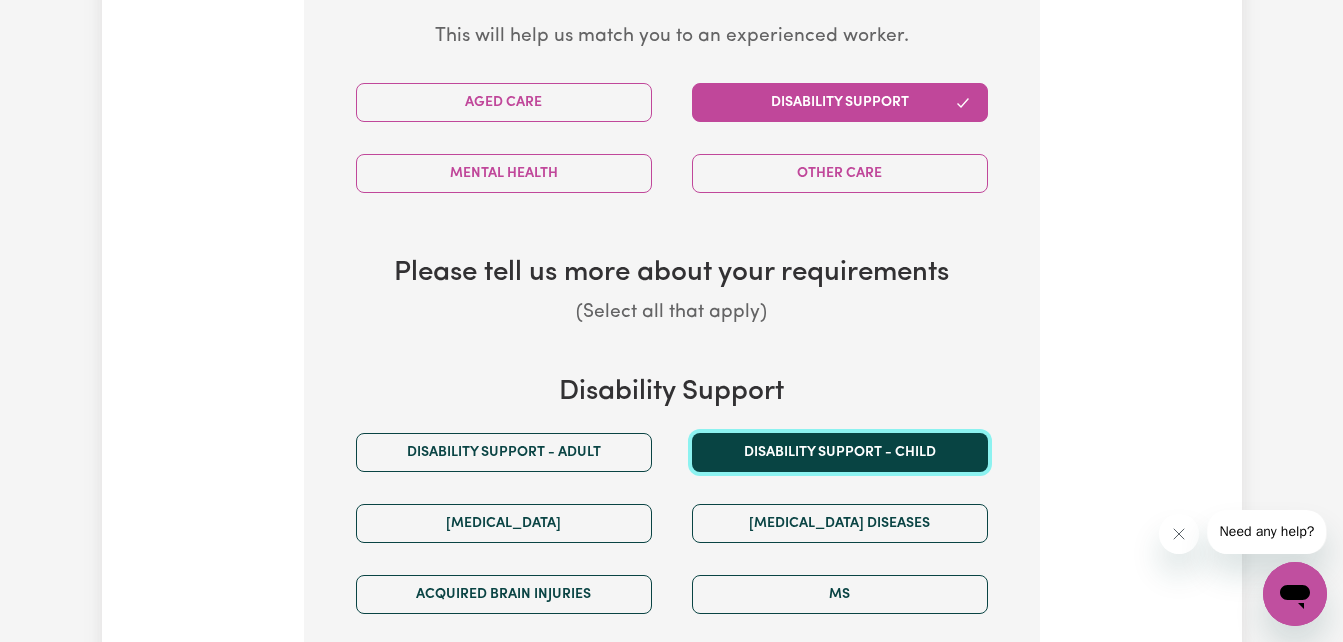 click on "Disability support - Child" at bounding box center (840, 452) 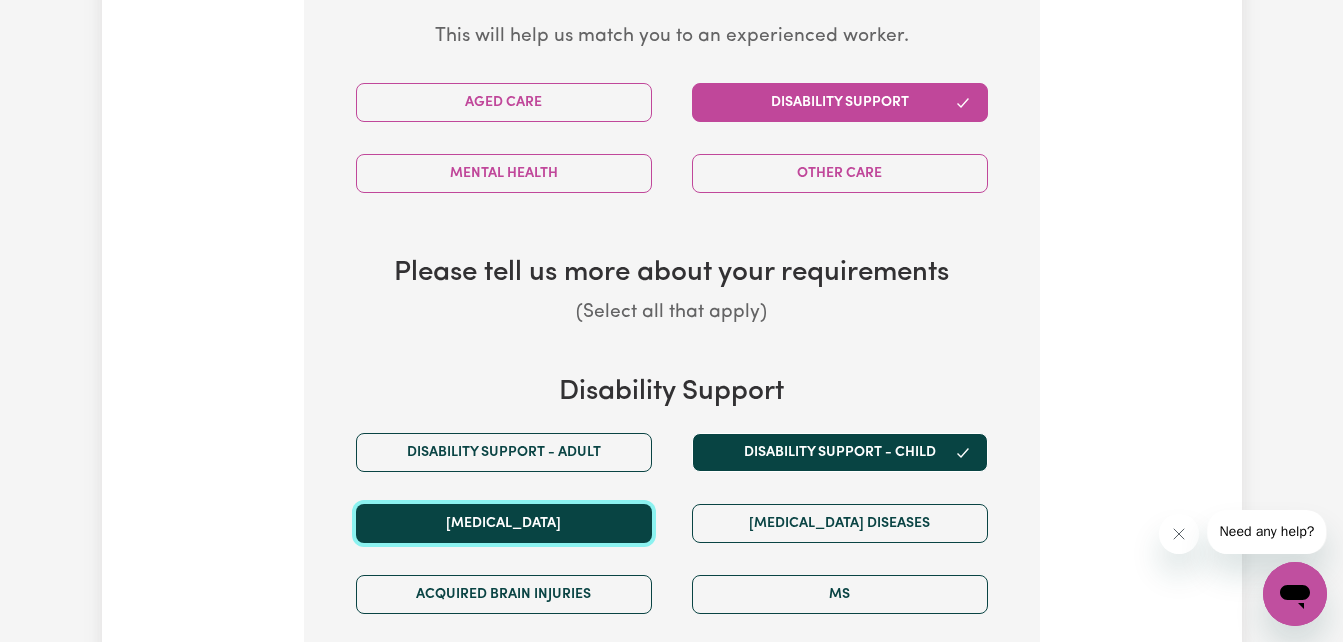 click on "[MEDICAL_DATA]" at bounding box center (504, 523) 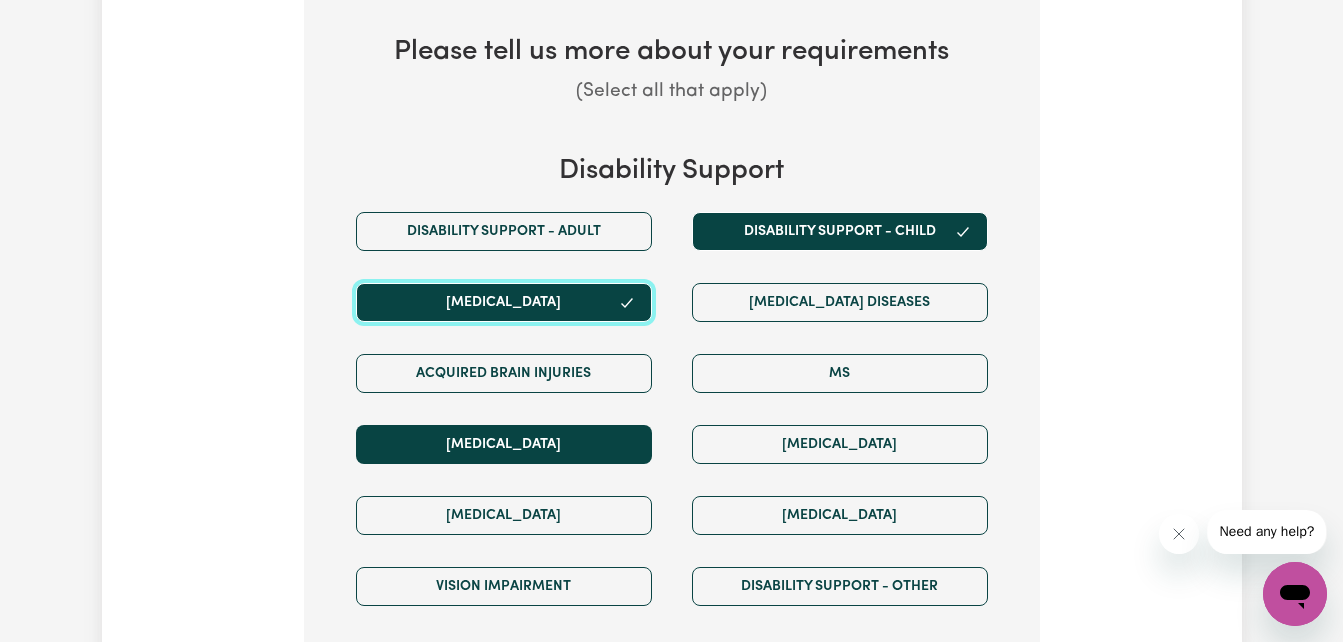 scroll, scrollTop: 1133, scrollLeft: 0, axis: vertical 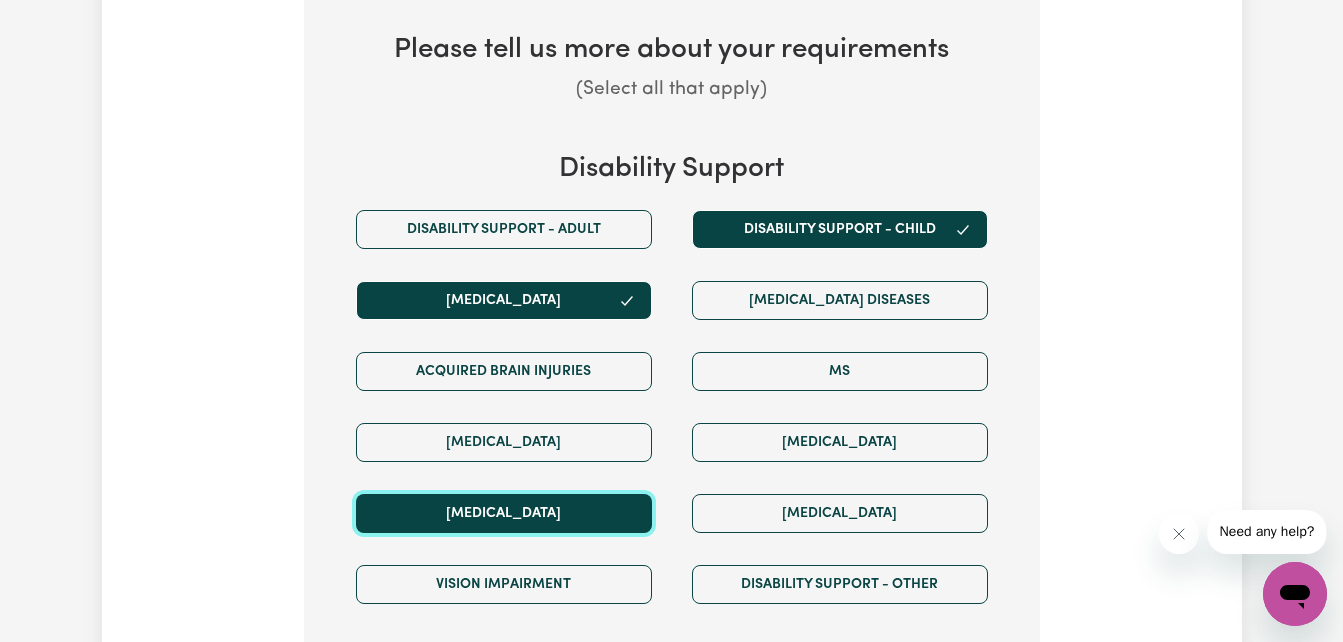 click on "[MEDICAL_DATA]" at bounding box center (504, 513) 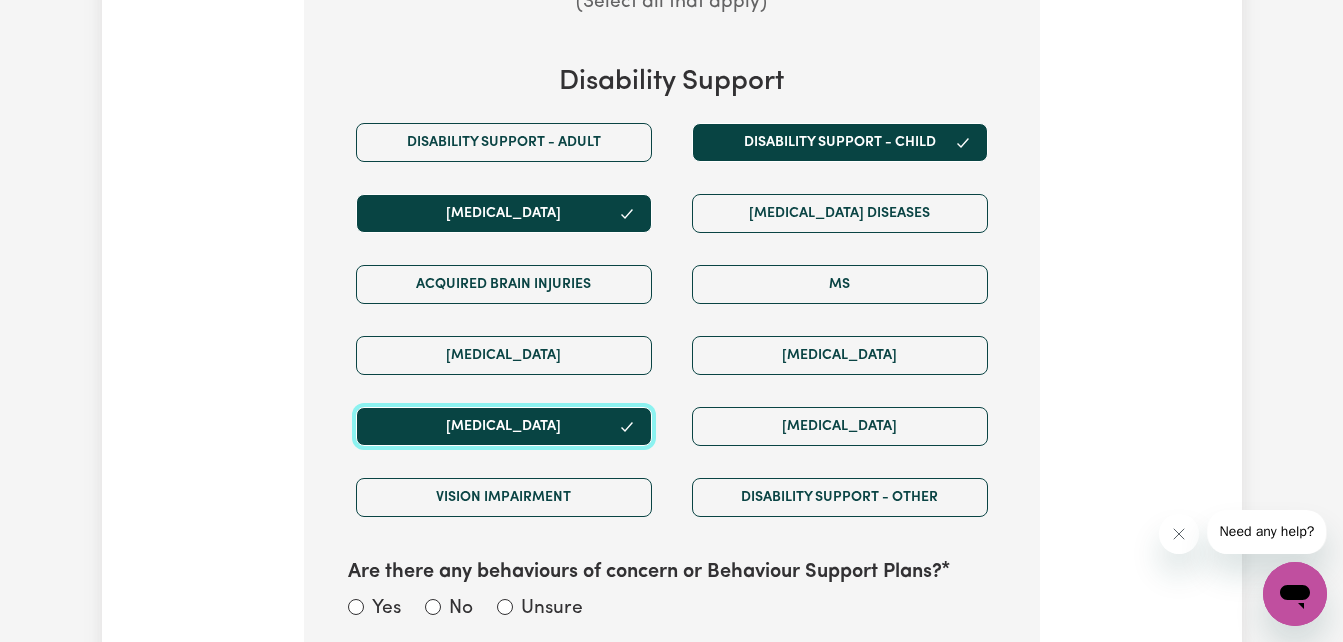 scroll, scrollTop: 1246, scrollLeft: 0, axis: vertical 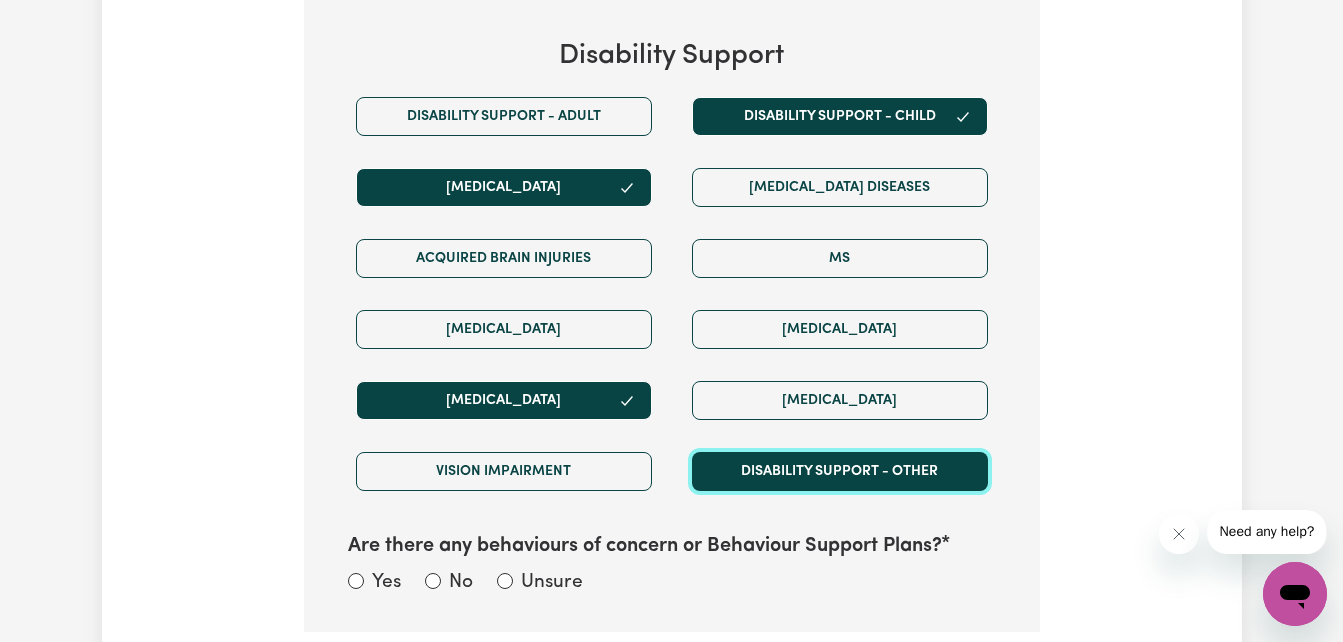 click on "Disability support - Other" at bounding box center (840, 471) 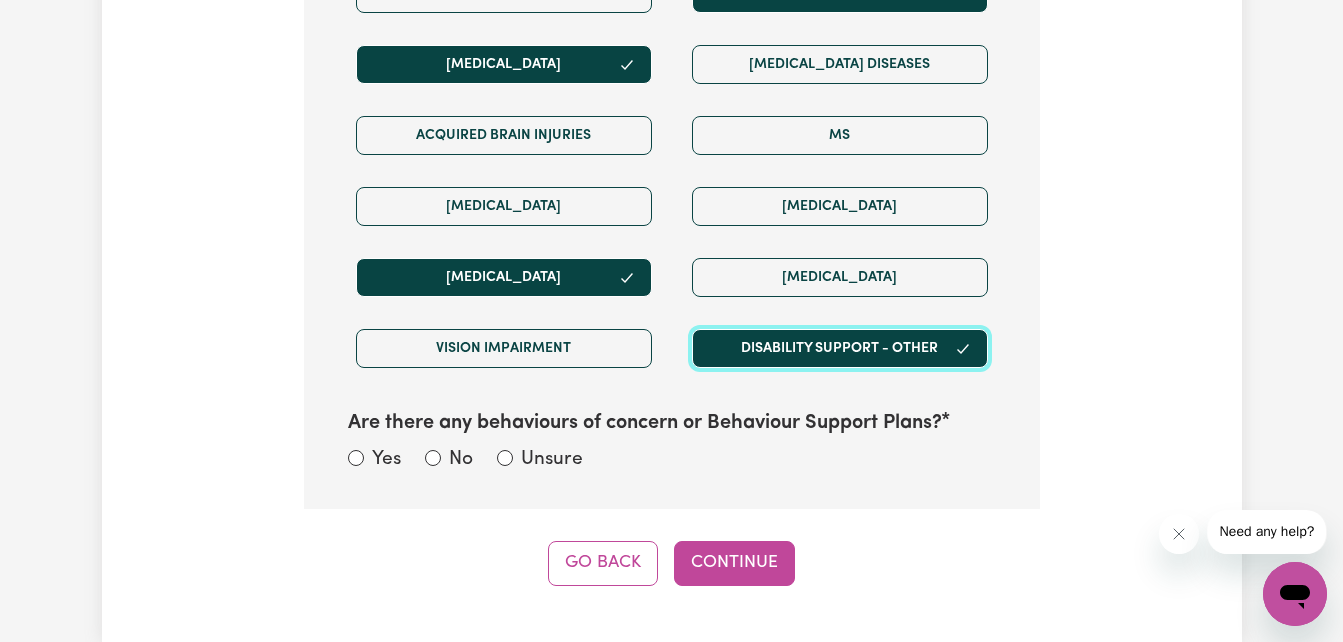 scroll, scrollTop: 1370, scrollLeft: 0, axis: vertical 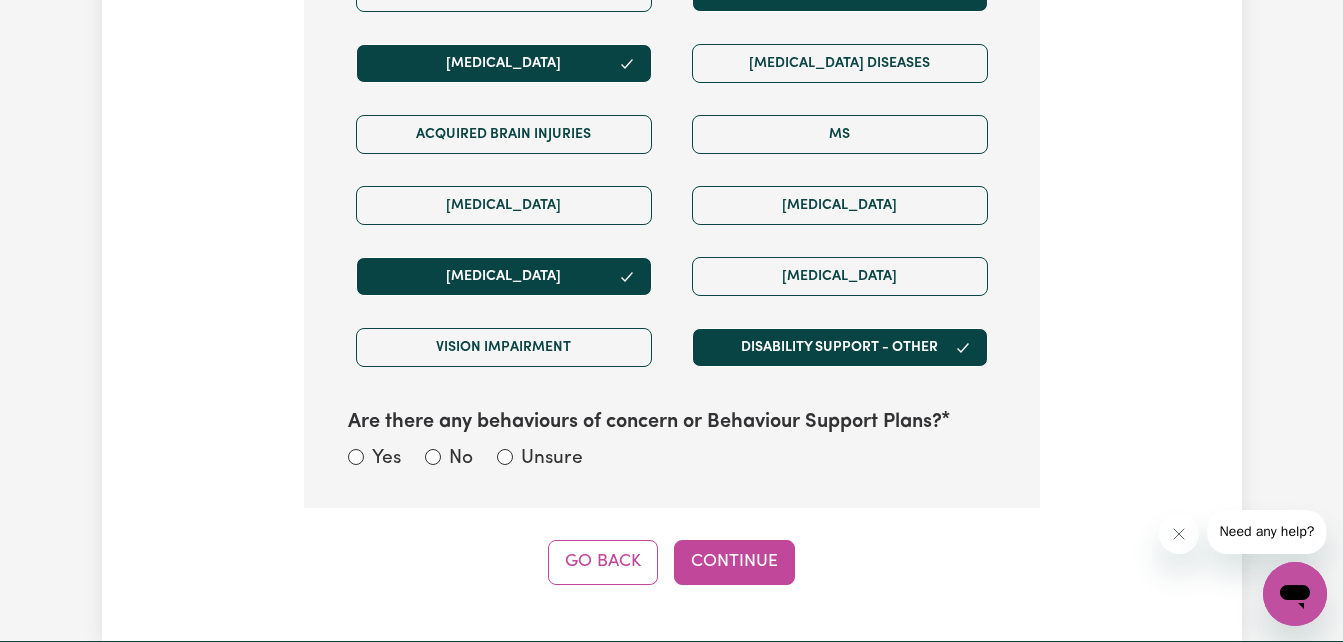 click on "No" at bounding box center (449, 459) 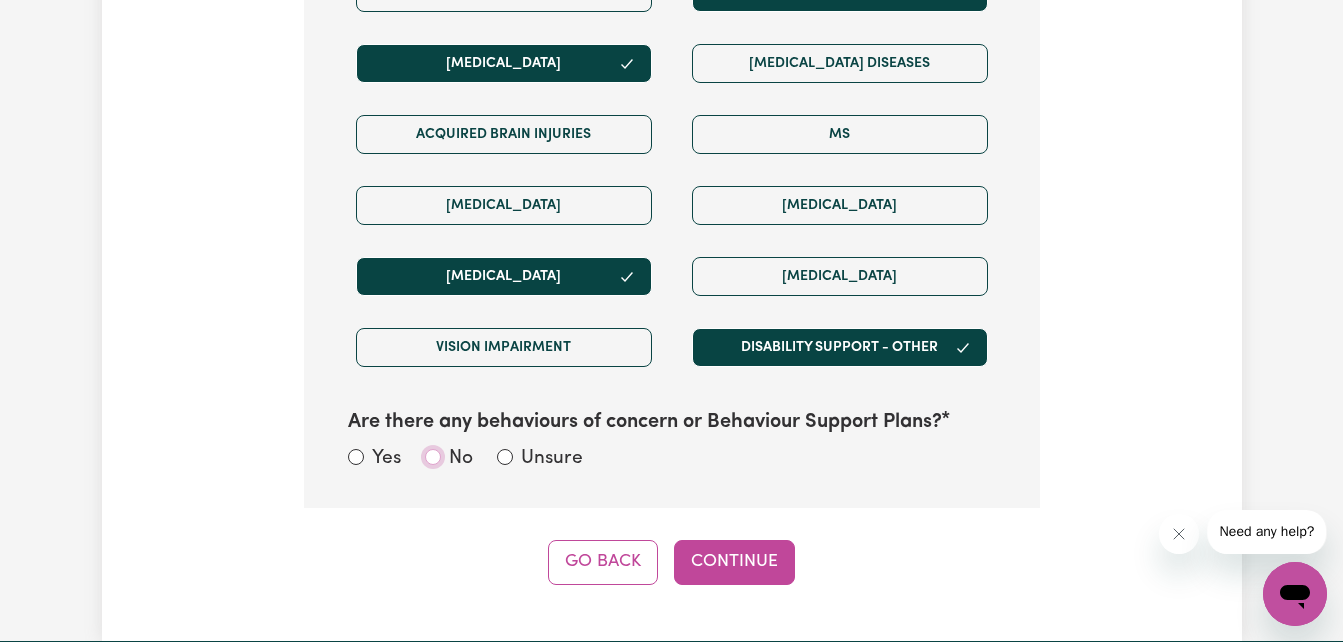 click on "No" at bounding box center (433, 457) 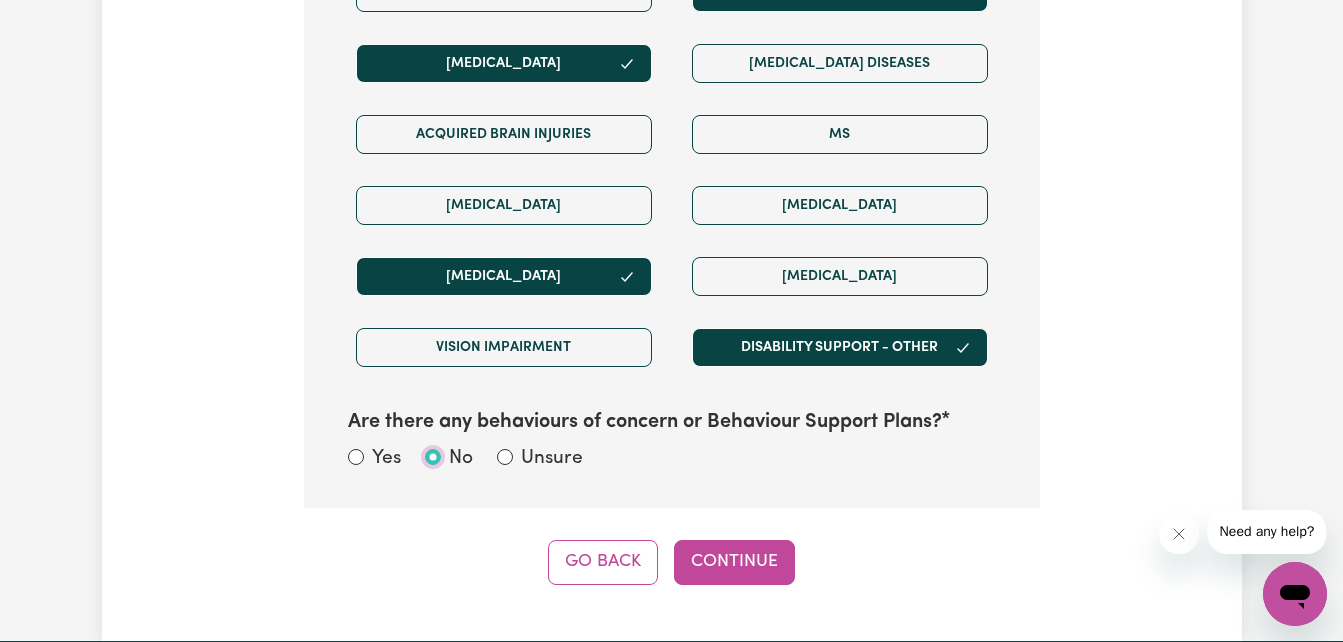 radio on "true" 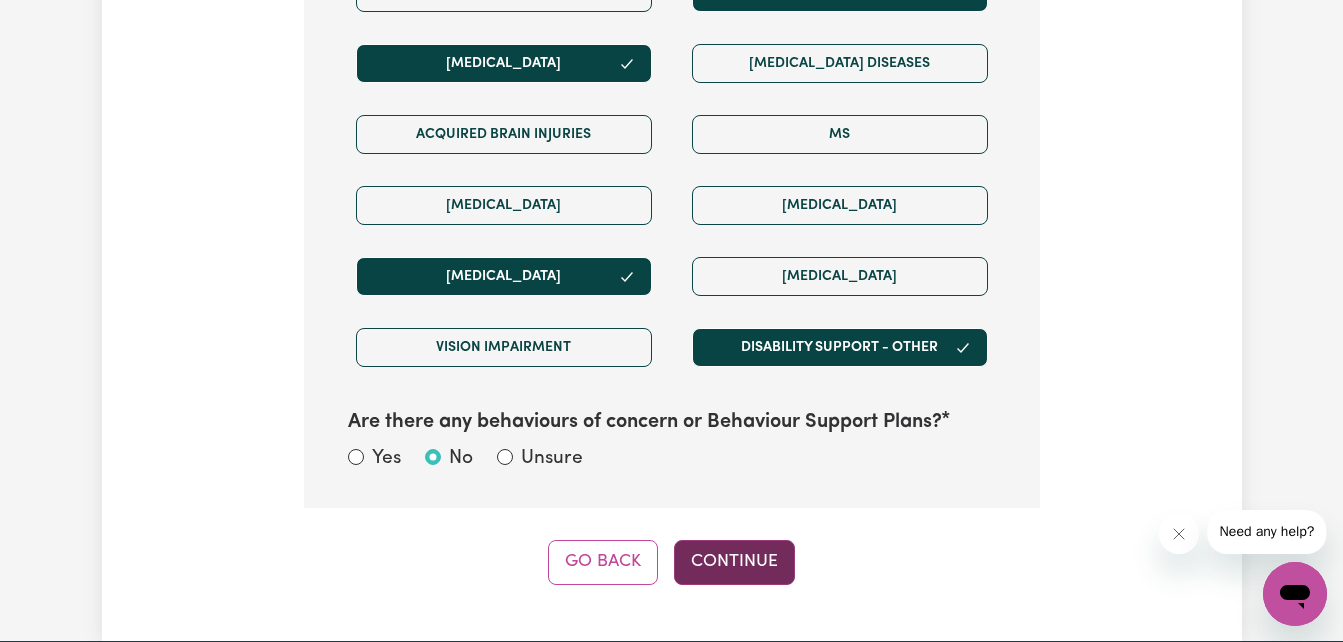 click on "Continue" at bounding box center [734, 562] 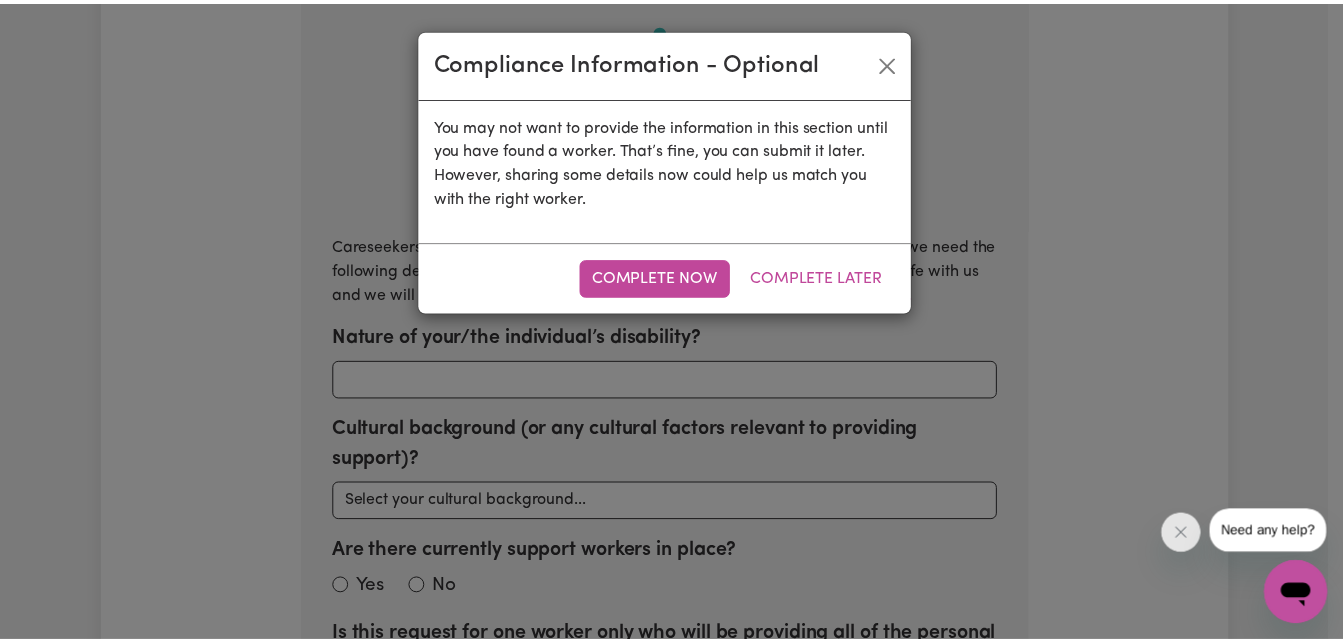 scroll, scrollTop: 712, scrollLeft: 0, axis: vertical 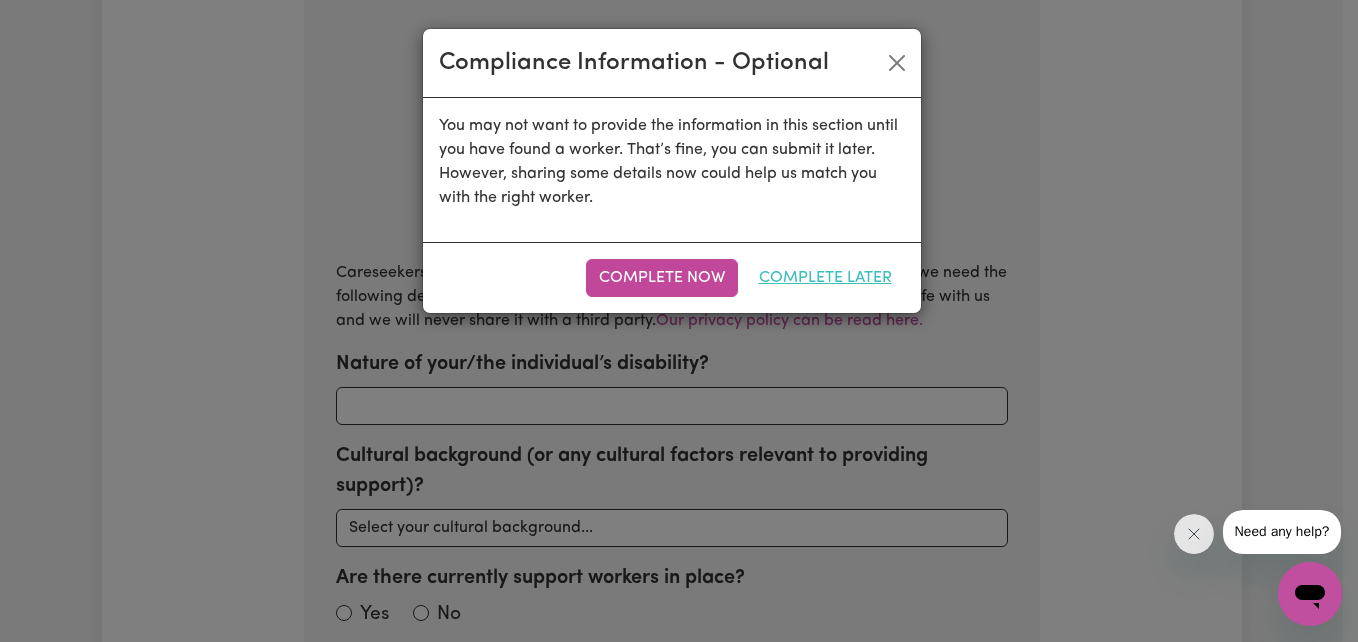 click on "Complete Later" at bounding box center (825, 278) 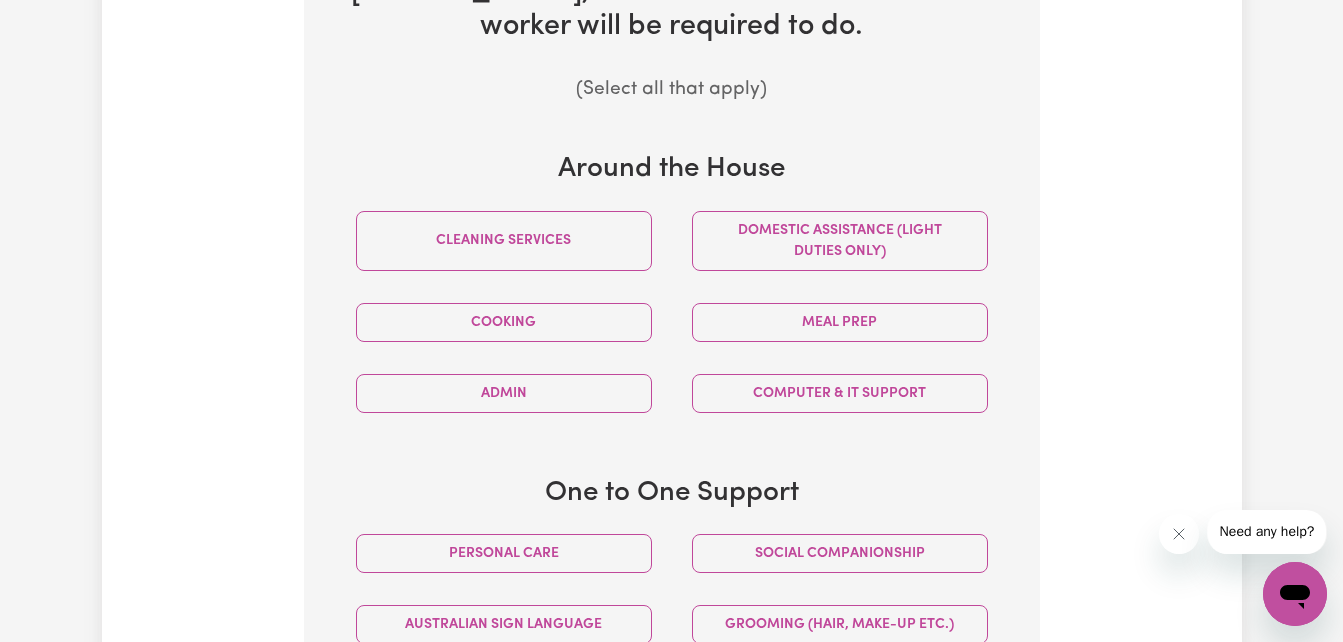 scroll, scrollTop: 899, scrollLeft: 0, axis: vertical 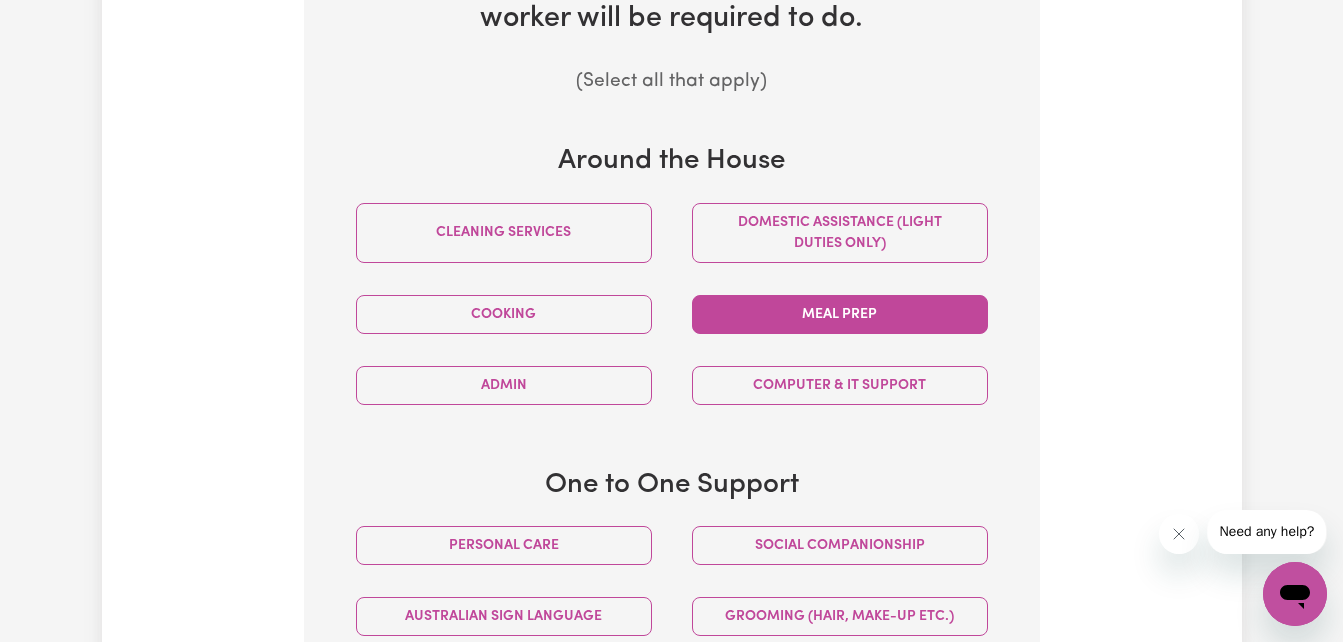 click on "Meal prep" at bounding box center (840, 314) 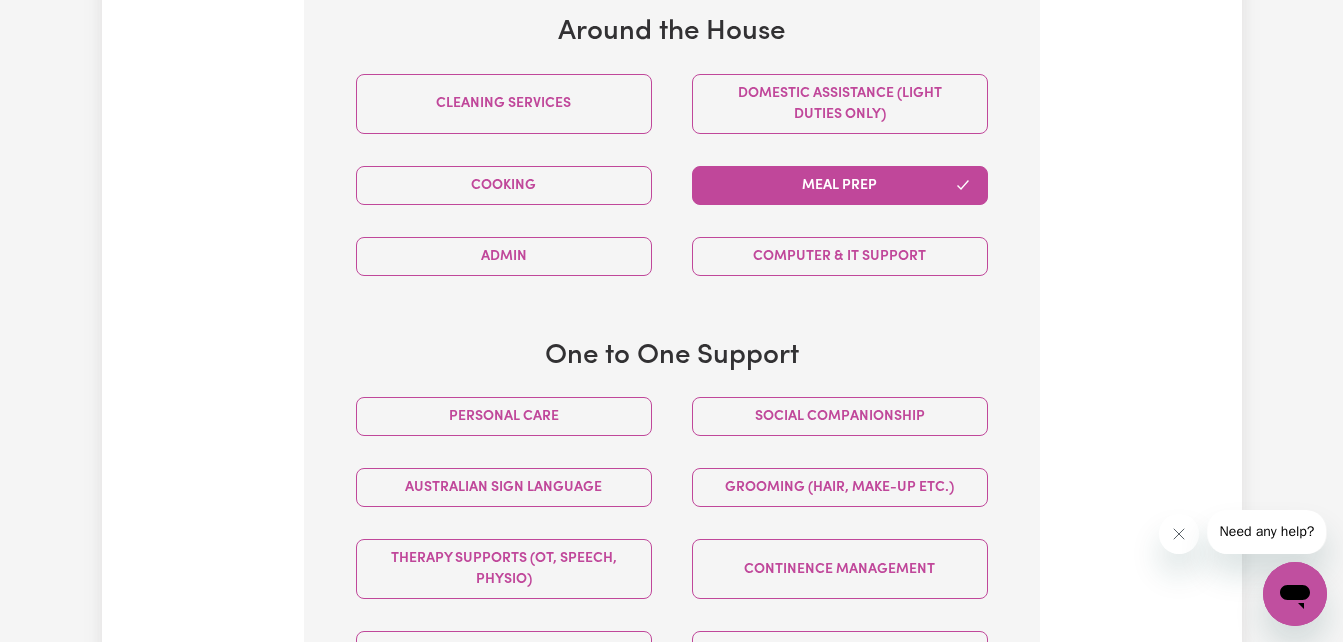 scroll, scrollTop: 1040, scrollLeft: 0, axis: vertical 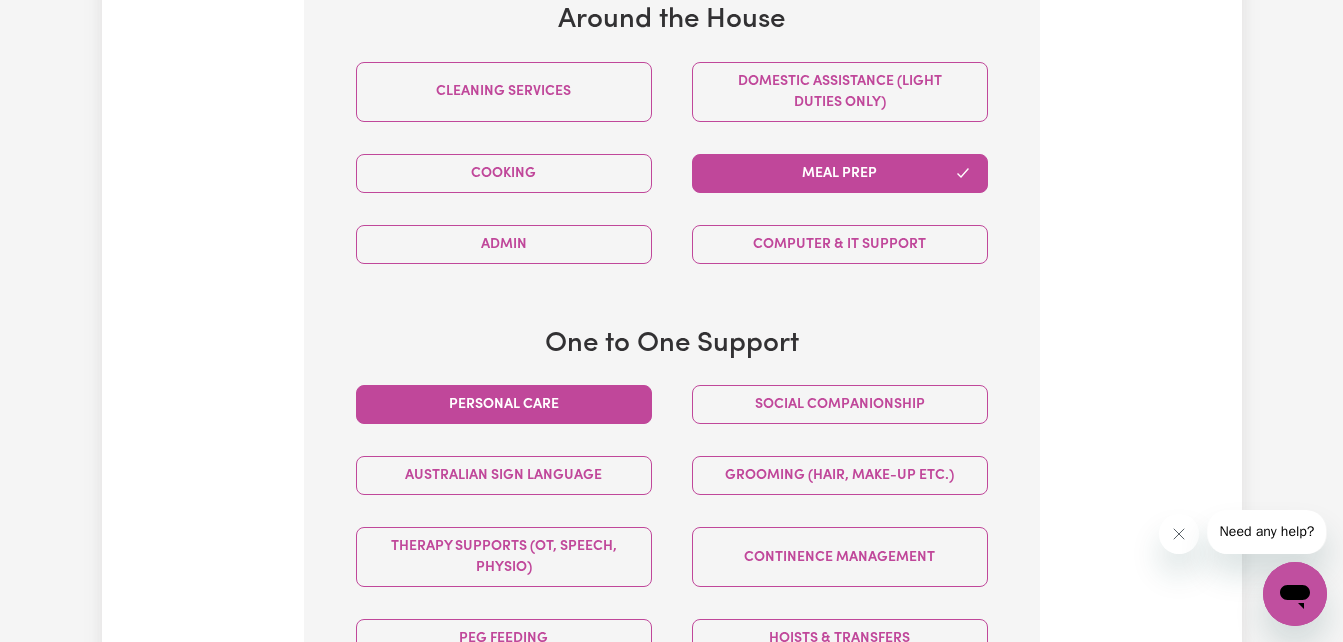 click on "Personal care" at bounding box center [504, 404] 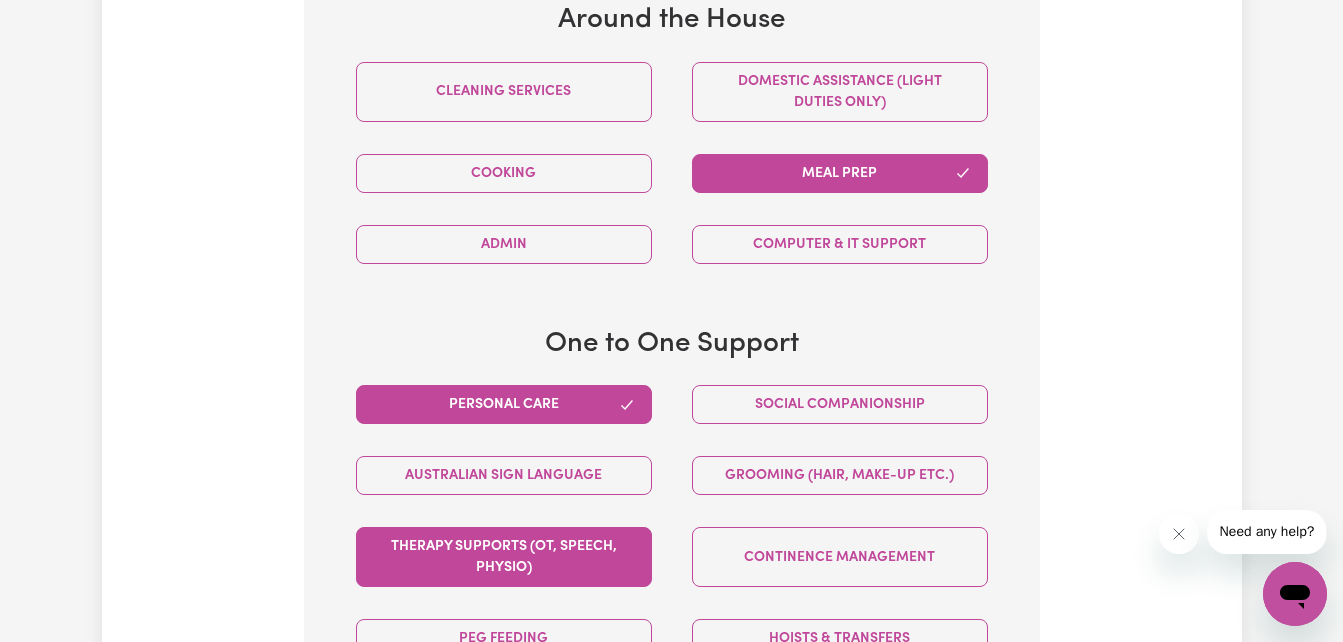 click on "Therapy Supports (OT, speech, physio)" at bounding box center (504, 557) 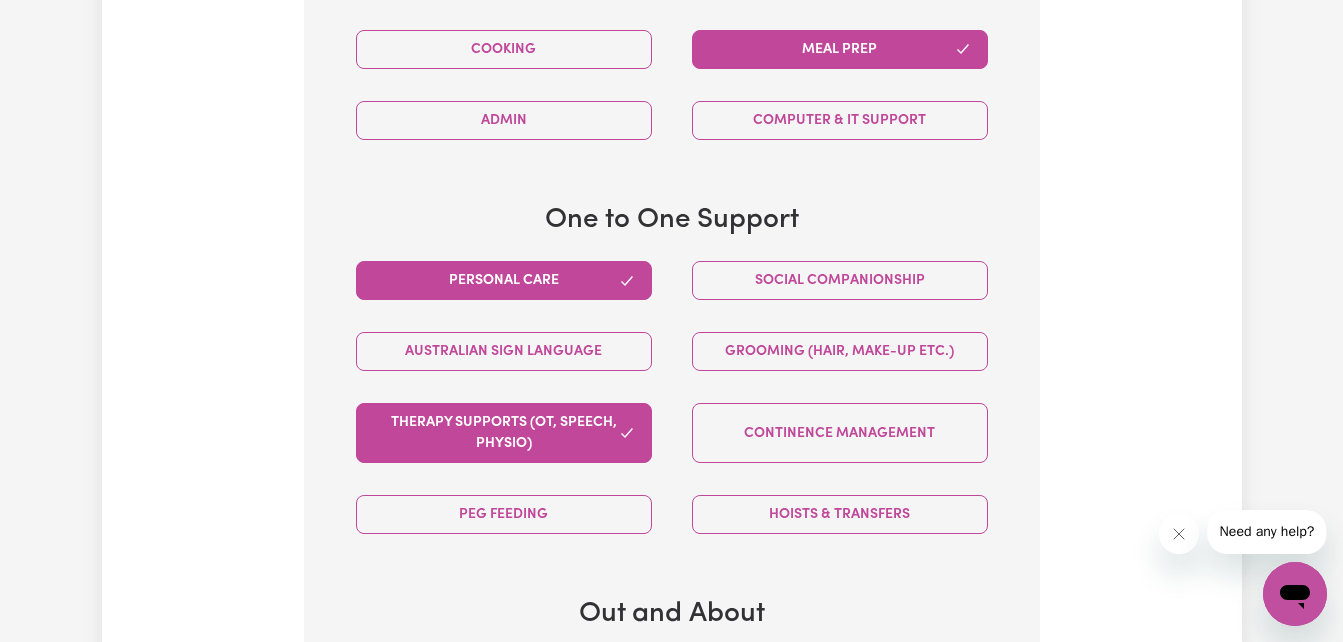 scroll, scrollTop: 1165, scrollLeft: 0, axis: vertical 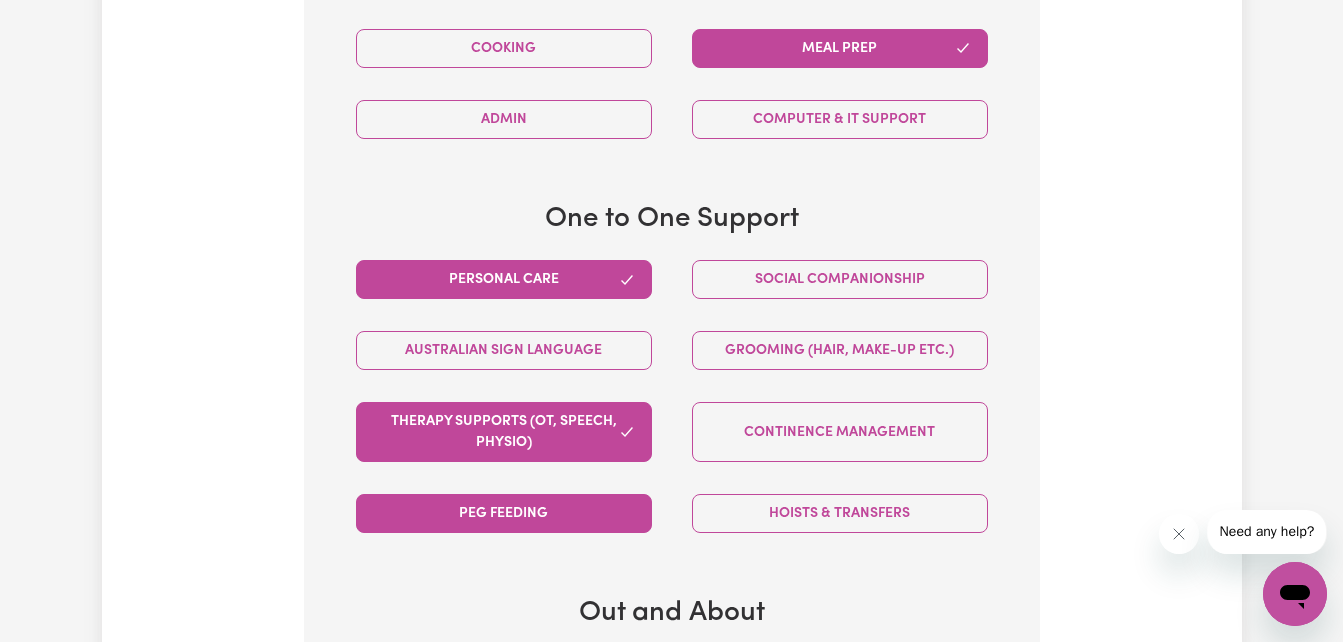click on "PEG feeding" at bounding box center (504, 513) 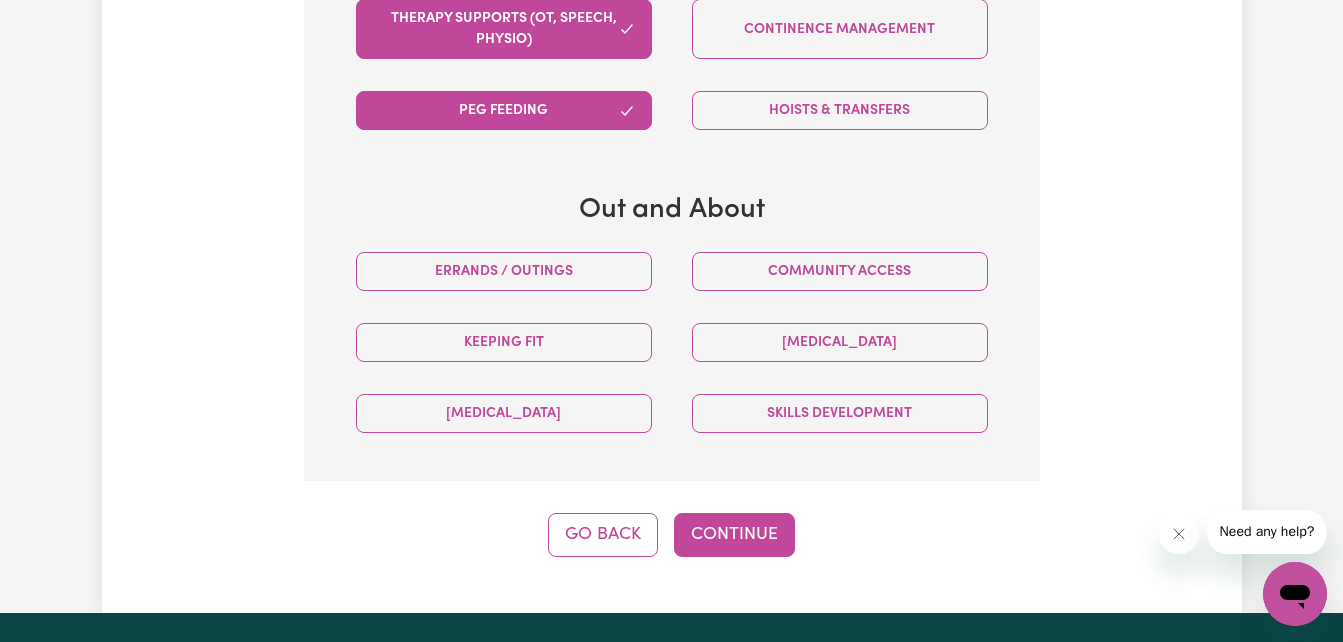 scroll, scrollTop: 1569, scrollLeft: 0, axis: vertical 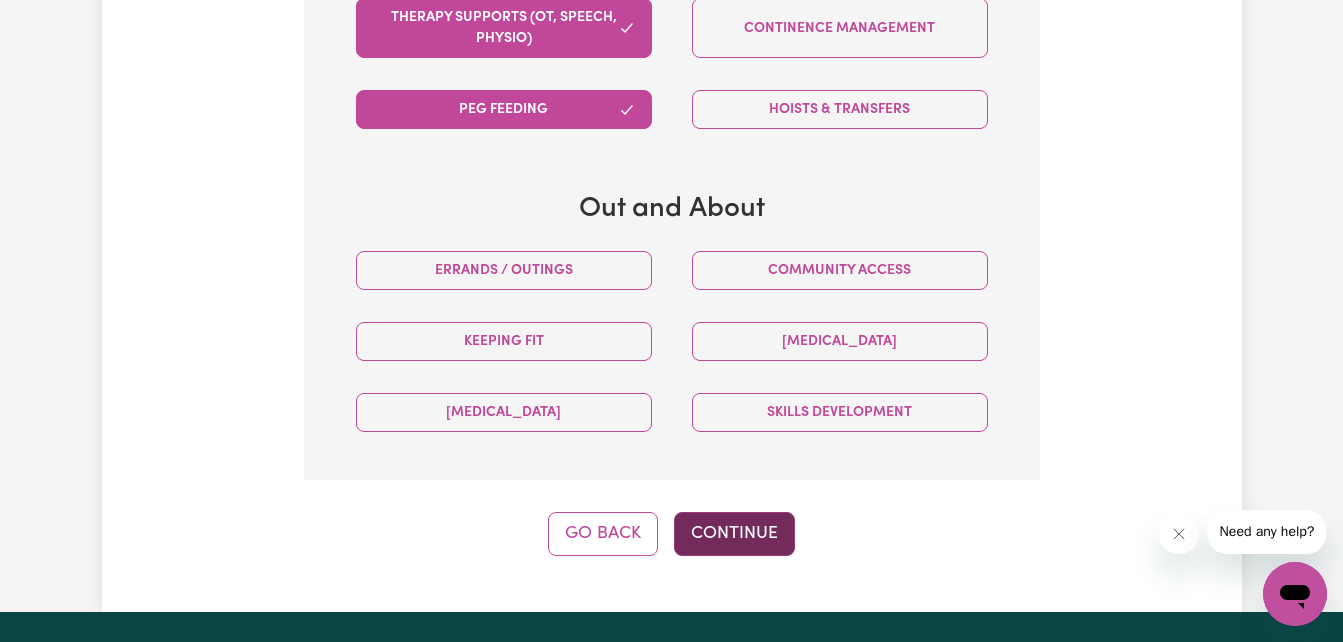 click on "Continue" at bounding box center (734, 534) 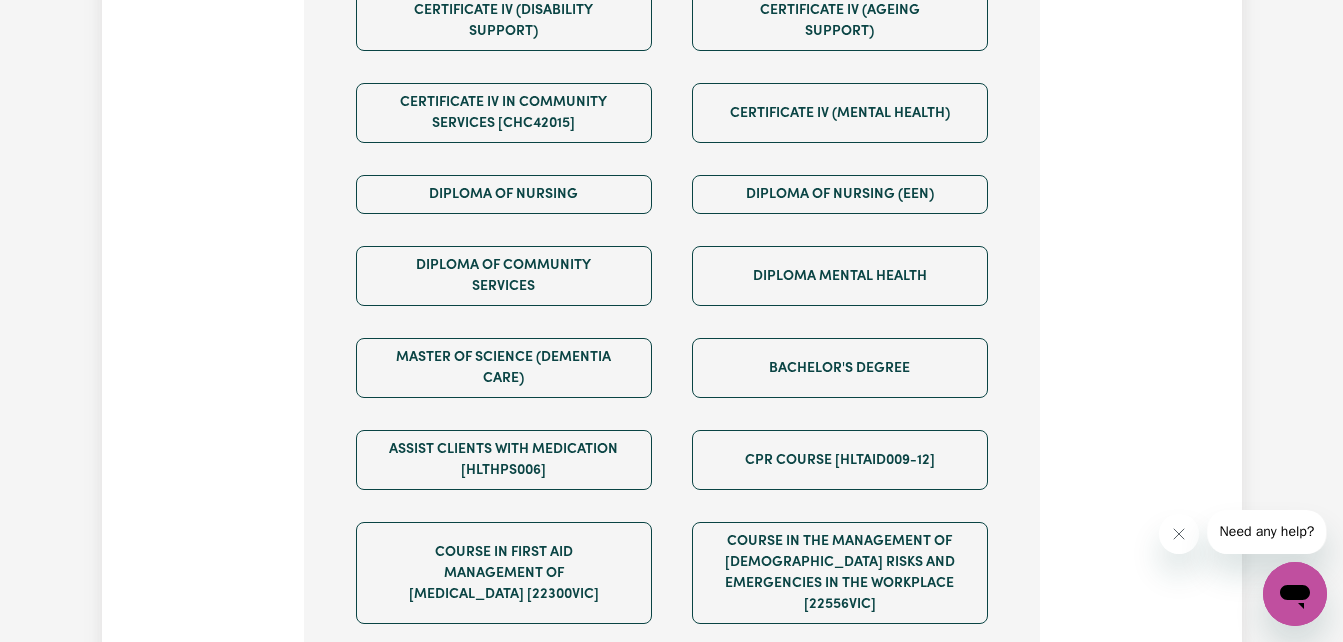 scroll, scrollTop: 712, scrollLeft: 0, axis: vertical 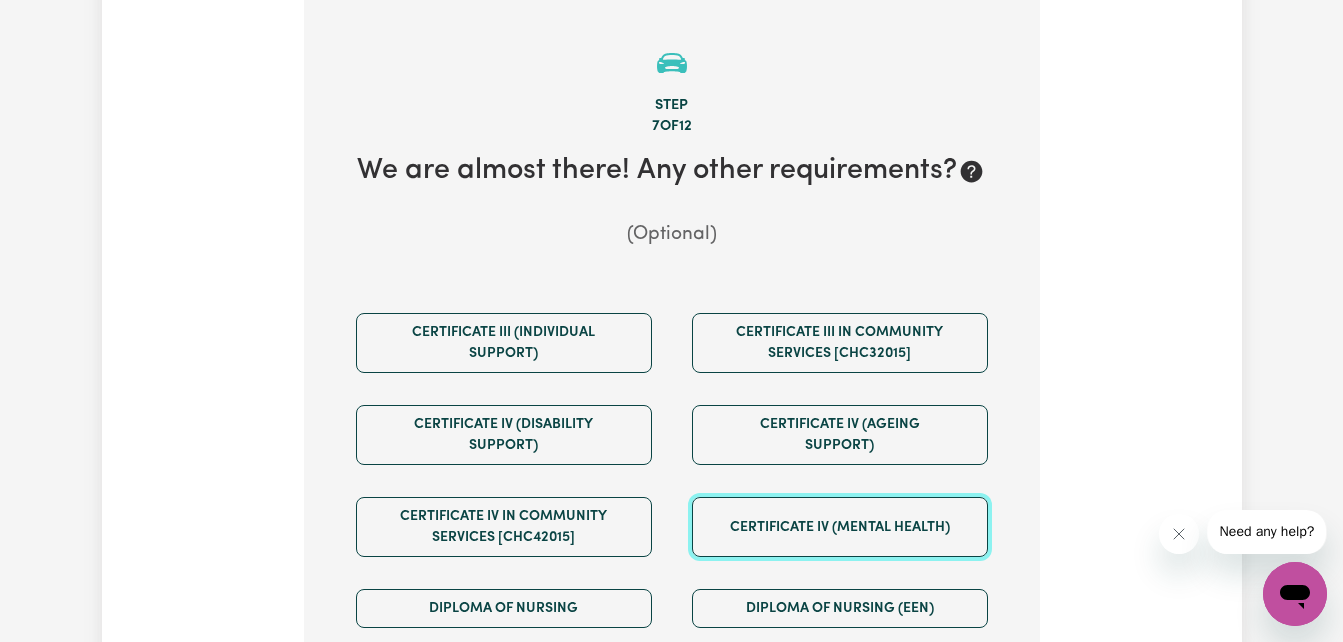 drag, startPoint x: 743, startPoint y: 528, endPoint x: 662, endPoint y: 513, distance: 82.37718 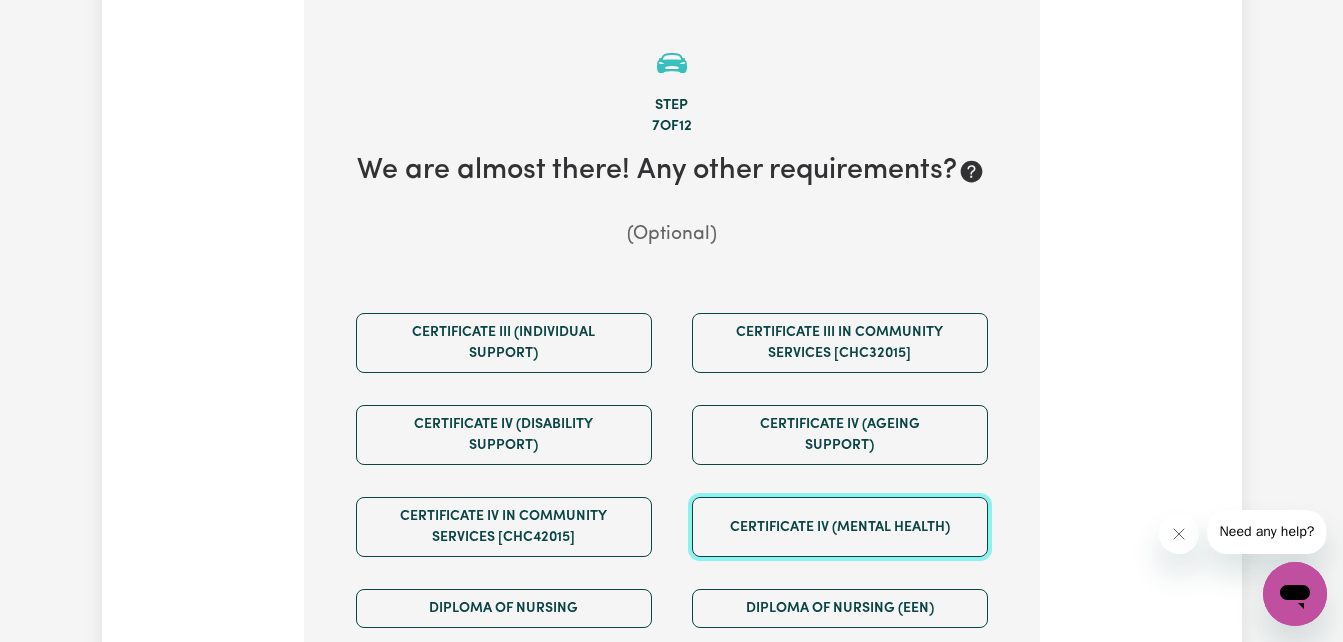 click on "Certificate III (Individual Support) Certificate III in Community Services [CHC32015] Certificate IV (Disability Support) Certificate IV (Ageing Support) Certificate IV in Community Services [CHC42015] Certificate IV (Mental Health) Diploma of Nursing Diploma of Nursing (EEN) Diploma of Community Services Diploma Mental Health Master of Science (Dementia Care) Bachelor's Degree Assist clients with medication [HLTHPS006] CPR Course [HLTAID009-12] Course in First Aid Management of [MEDICAL_DATA] [22300VIC] Course in the Management of [MEDICAL_DATA] Risks and Emergencies in the Workplace [22556VIC] [MEDICAL_DATA] Management Manual Handling [MEDICAL_DATA] Own Car Have driving license Willing to drive Willing to work with pets Working with Children Check Willing to work with smokers" at bounding box center [672, 853] 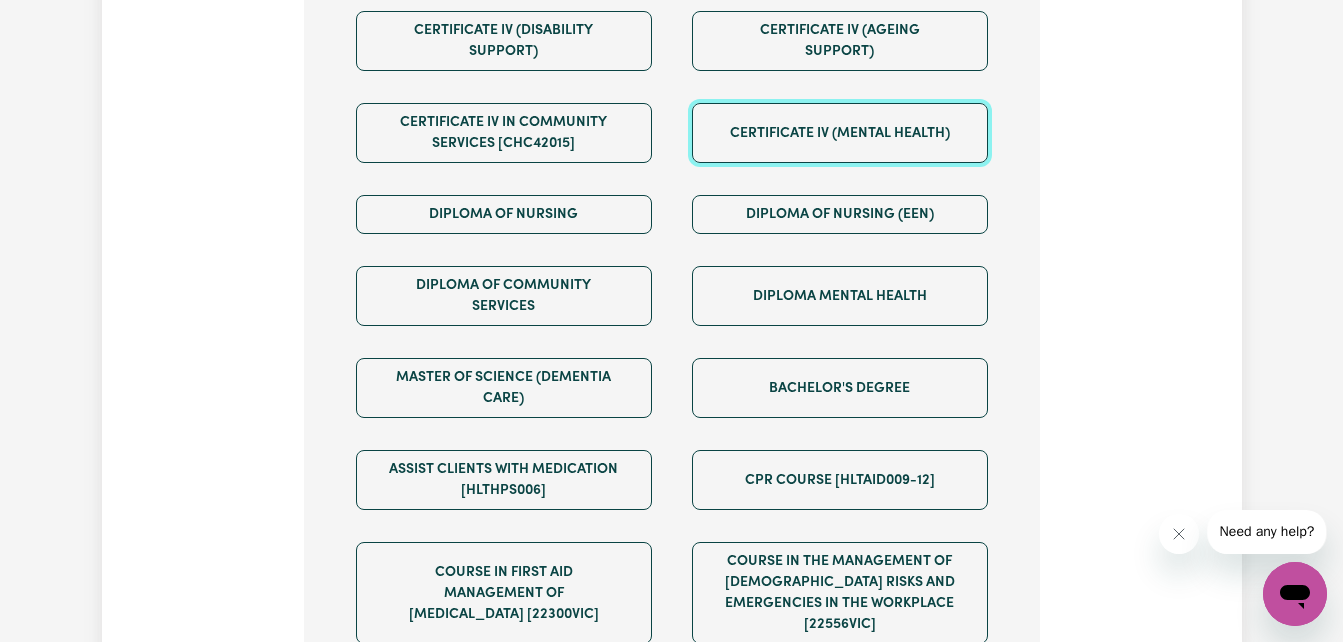 scroll, scrollTop: 1110, scrollLeft: 0, axis: vertical 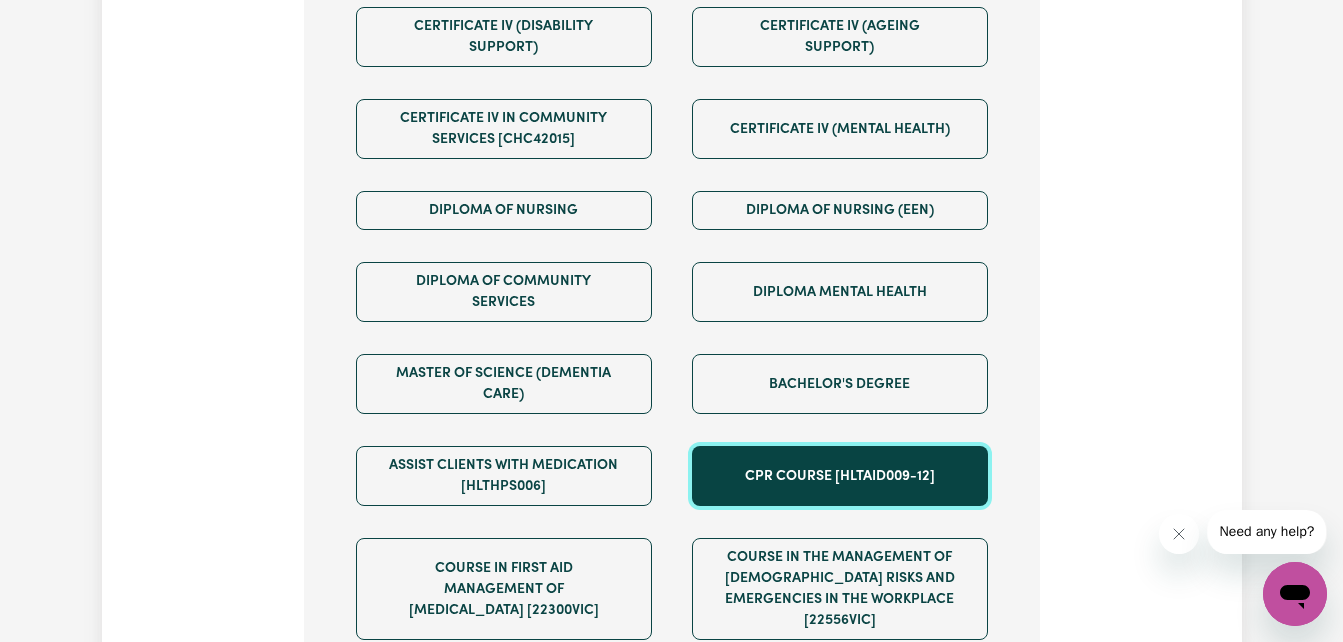 click on "CPR Course [HLTAID009-12]" at bounding box center (840, 476) 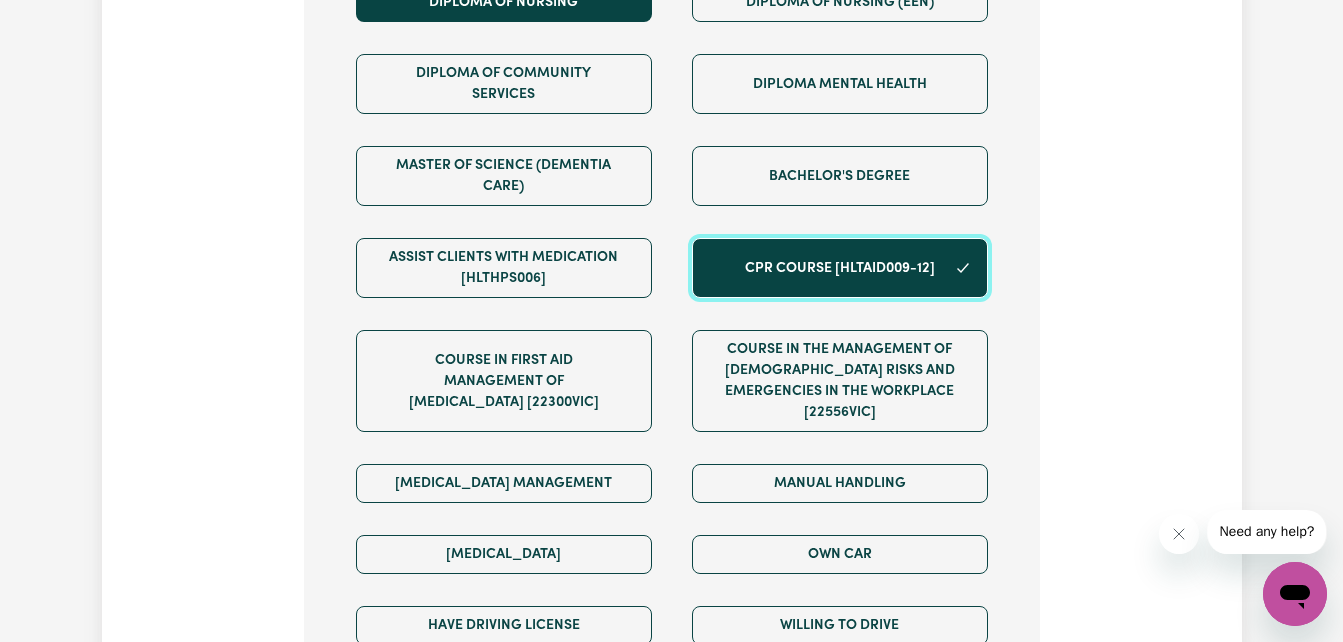 scroll, scrollTop: 1321, scrollLeft: 0, axis: vertical 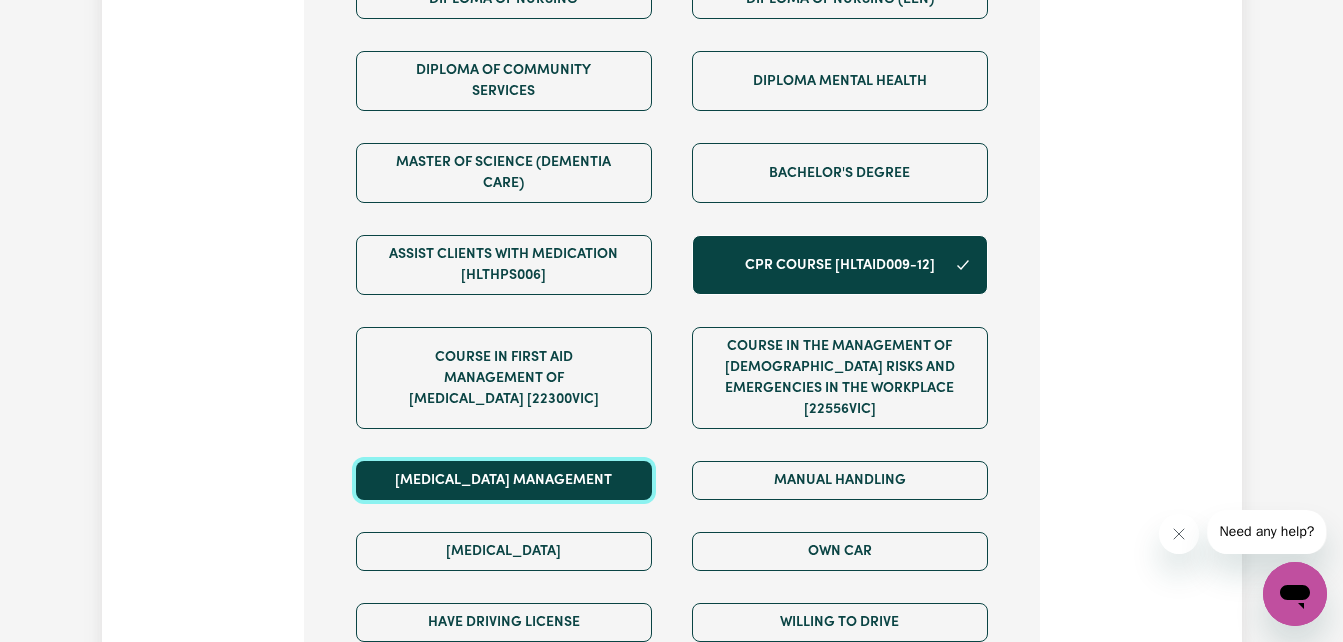 click on "[MEDICAL_DATA] Management" at bounding box center [504, 480] 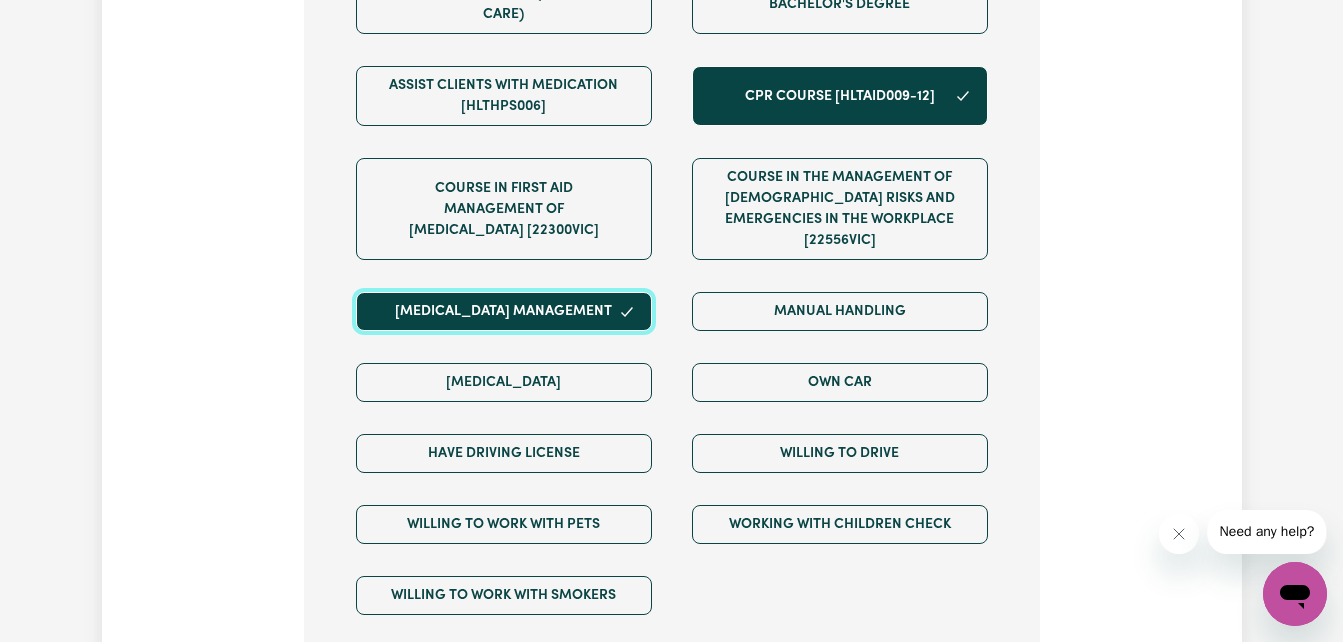 scroll, scrollTop: 1503, scrollLeft: 0, axis: vertical 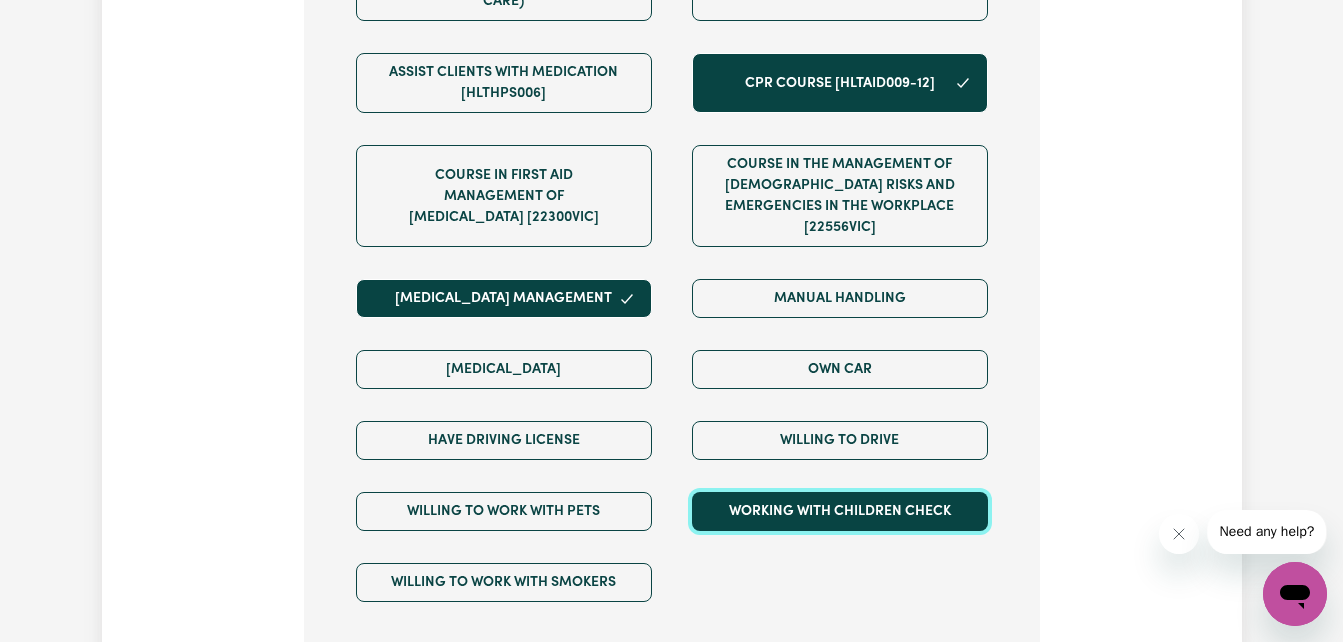 click on "Working with Children Check" at bounding box center (840, 511) 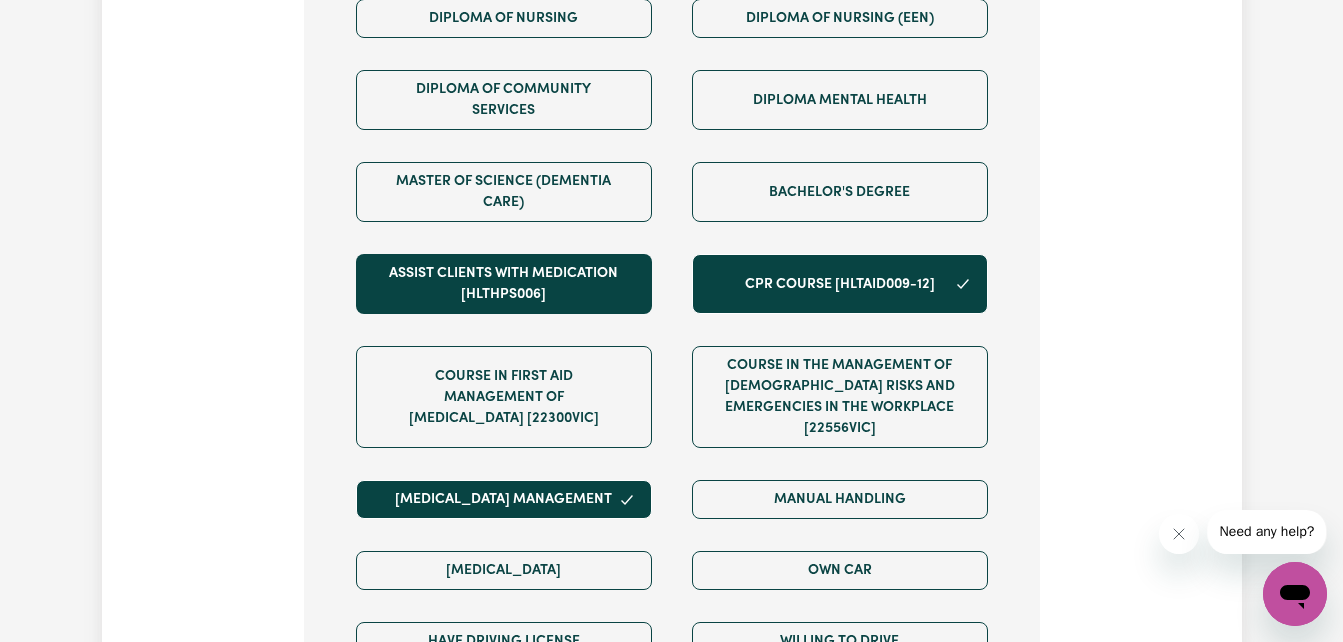 scroll, scrollTop: 1156, scrollLeft: 0, axis: vertical 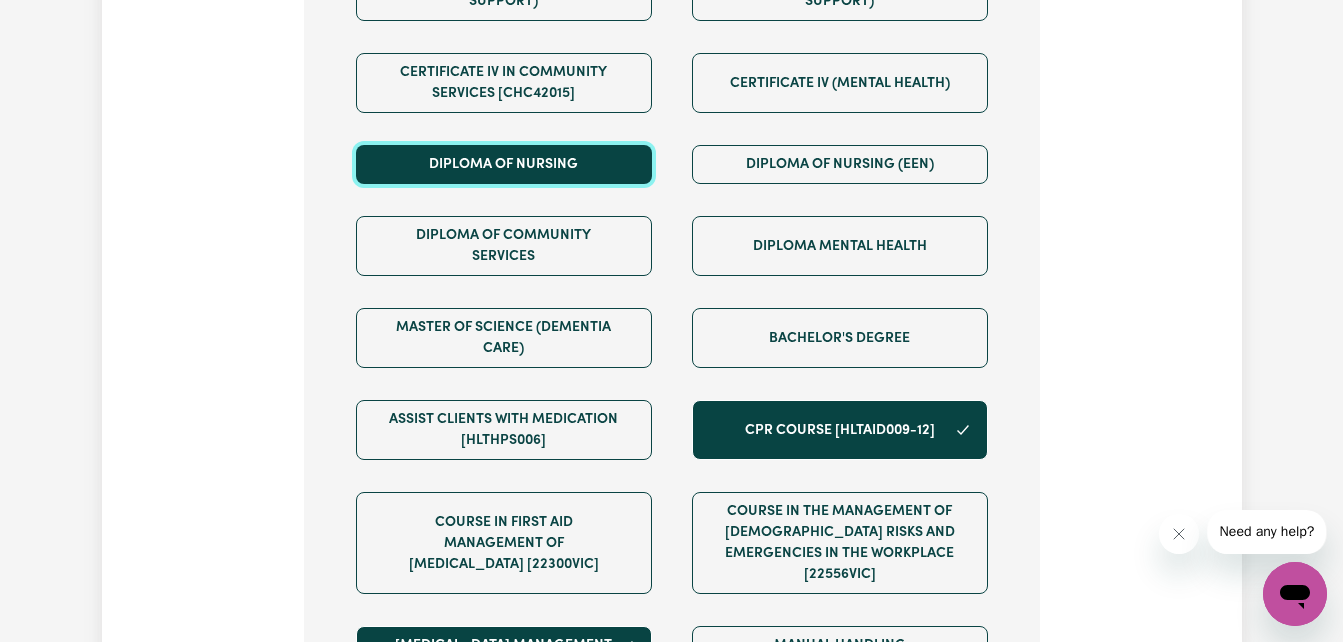 click on "Diploma of Nursing" at bounding box center (504, 164) 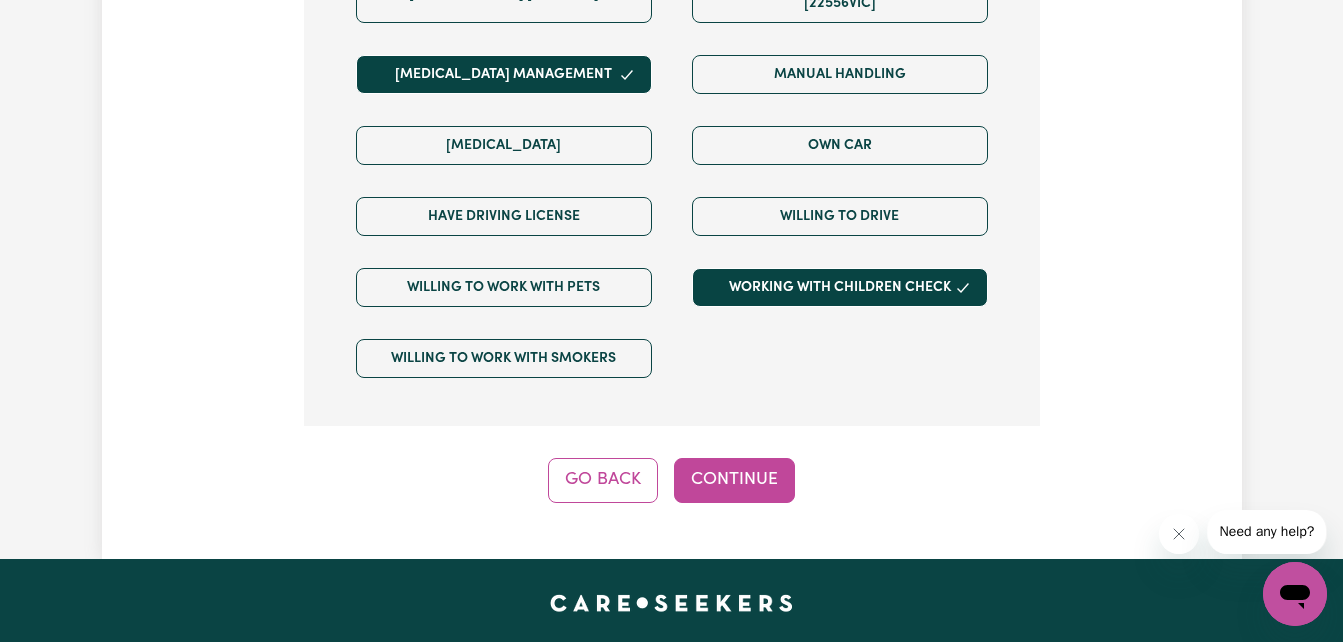 scroll, scrollTop: 1728, scrollLeft: 0, axis: vertical 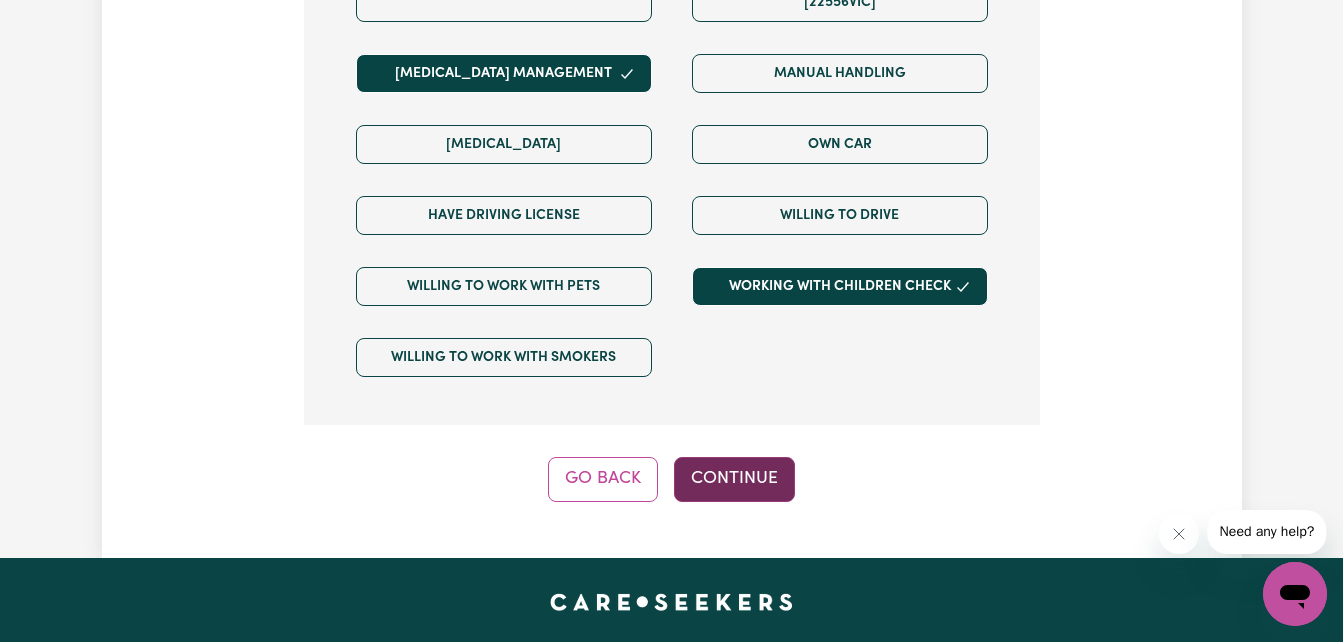click on "Continue" at bounding box center [734, 479] 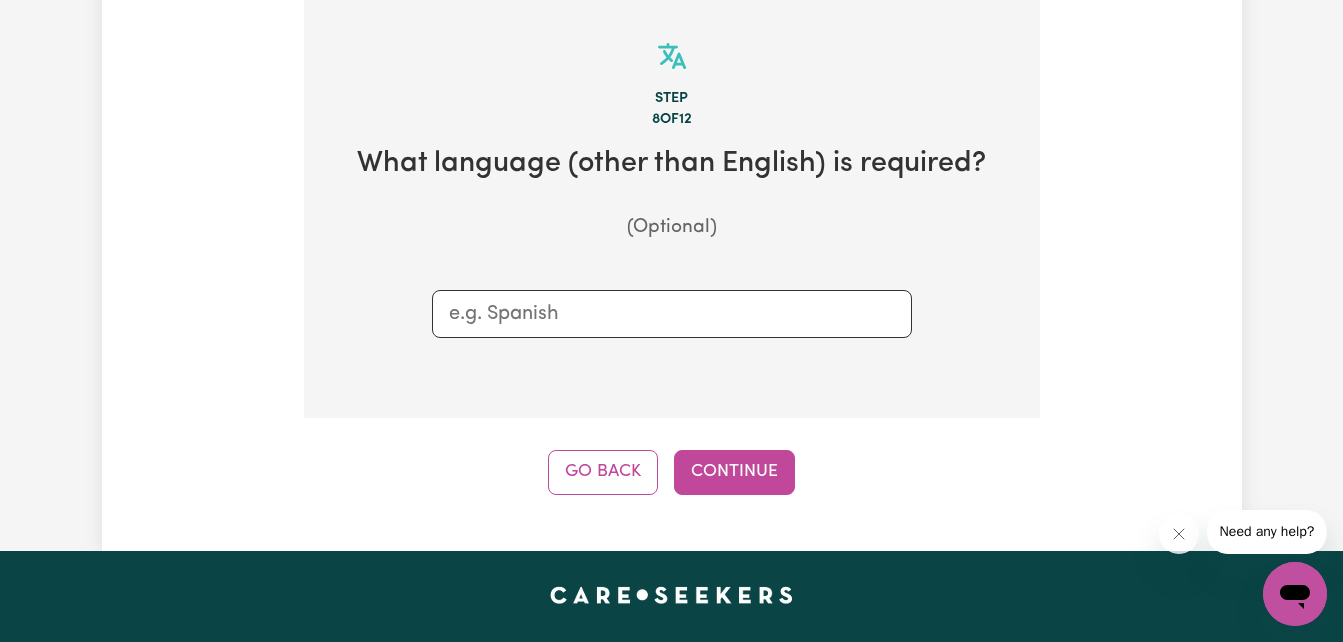 scroll, scrollTop: 712, scrollLeft: 0, axis: vertical 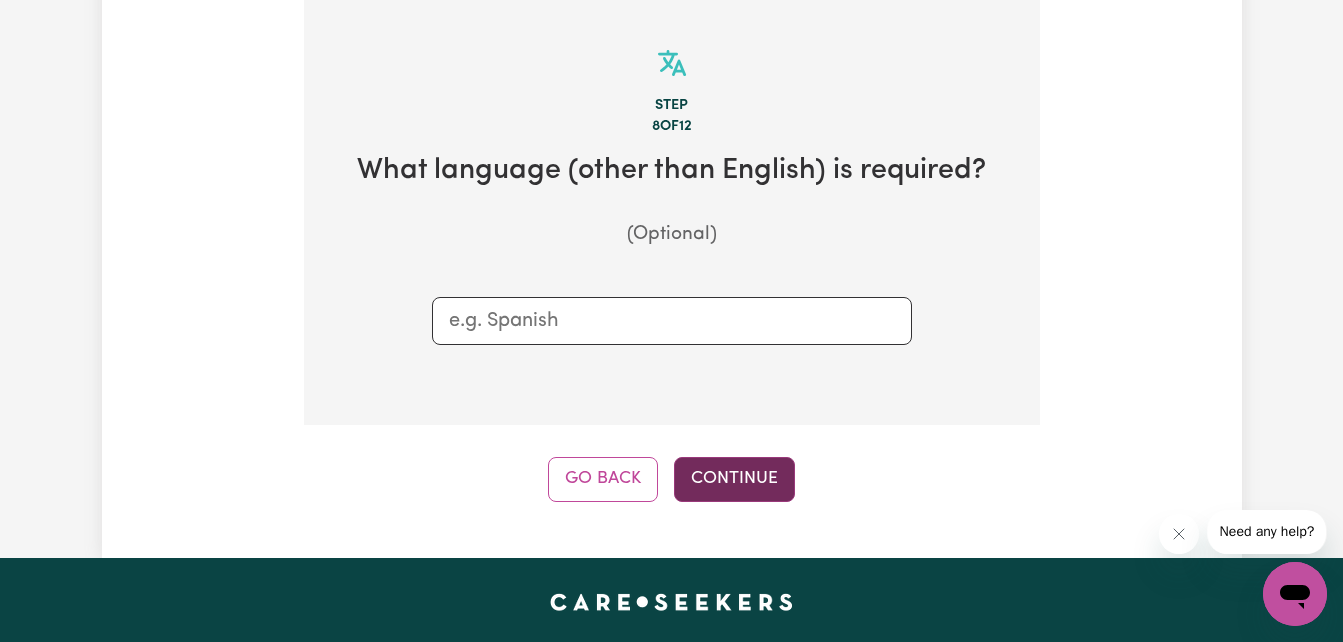 click on "Continue" at bounding box center (734, 479) 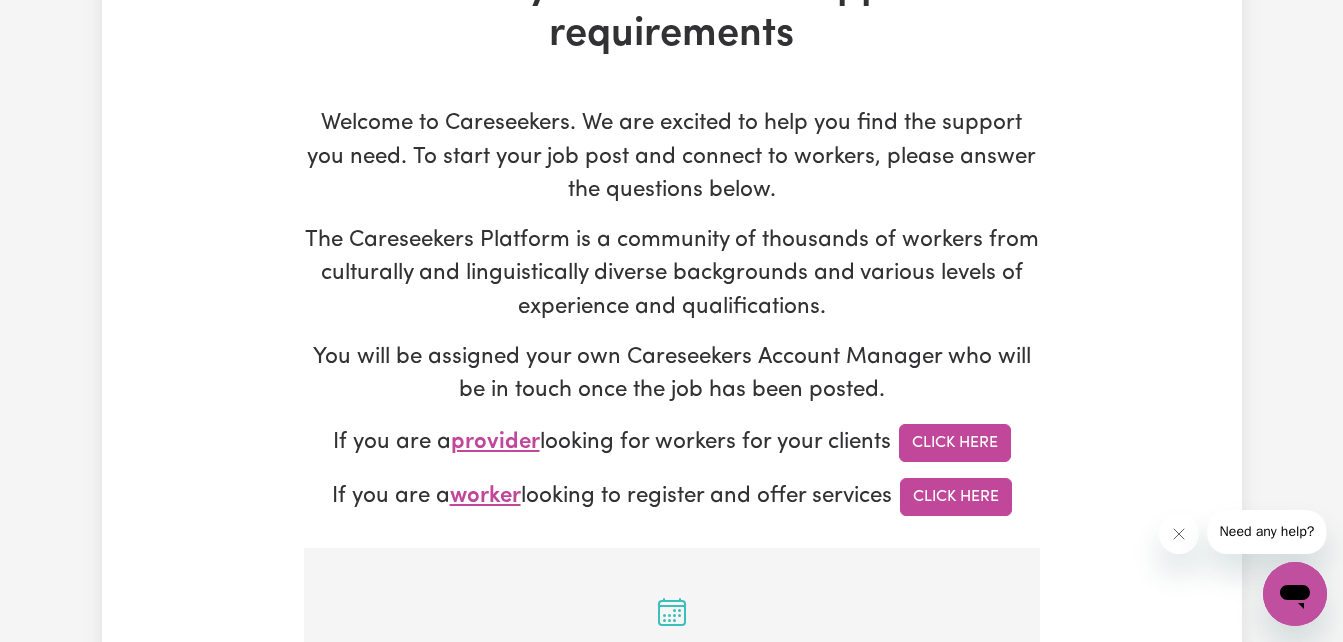 scroll, scrollTop: 164, scrollLeft: 0, axis: vertical 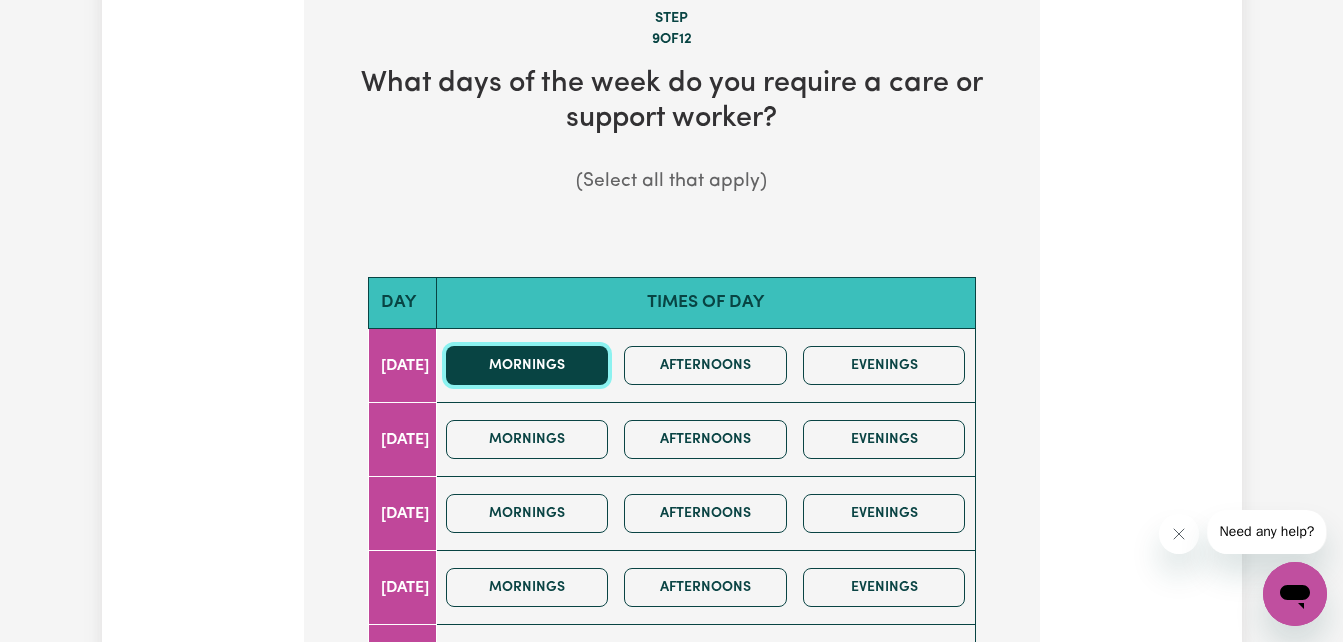 click on "Mornings" at bounding box center [527, 365] 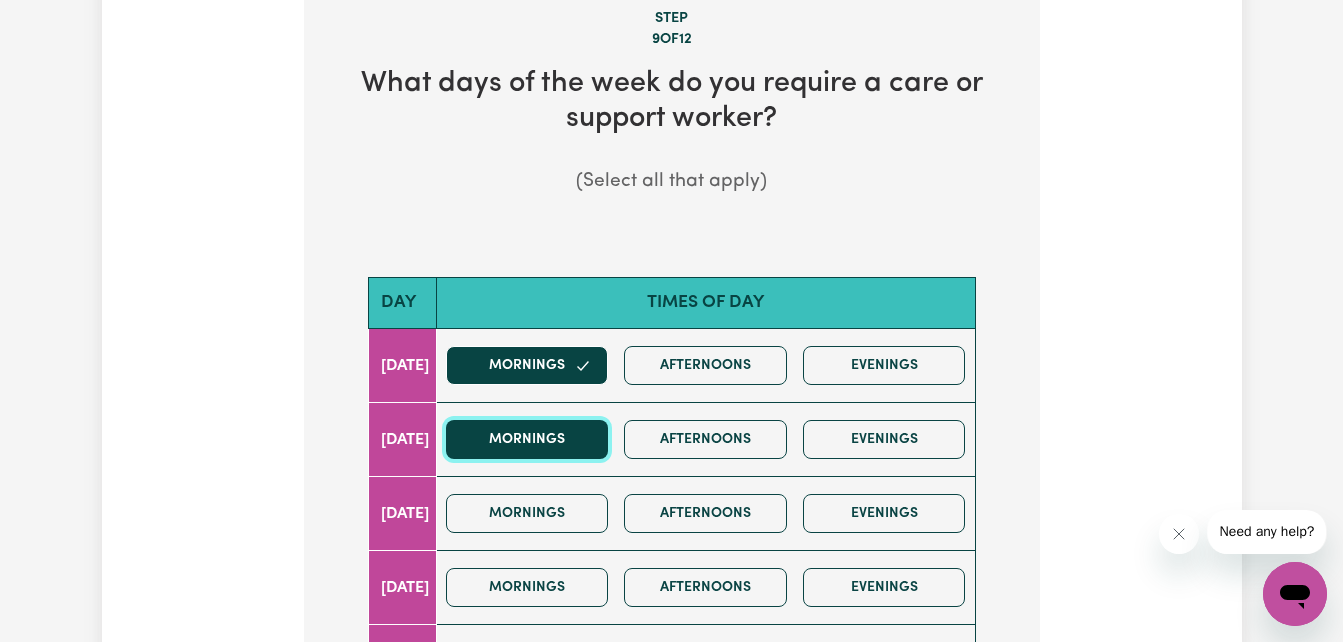 click on "Mornings" at bounding box center [527, 439] 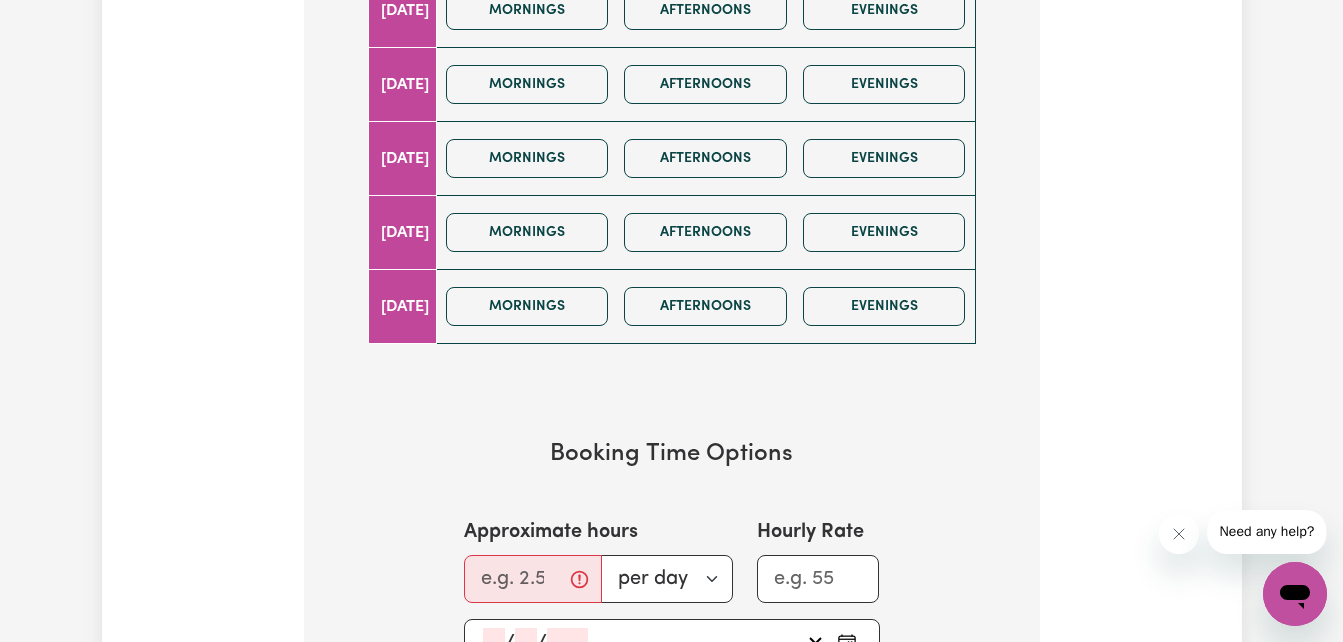 scroll, scrollTop: 1422, scrollLeft: 0, axis: vertical 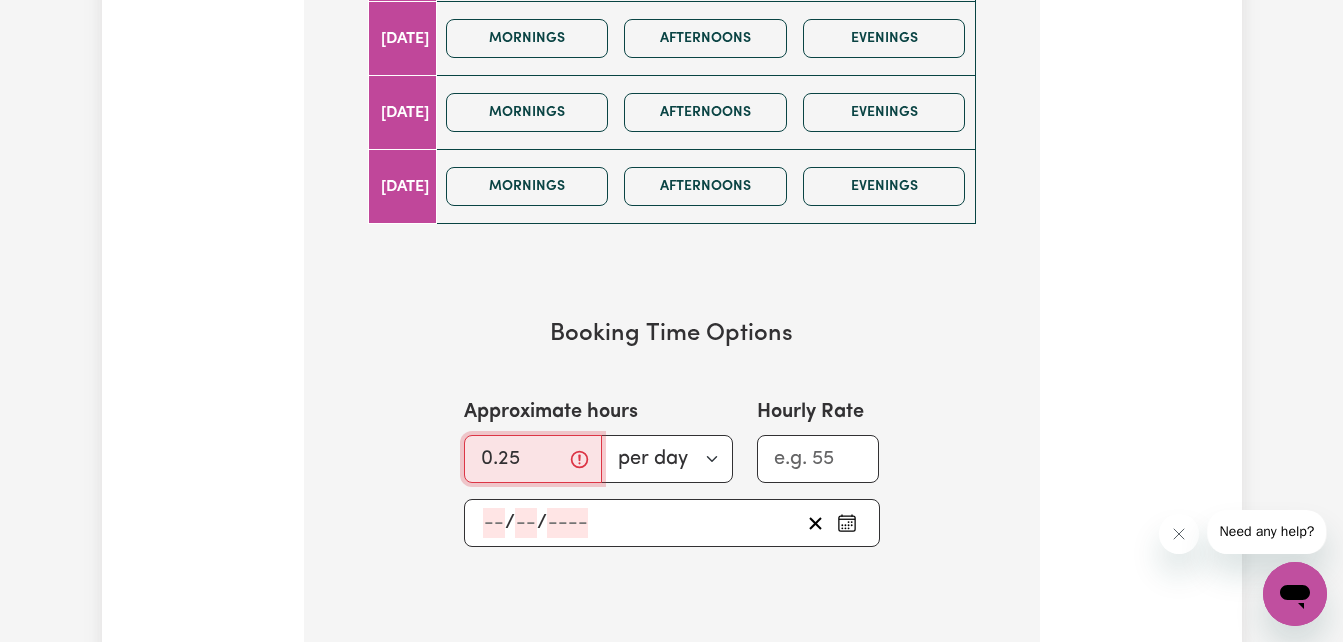 click on "0.25" at bounding box center [533, 459] 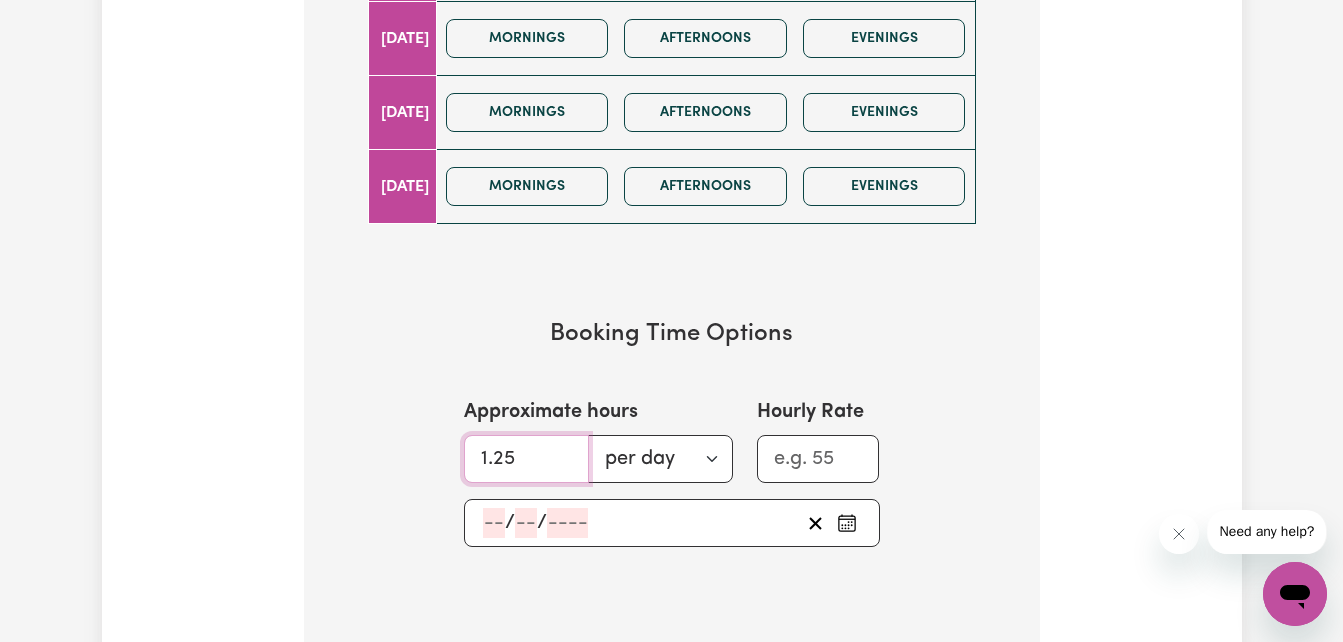 click on "1.25" at bounding box center (526, 459) 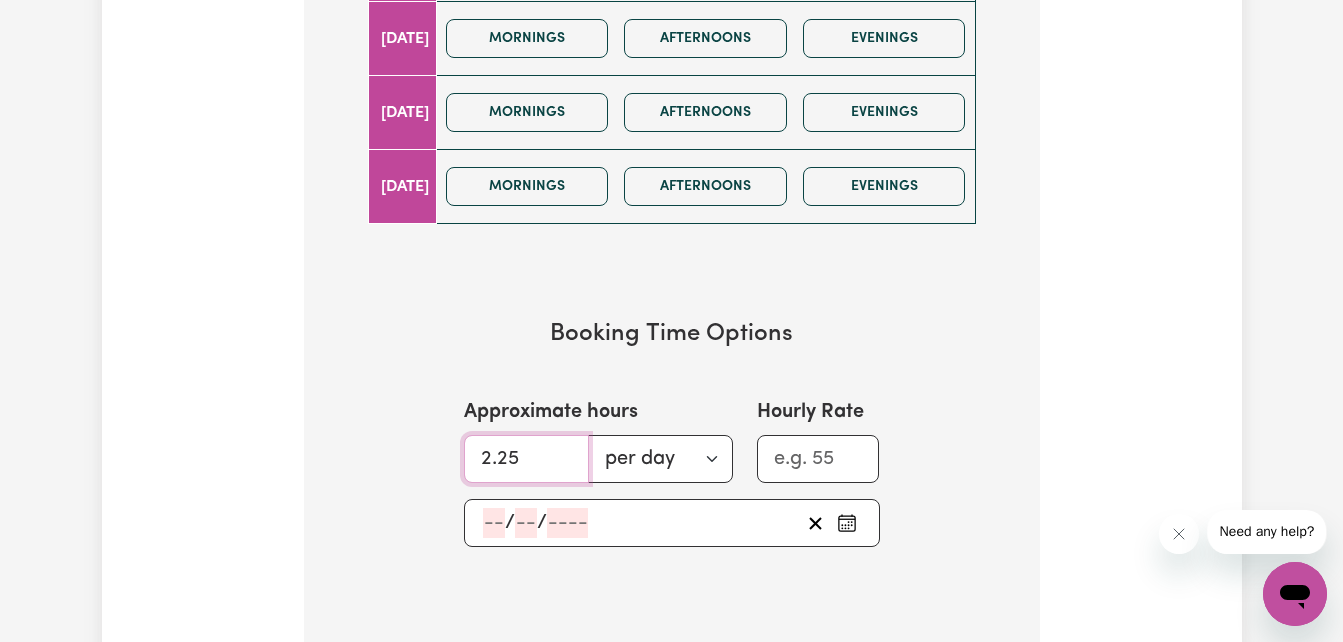 click on "2.25" at bounding box center (526, 459) 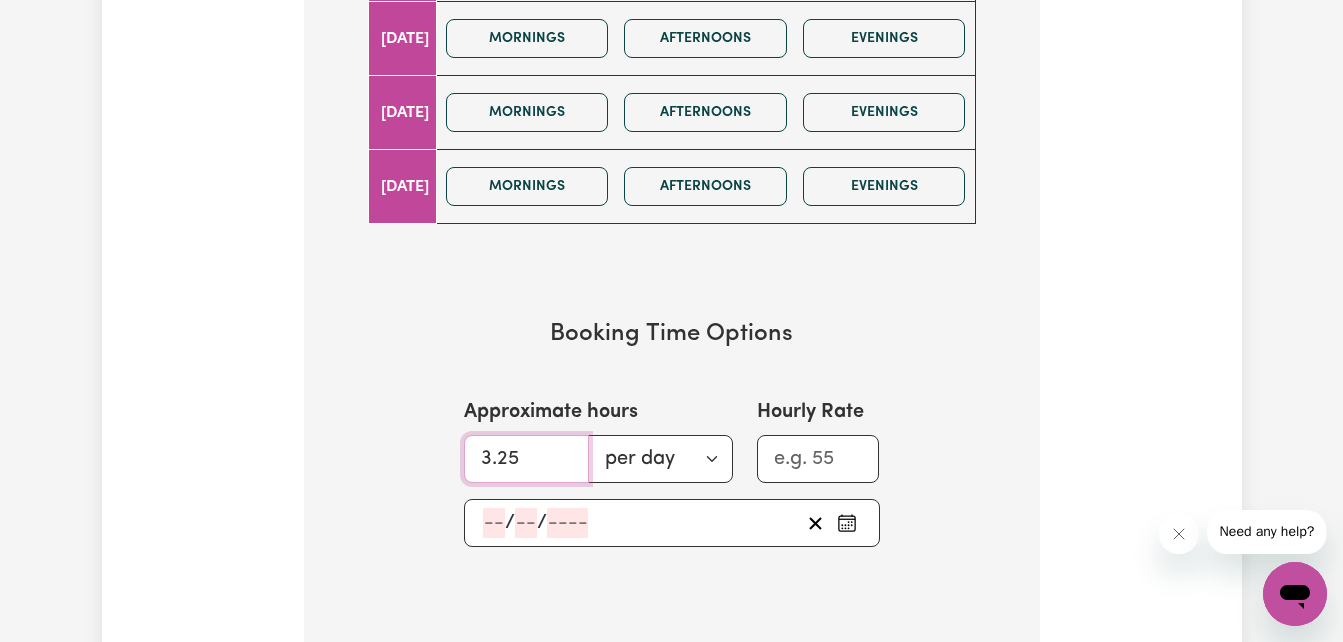 click on "3.25" at bounding box center [526, 459] 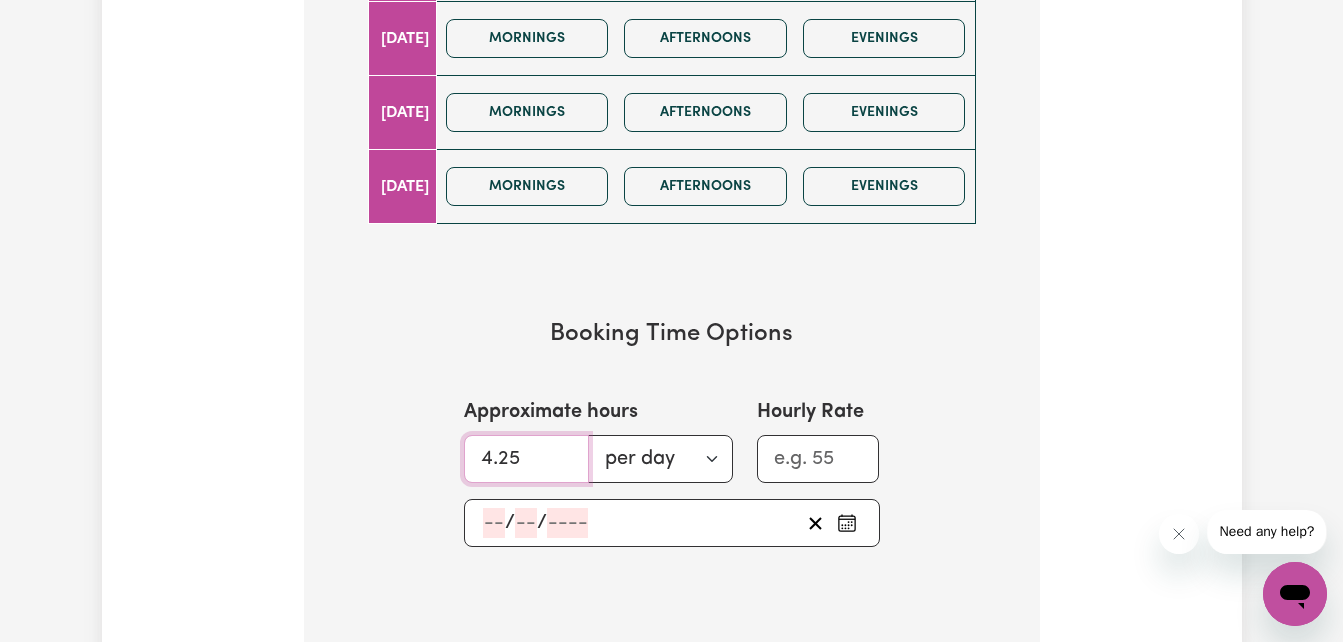 click on "4.25" at bounding box center [526, 459] 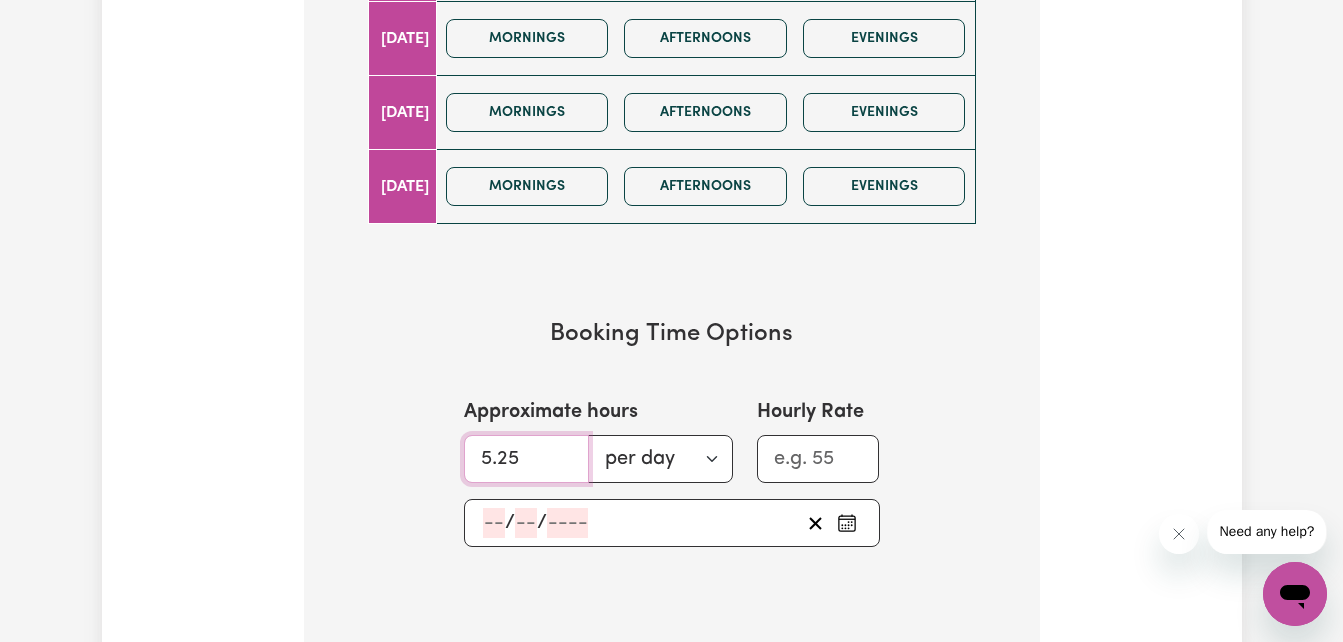 click on "5.25" at bounding box center (526, 459) 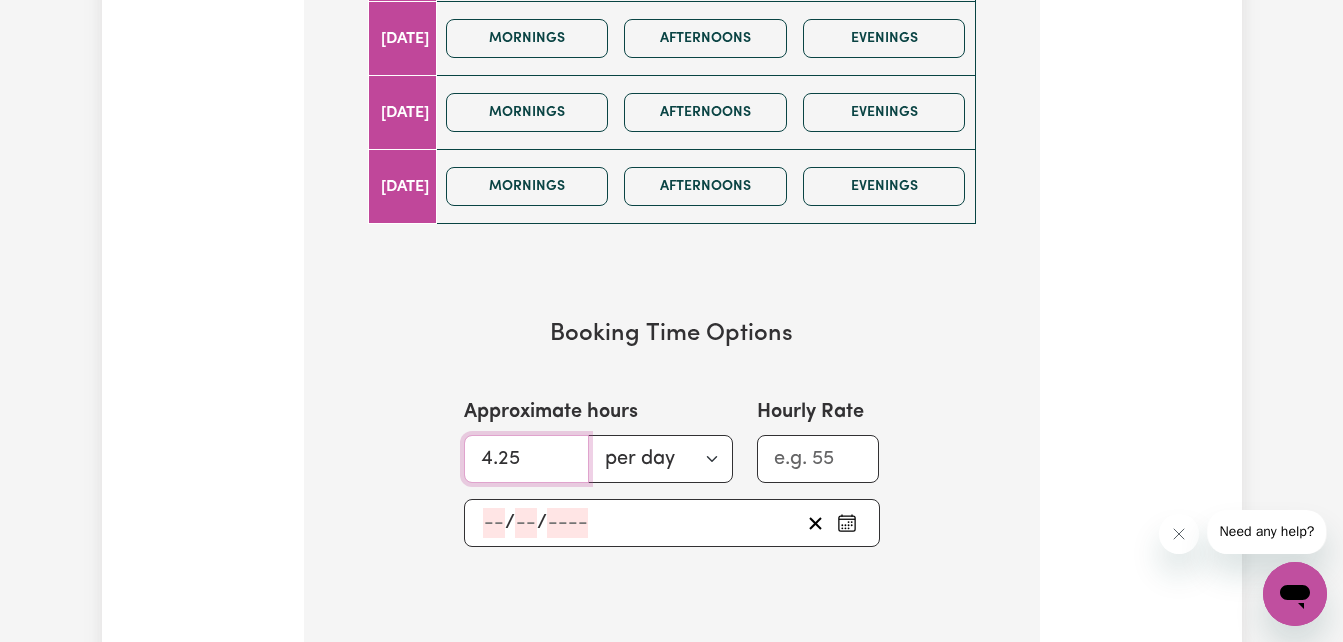 click on "4.25" at bounding box center (526, 459) 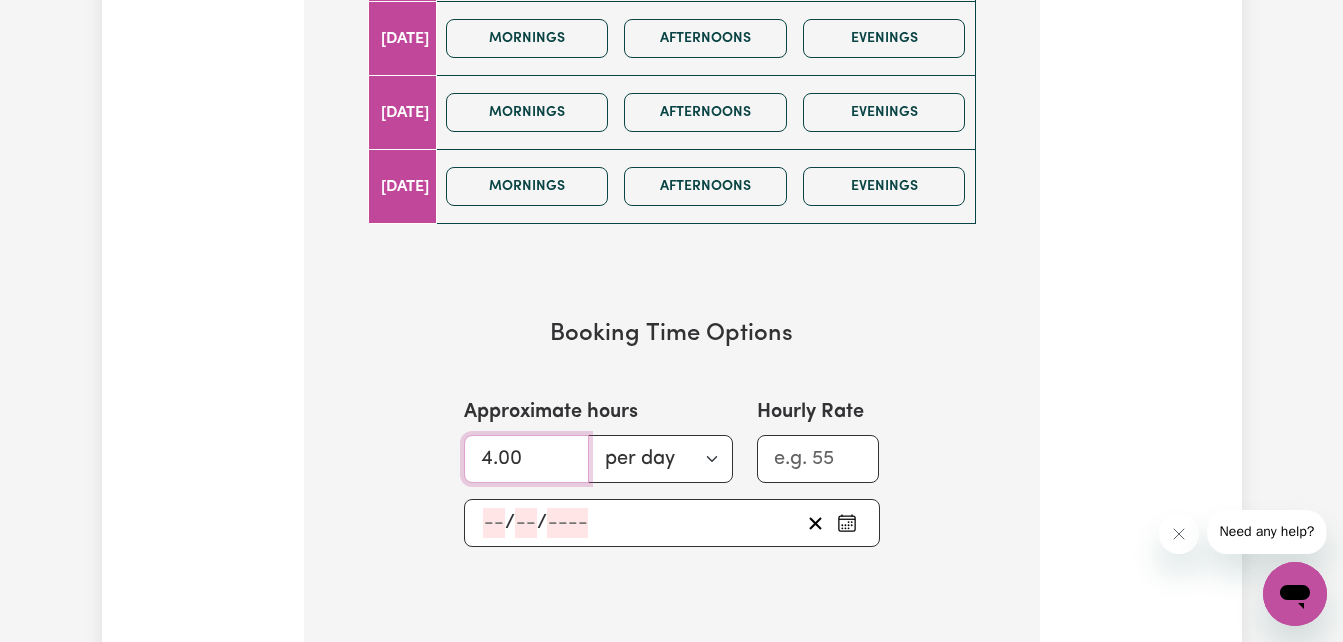 type on "4.00" 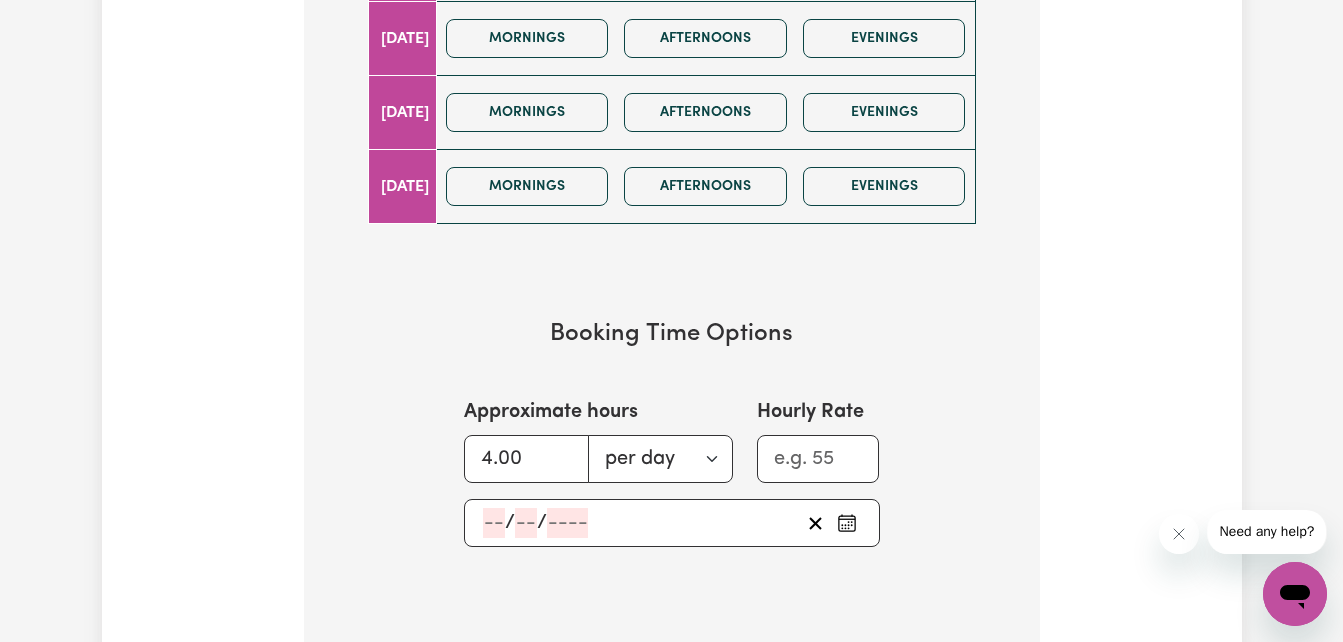 click on "Booking Time Options Approximate hours 4.00 per day per week Hourly Rate / /" at bounding box center [672, 433] 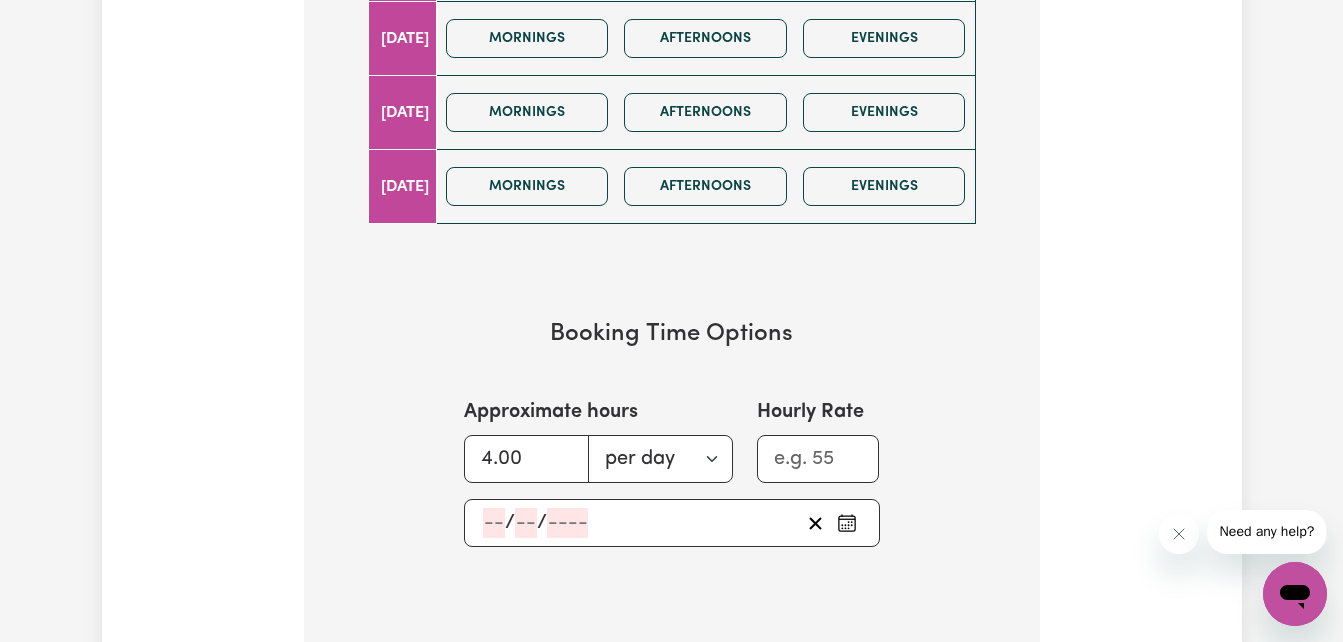 click 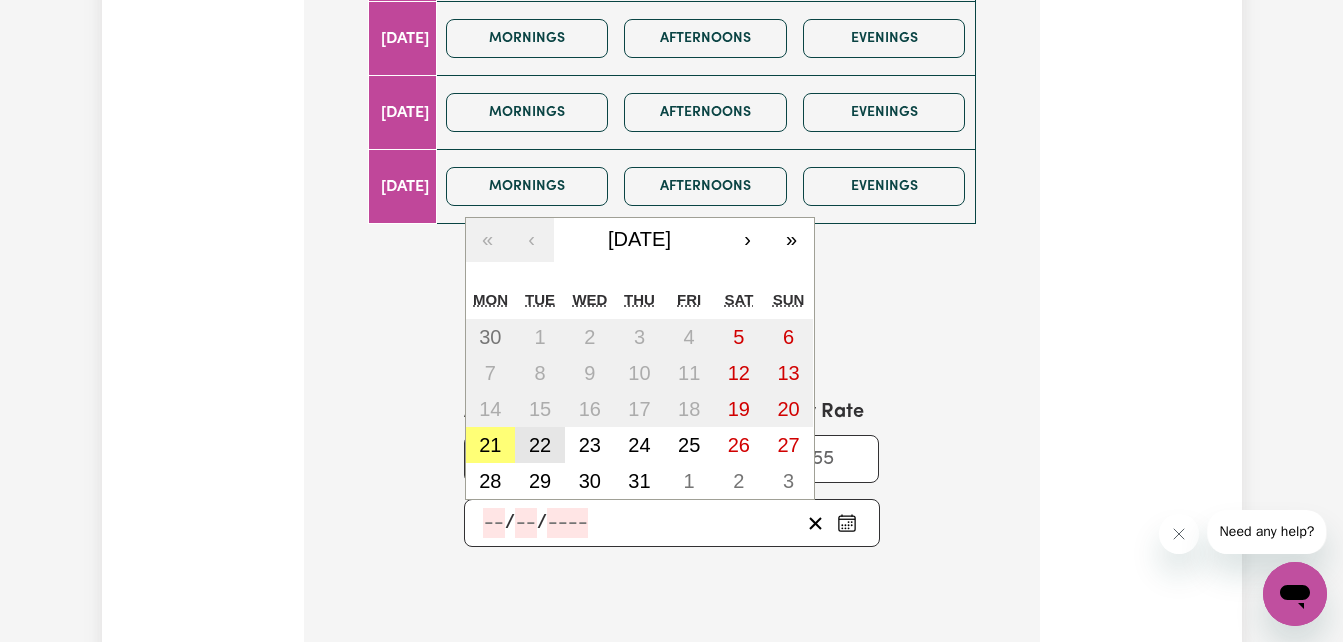 click on "22" at bounding box center [540, 445] 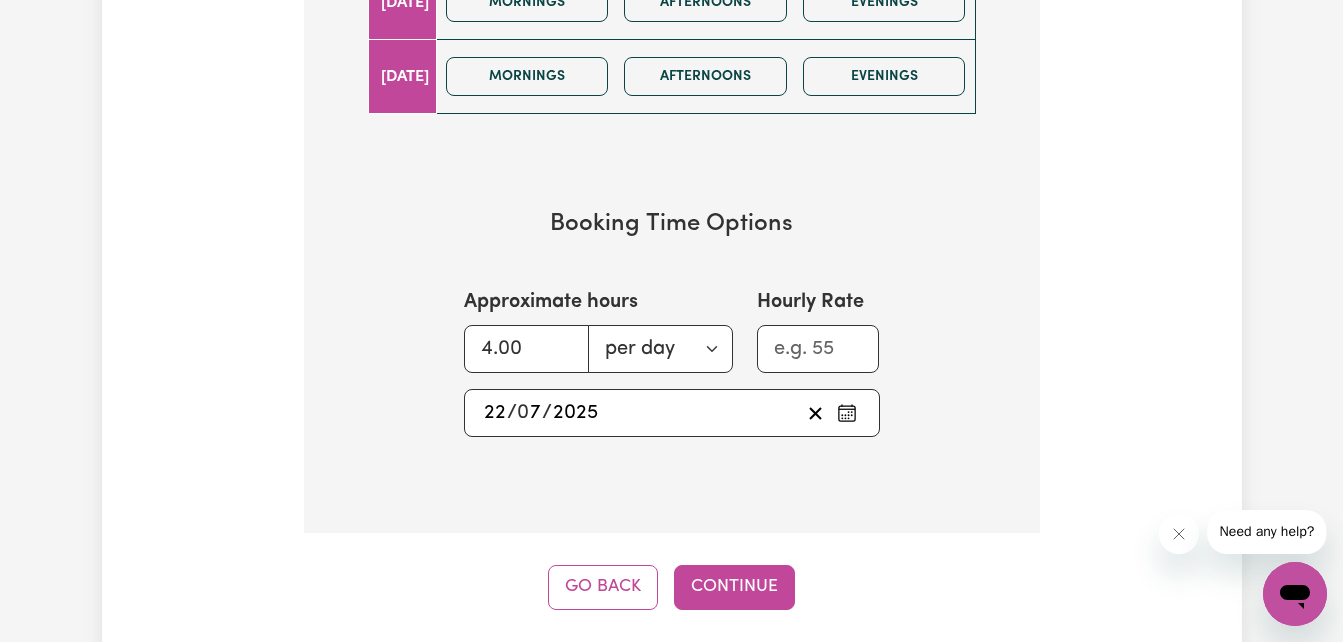 scroll, scrollTop: 1580, scrollLeft: 0, axis: vertical 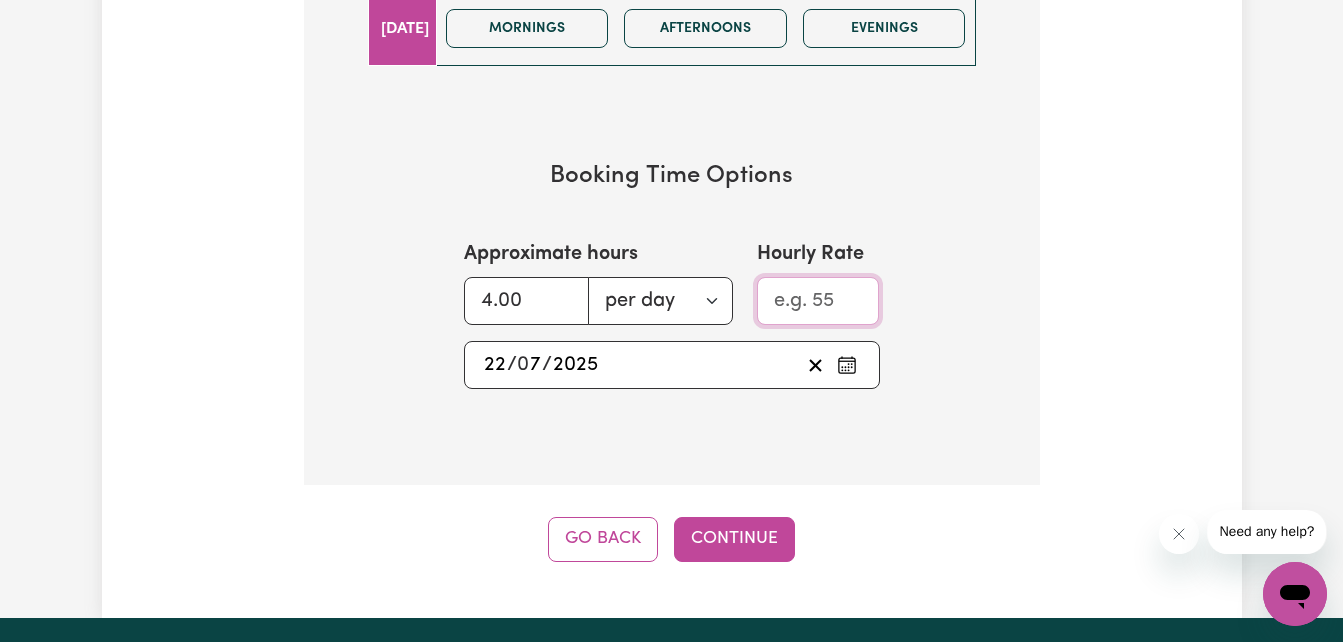 click on "Hourly Rate" at bounding box center [818, 301] 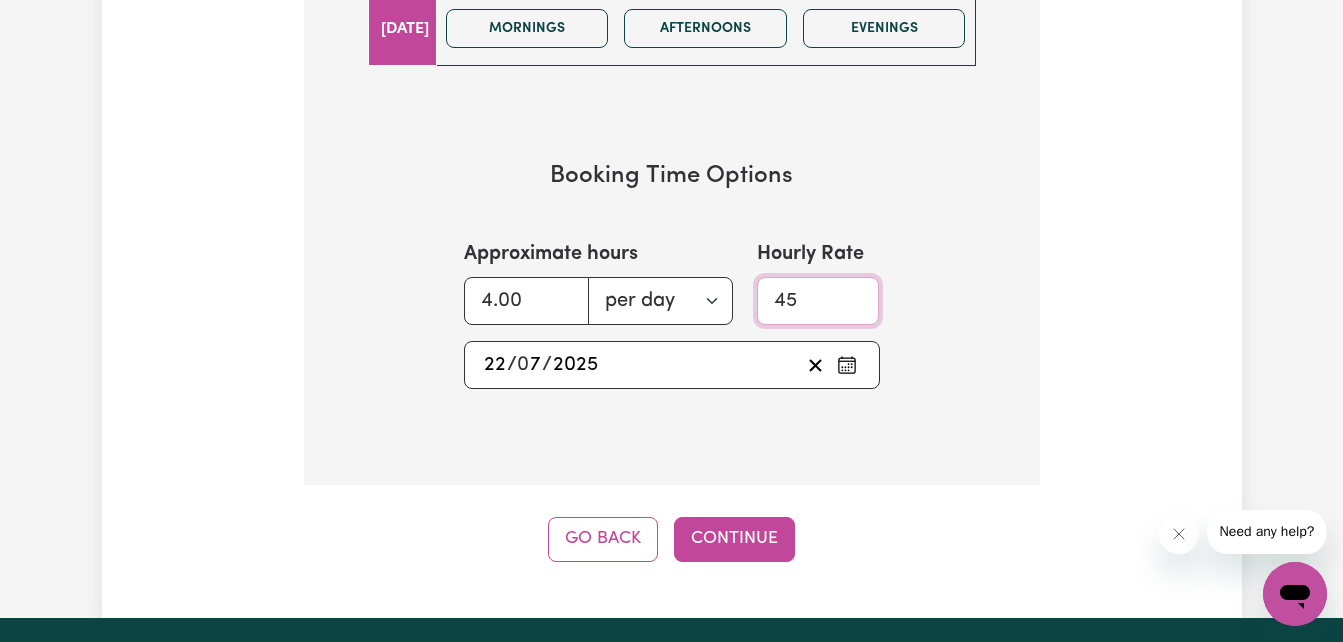 type on "45" 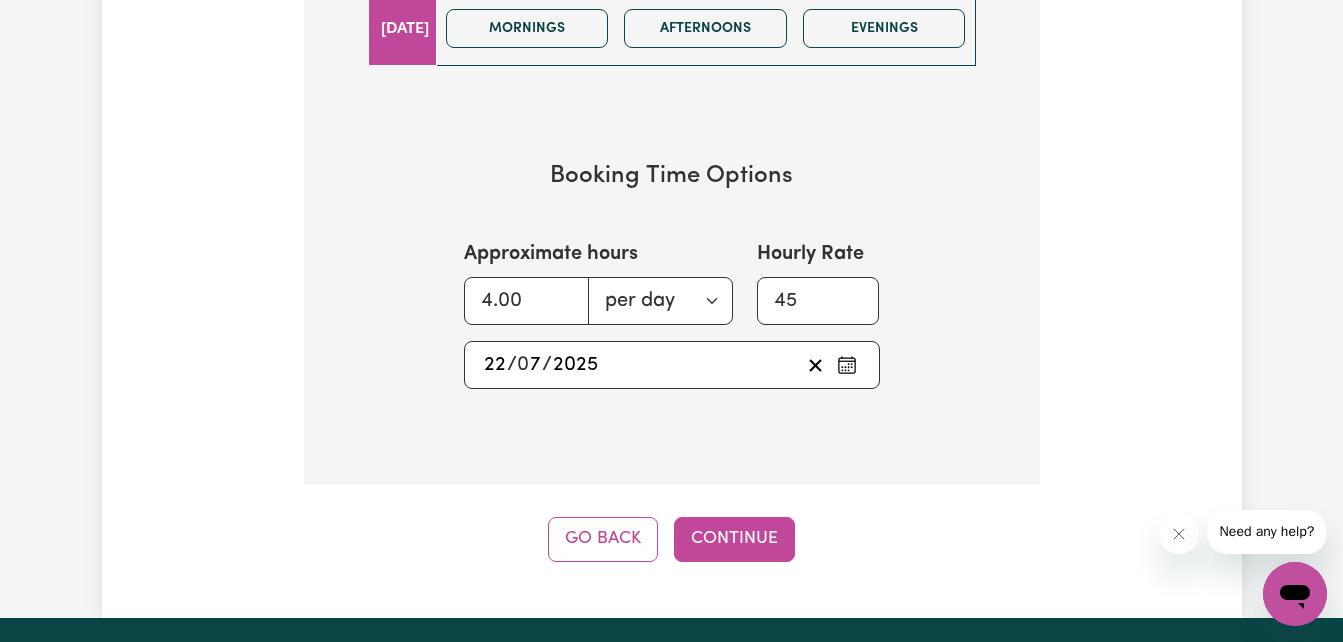 click on "Step 9  of  12 What days of the week do you require a care or support worker? (Select all that apply) Day Times of day [DATE] Mornings Afternoons Evenings [DATE] Mornings Afternoons Evenings [DATE] Mornings Afternoons Evenings [DATE] Mornings Afternoons Evenings [DATE] Mornings Afternoons Evenings [DATE] Mornings Afternoons Evenings [DATE] Mornings Afternoons Evenings Booking Time Options Approximate hours 4.00 per day per week Hourly Rate 45 [DATE] 22 / 0 7 / 2025 « ‹ [DATE] › » Mon Tue Wed Thu Fri Sat Sun 30 1 2 3 4 5 6 7 8 9 10 11 12 13 14 15 16 17 18 19 20 21 22 23 24 25 26 27 28 29 30 31 1 2 3" at bounding box center (672, -192) 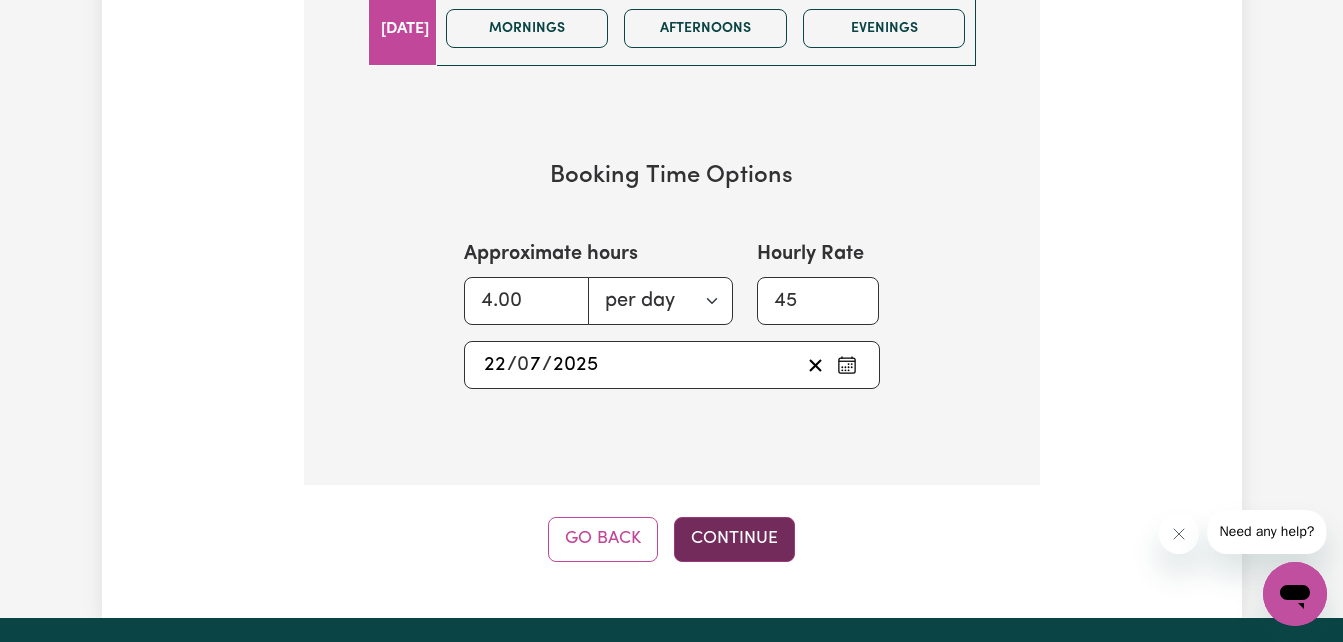 click on "Continue" at bounding box center [734, 539] 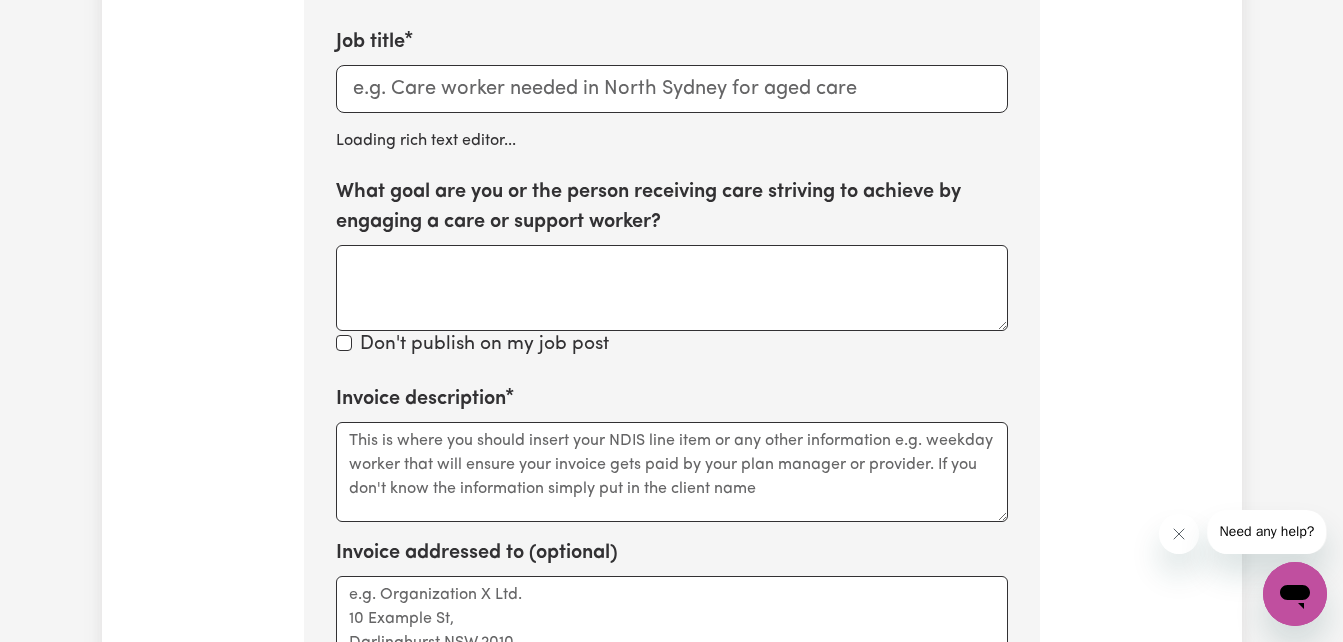 scroll, scrollTop: 712, scrollLeft: 0, axis: vertical 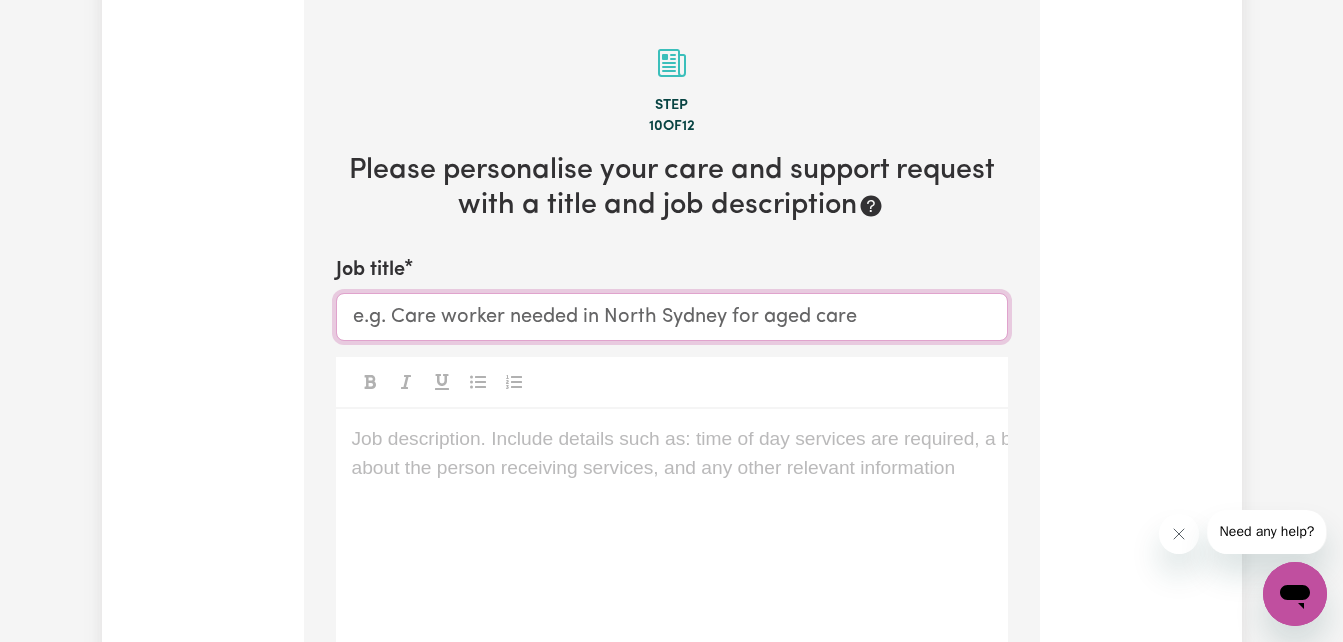 click on "Job title" at bounding box center (672, 317) 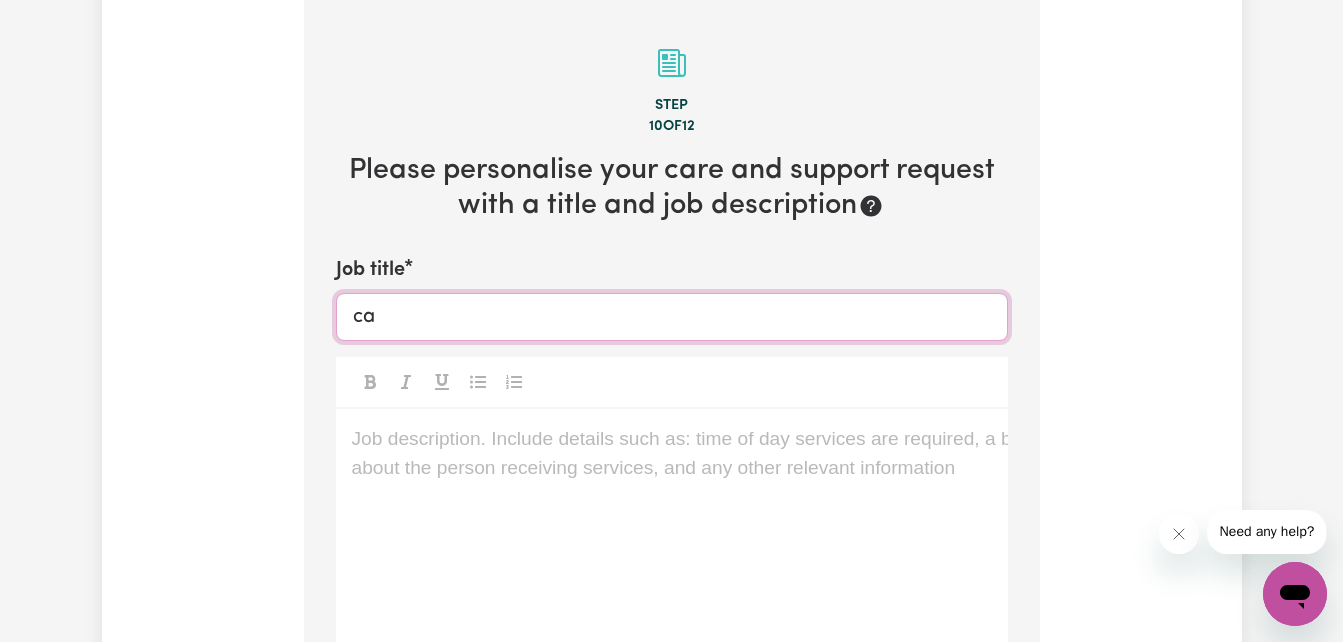 type on "c" 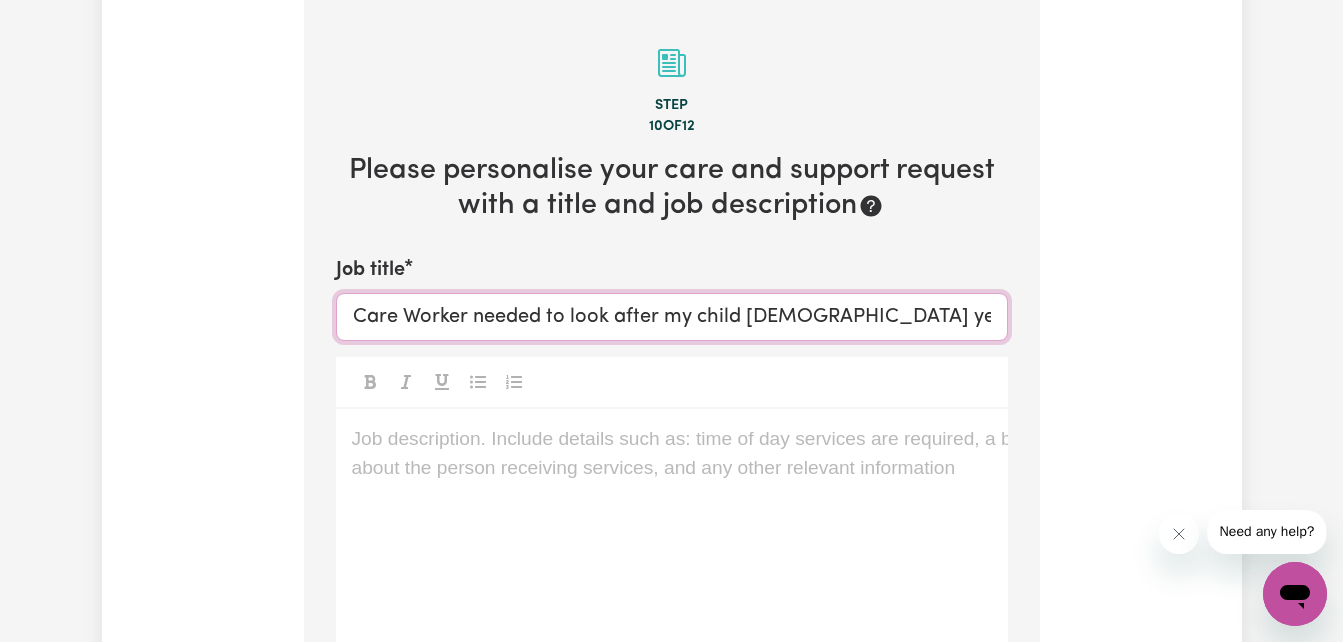 type on "Care Worker needed to look after my child [DEMOGRAPHIC_DATA] years" 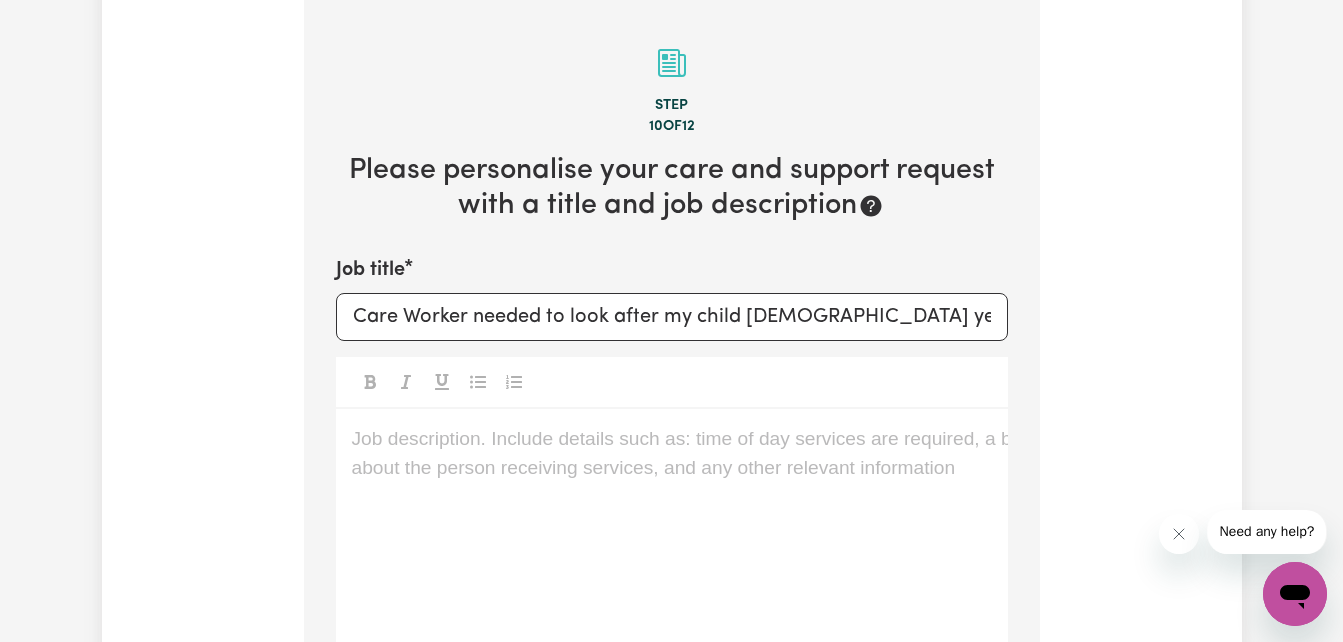 click on "Job description. Include details such as: time of day services are required, a bit about the person receiving services, and any other relevant information ﻿" at bounding box center [672, 529] 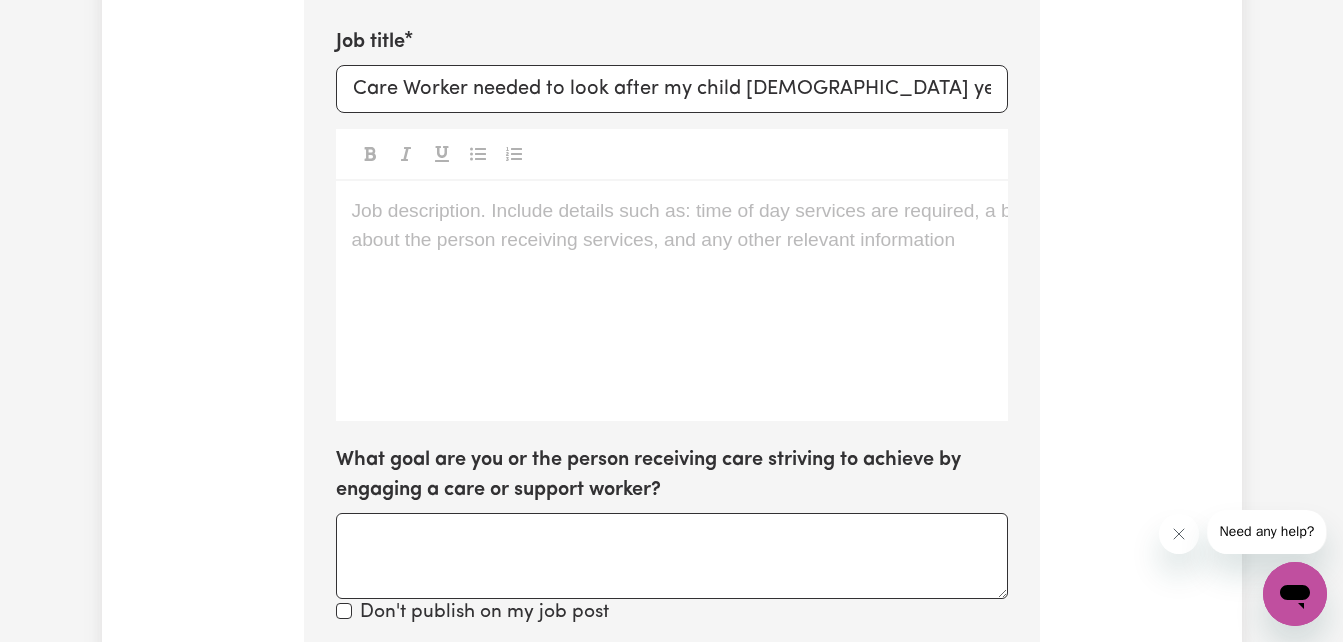 scroll, scrollTop: 942, scrollLeft: 0, axis: vertical 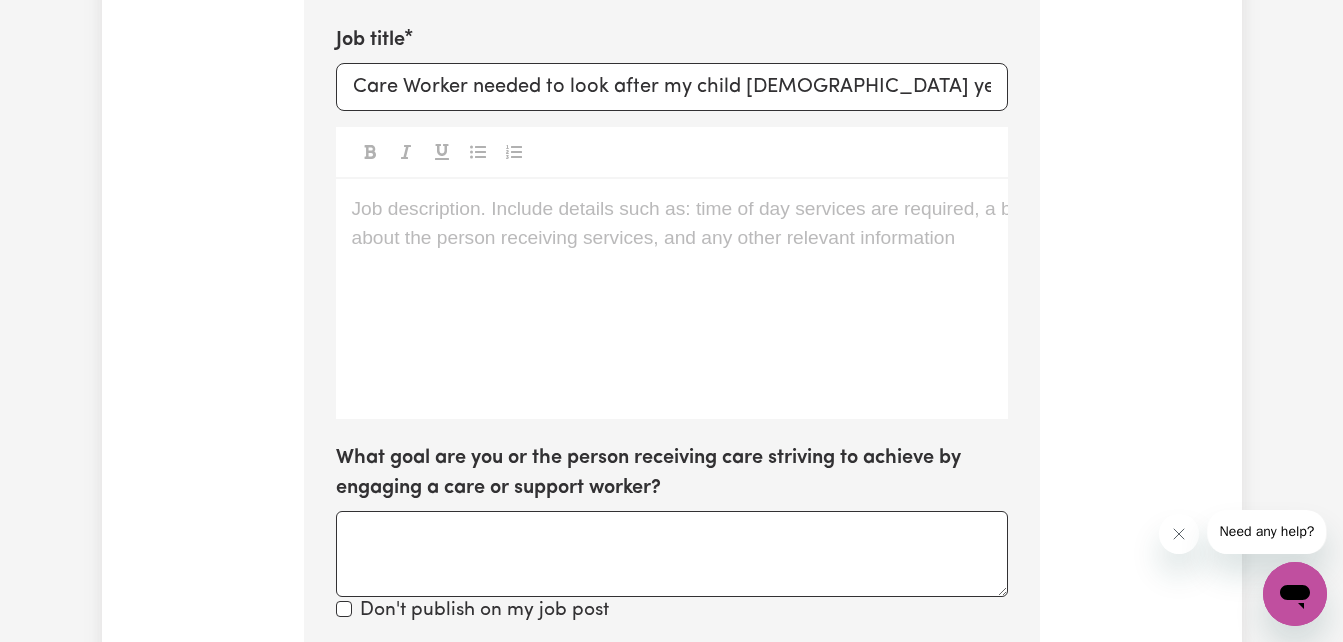 click on "Job title Care Worker needed to look after my child [DEMOGRAPHIC_DATA] years Job description. Include details such as: time of day services are required, a bit about the person receiving services, and any other relevant information ﻿ What goal are you or the person receiving care striving to achieve by engaging a care or support worker? Don't publish on my job post" at bounding box center [672, 325] 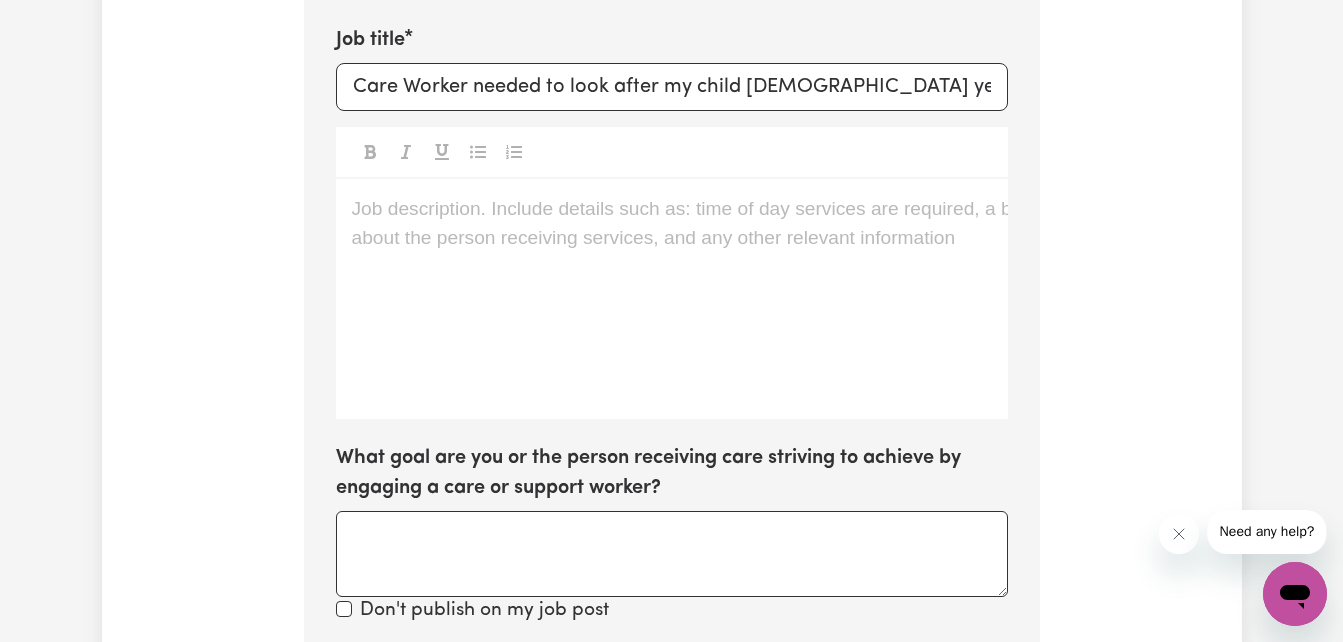click on "Job description. Include details such as: time of day services are required, a bit about the person receiving services, and any other relevant information ﻿" at bounding box center (672, 299) 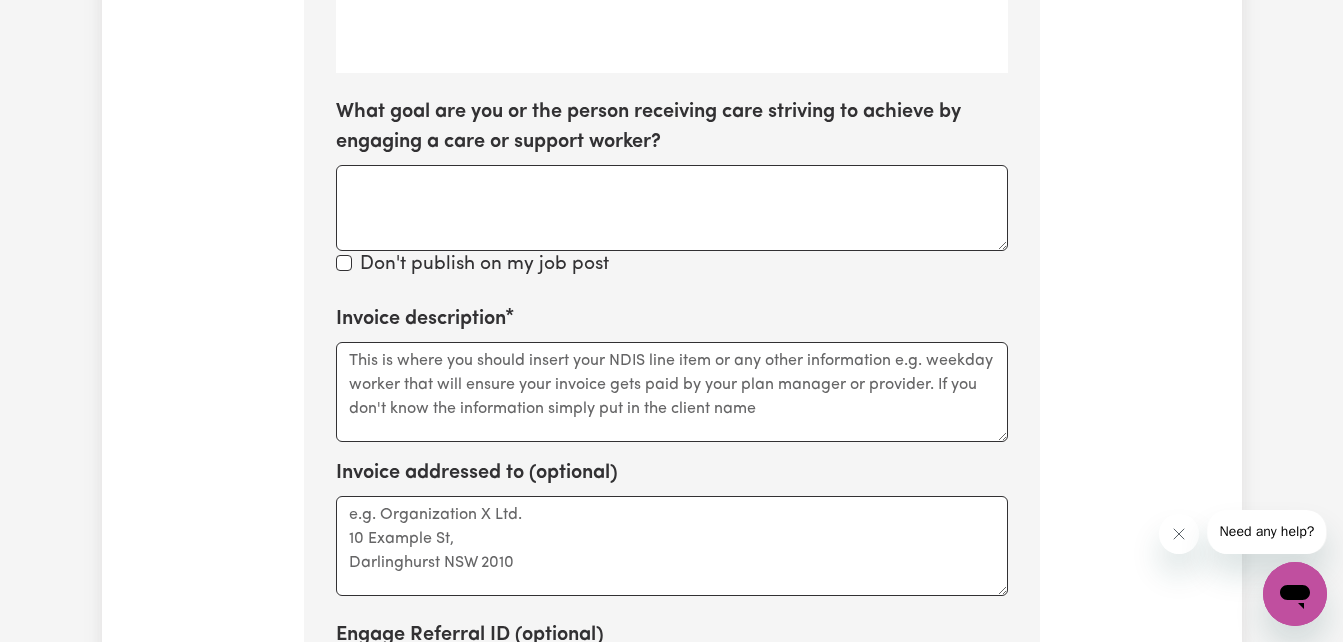 scroll, scrollTop: 1291, scrollLeft: 0, axis: vertical 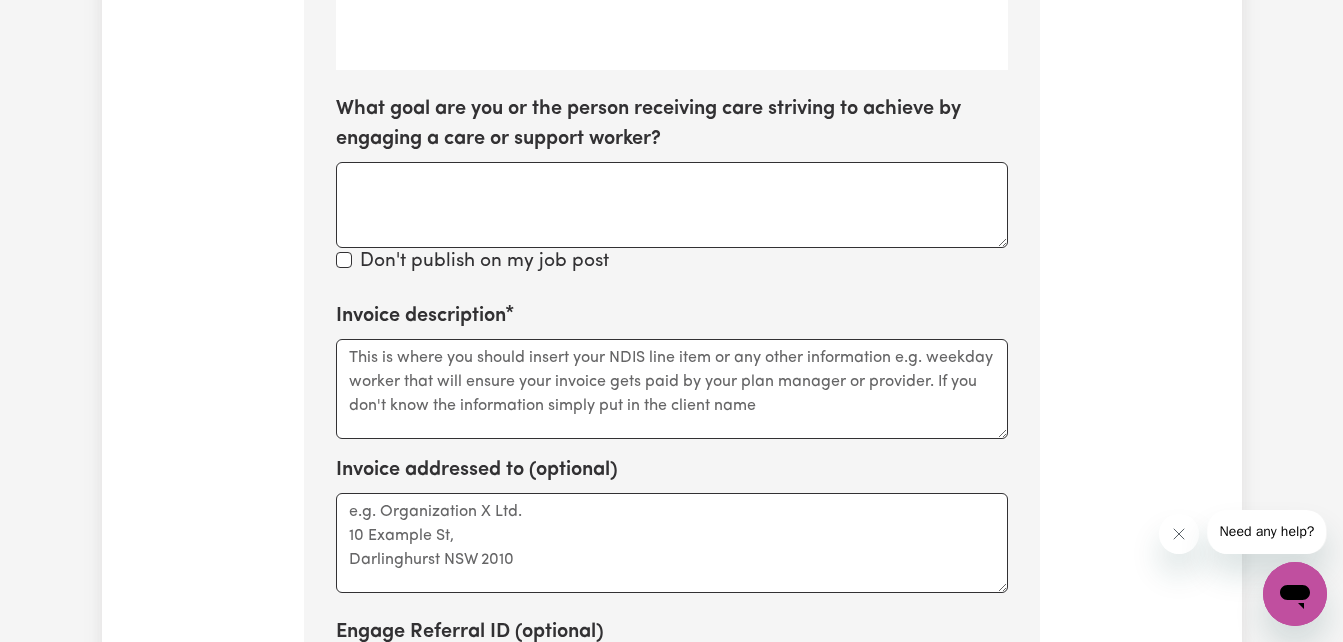 click on "Don't publish on my job post" at bounding box center [484, 262] 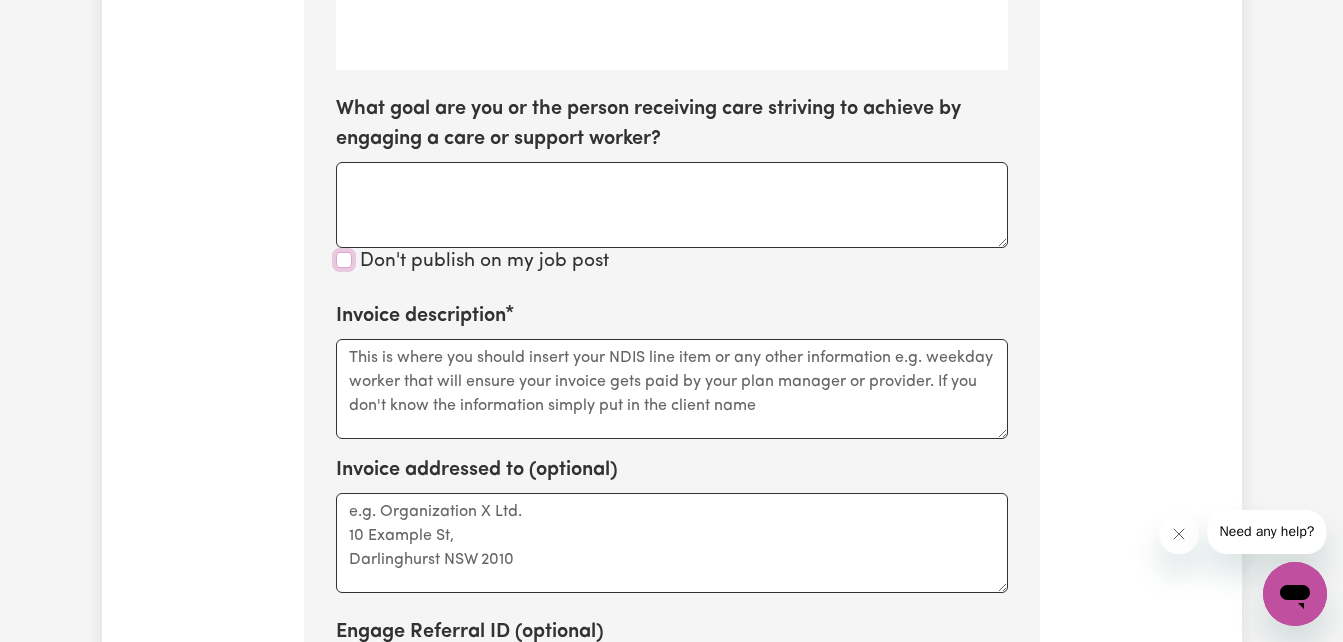 click on "Don't publish on my job post" at bounding box center (344, 260) 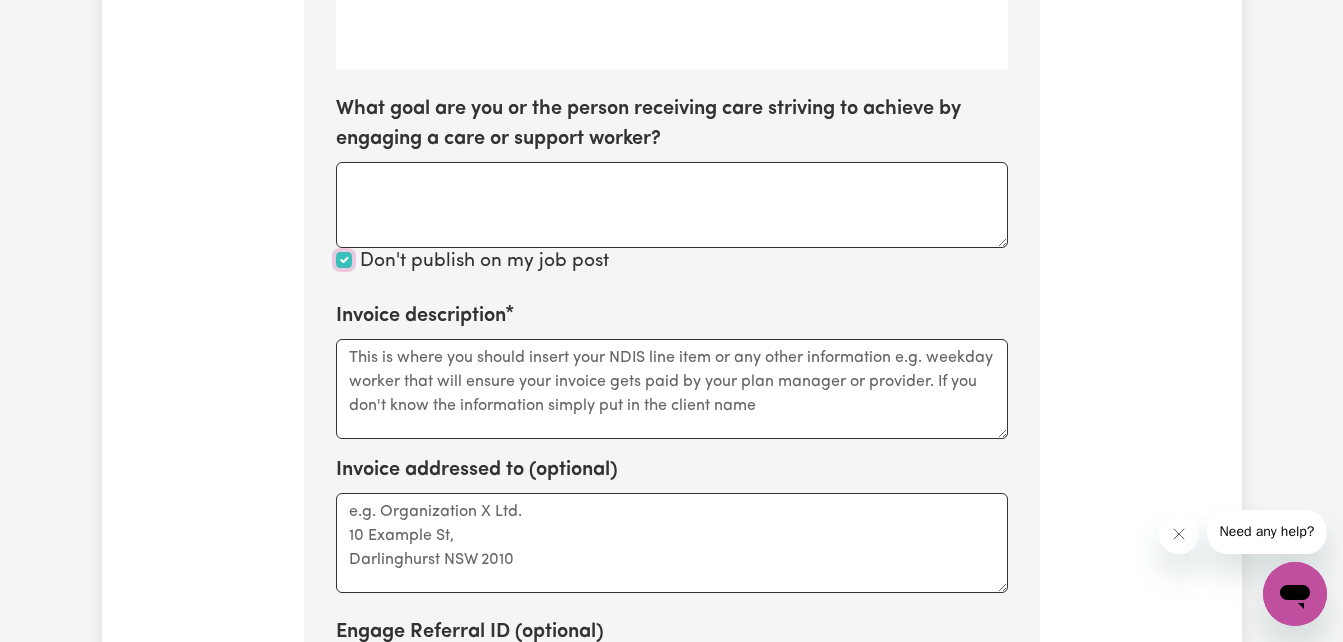 checkbox on "true" 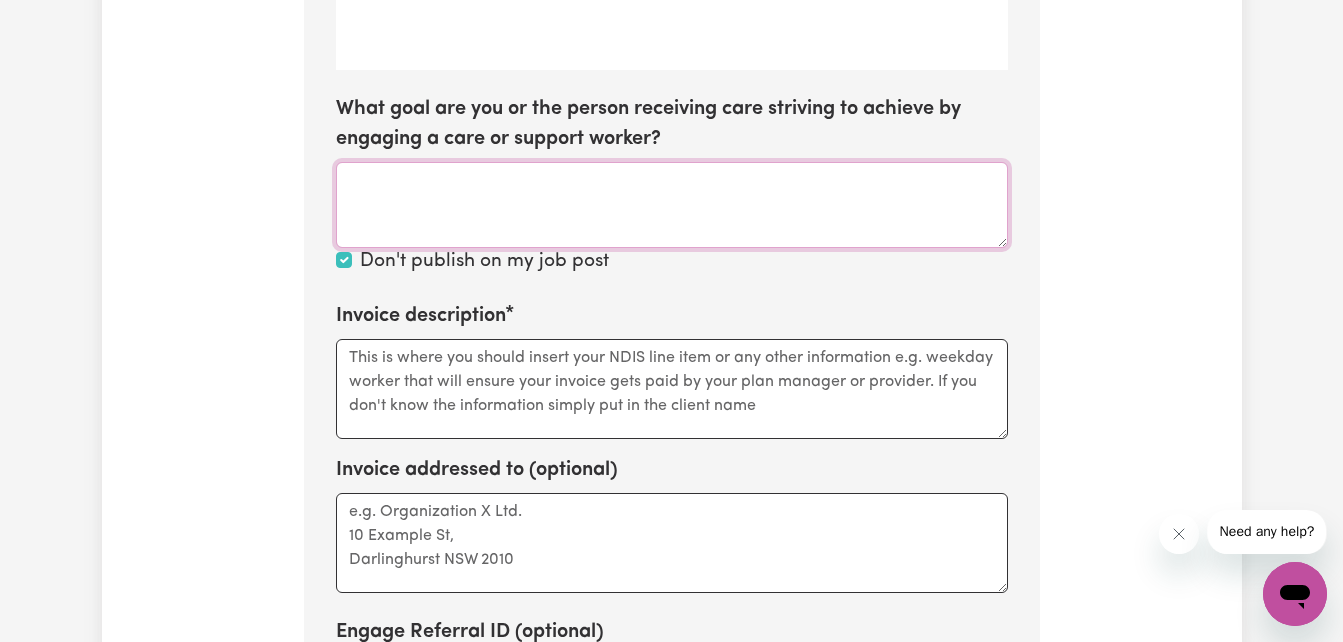 click on "What goal are you or the person receiving care striving to achieve by engaging a care or support worker?" at bounding box center [672, 205] 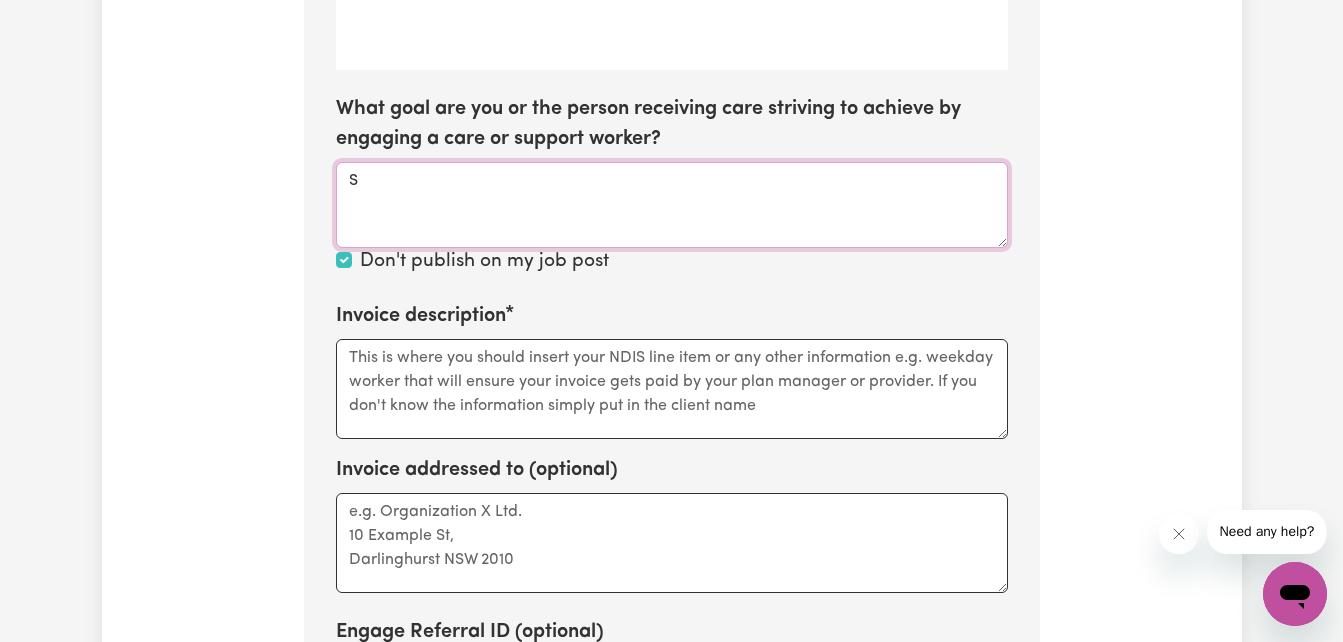 type on "S" 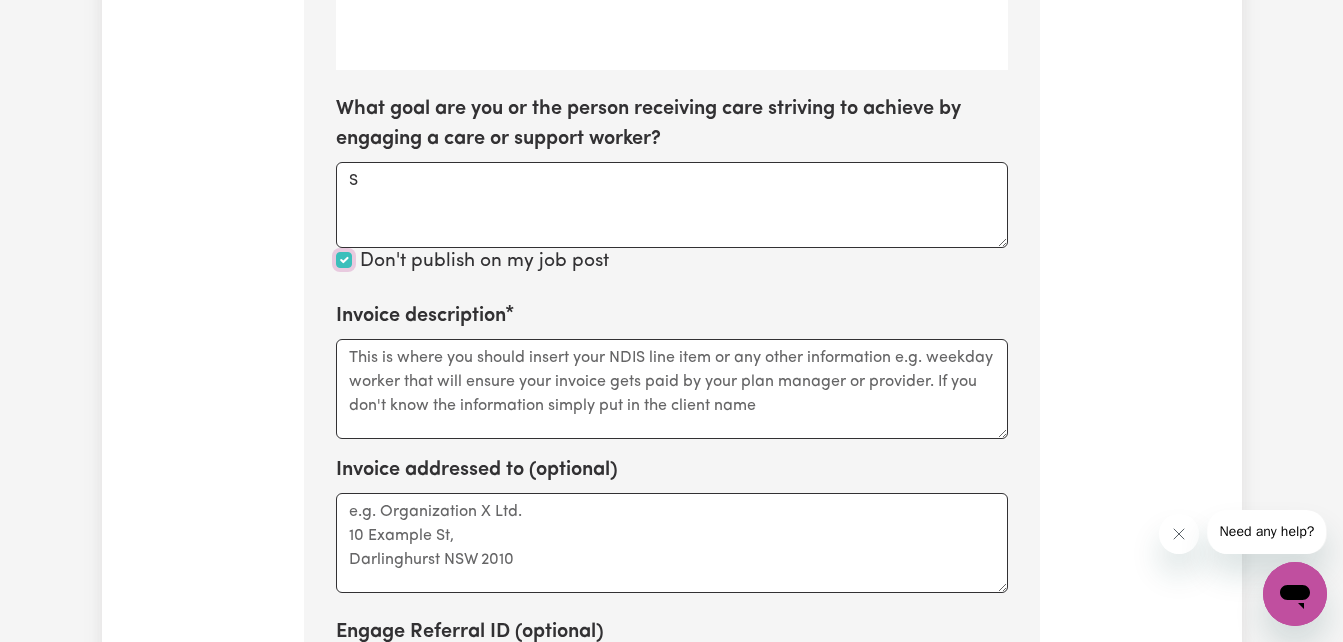 click on "Don't publish on my job post" at bounding box center (344, 260) 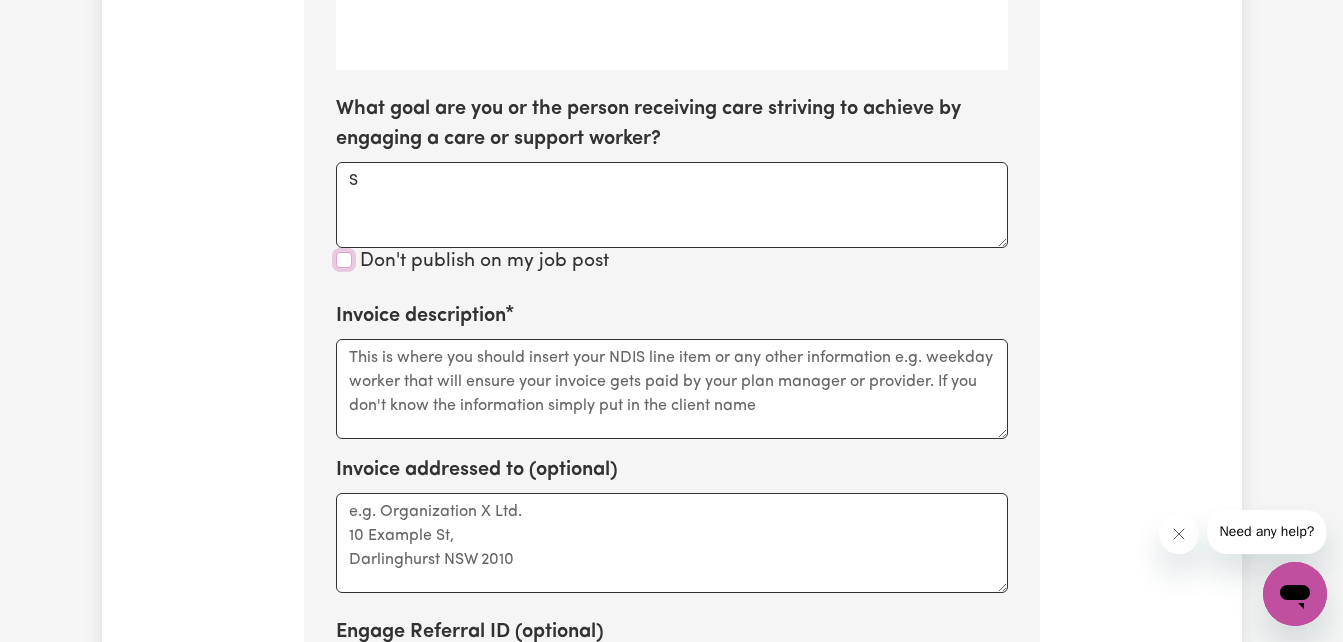 checkbox on "false" 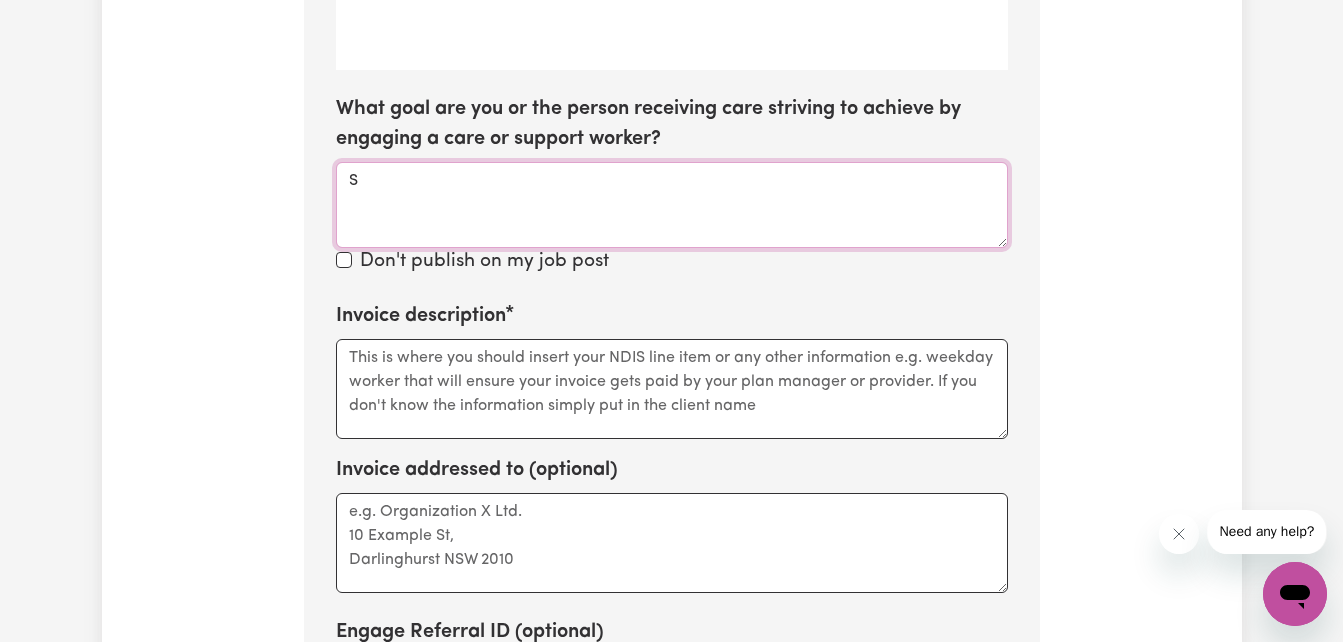 click on "S" at bounding box center (672, 205) 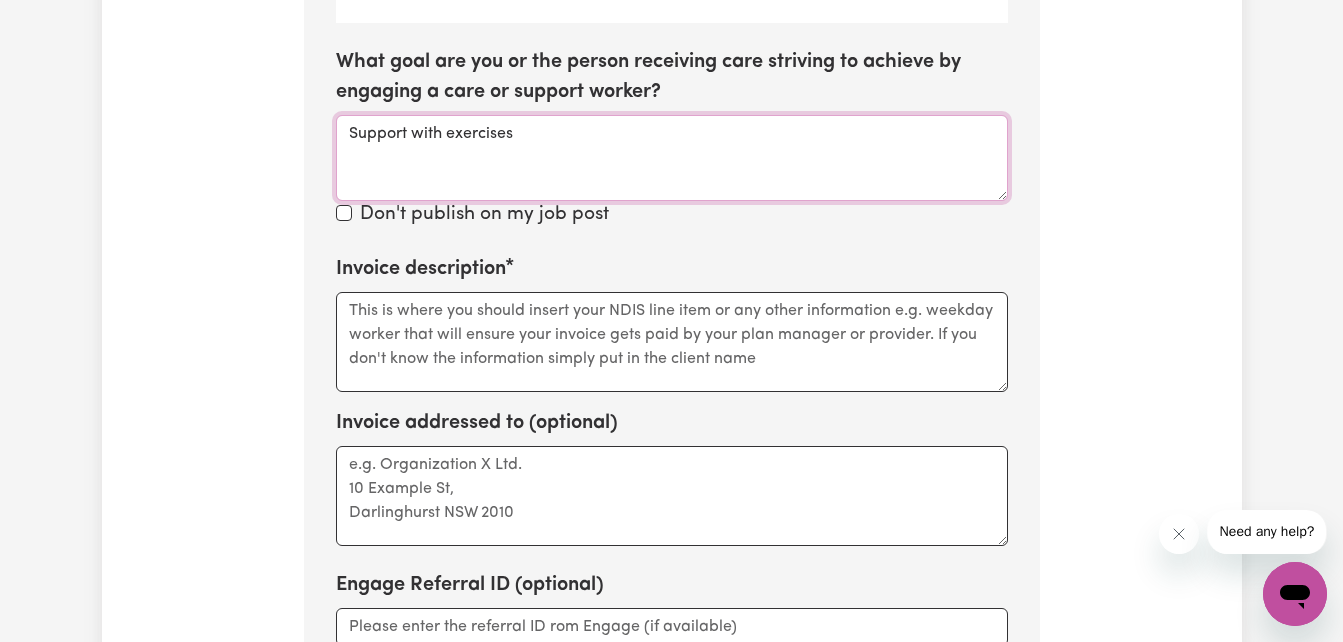 scroll, scrollTop: 1343, scrollLeft: 0, axis: vertical 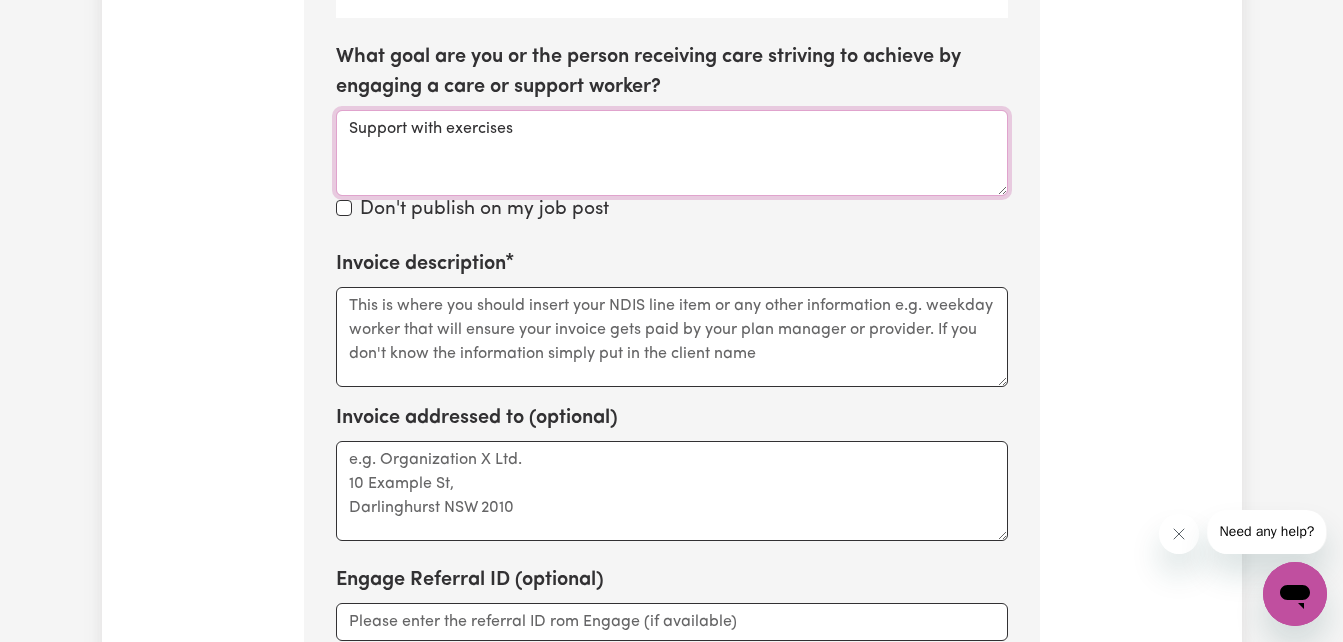 type on "Support with exercises" 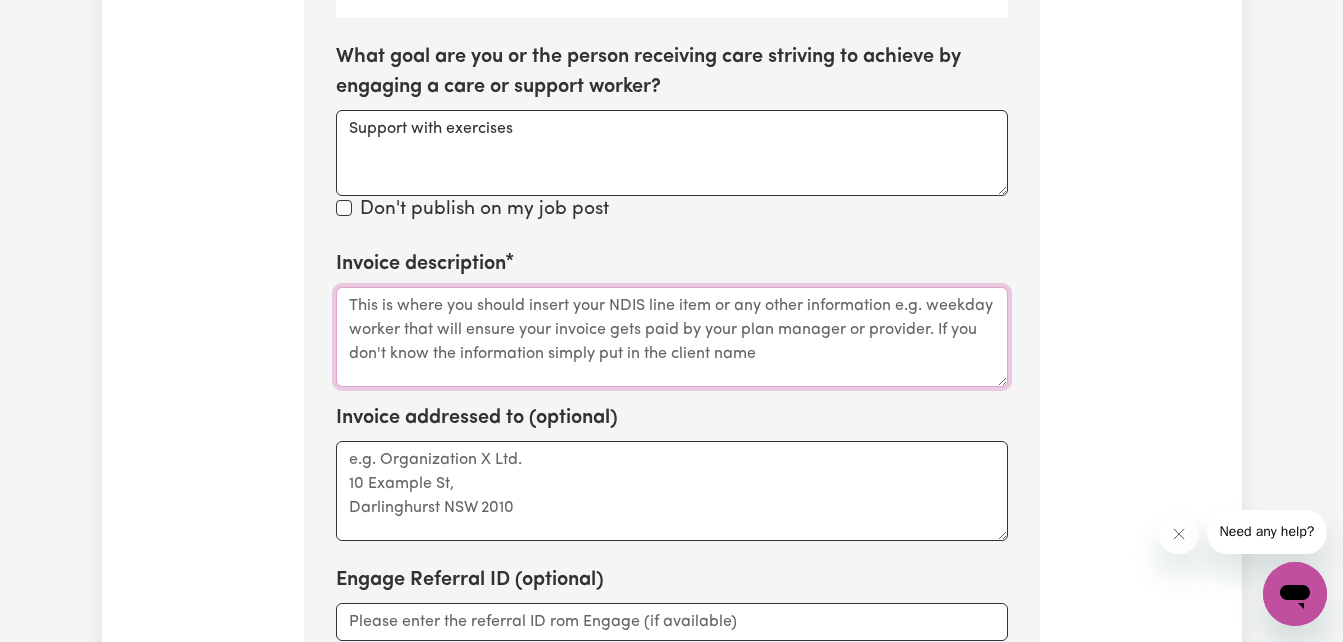 click on "Invoice description" at bounding box center [672, 337] 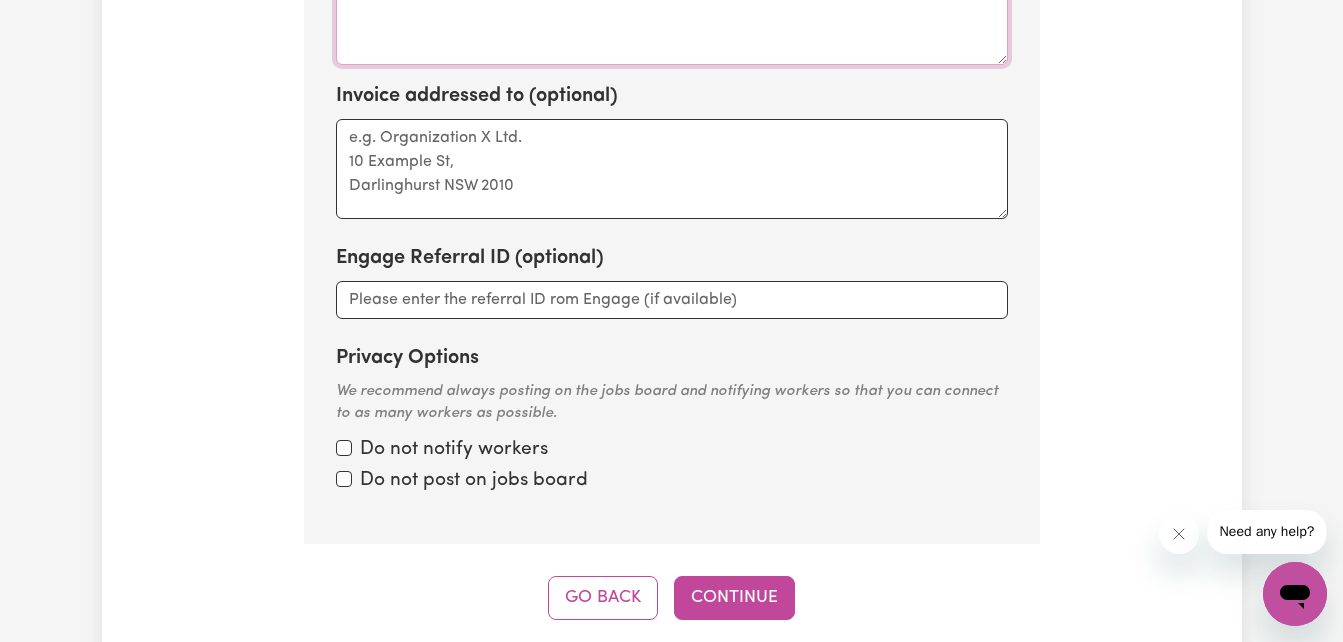 scroll, scrollTop: 1666, scrollLeft: 0, axis: vertical 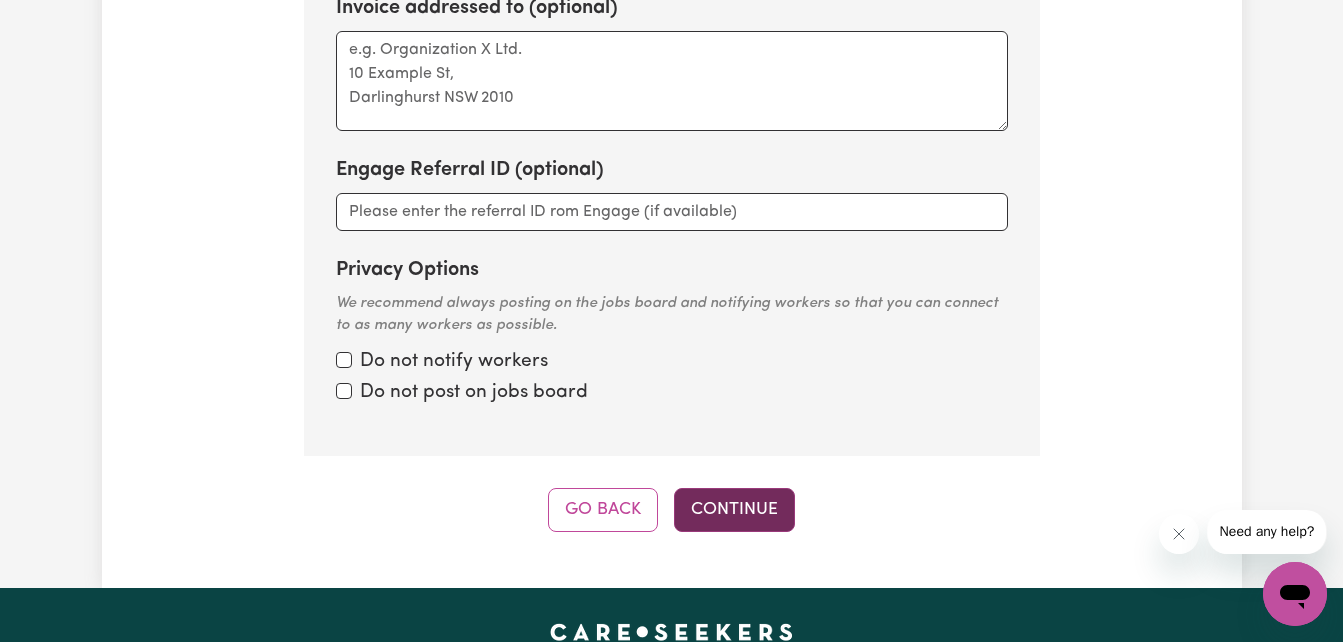 type on "Client name" 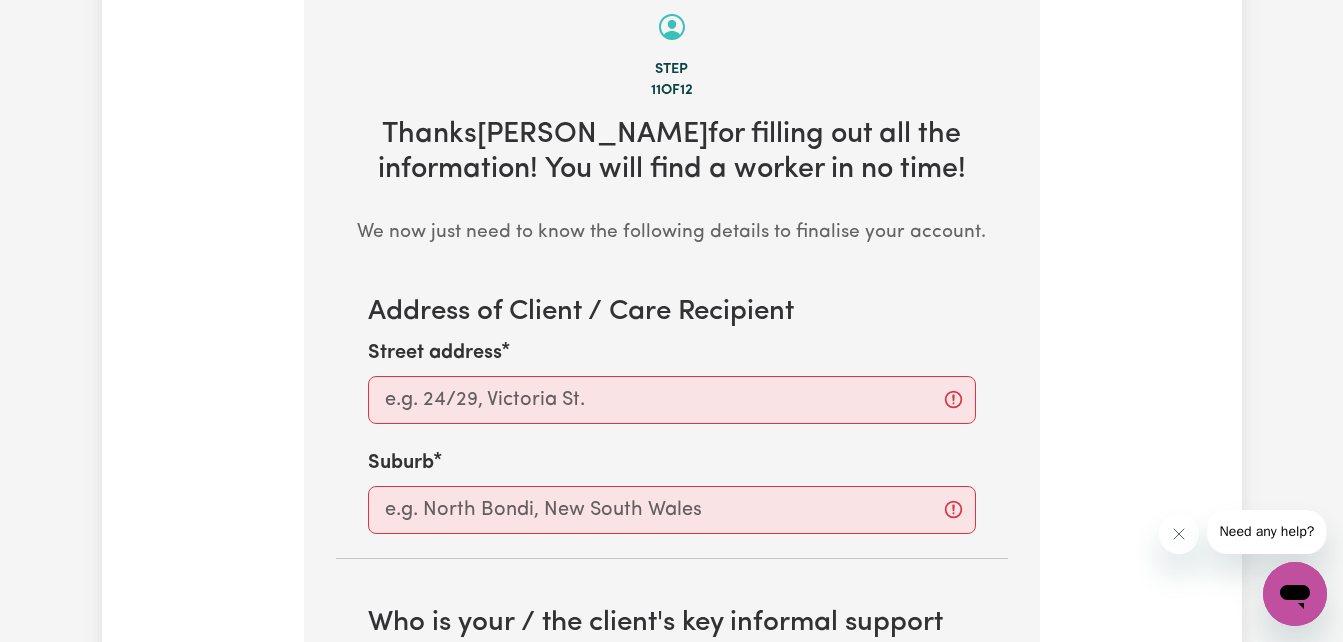 scroll, scrollTop: 712, scrollLeft: 0, axis: vertical 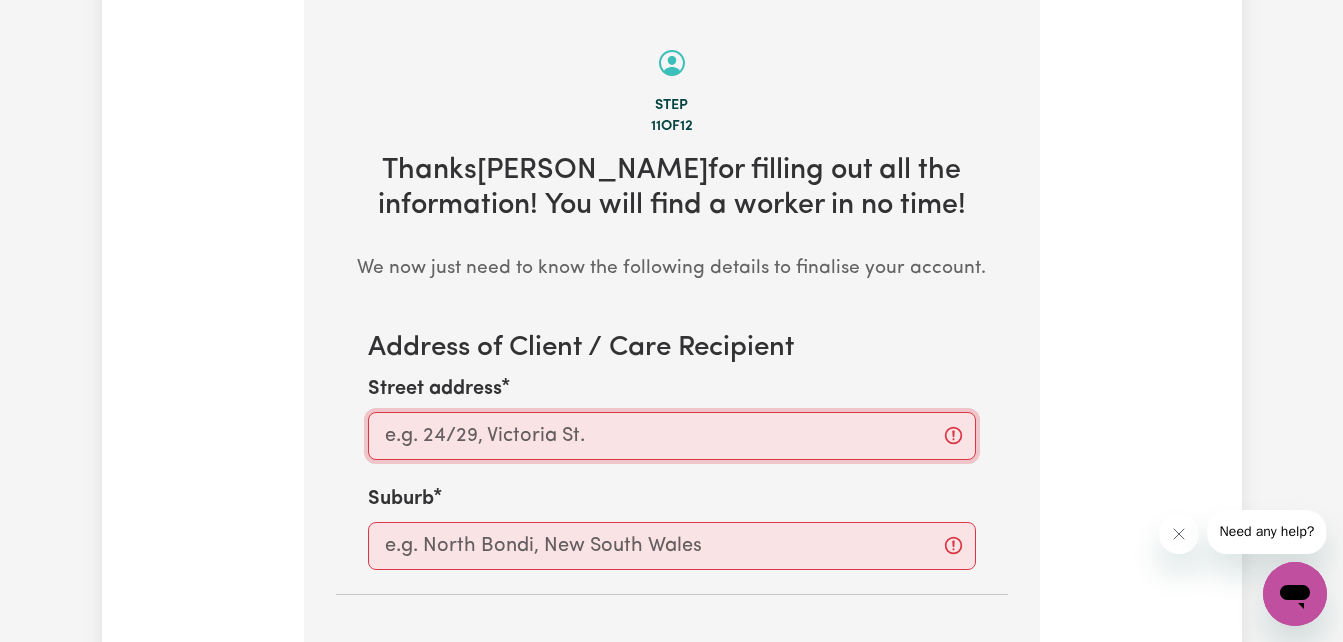 click on "Street address" at bounding box center [672, 436] 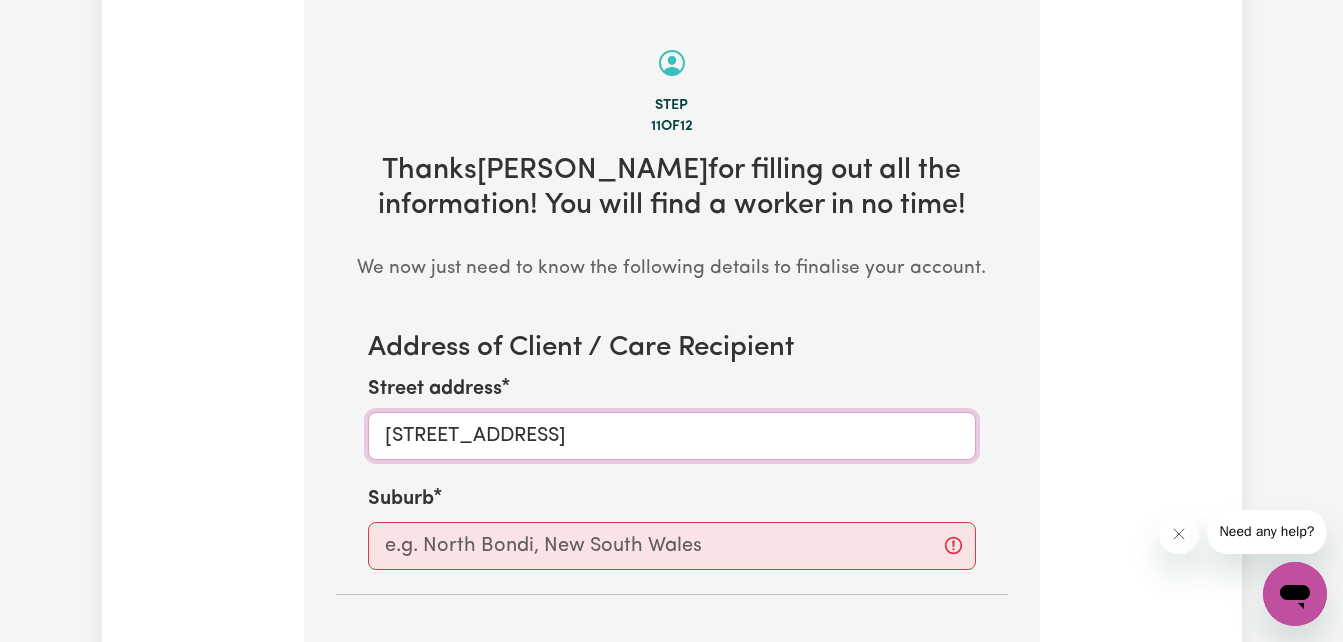 type on "[STREET_ADDRESS]" 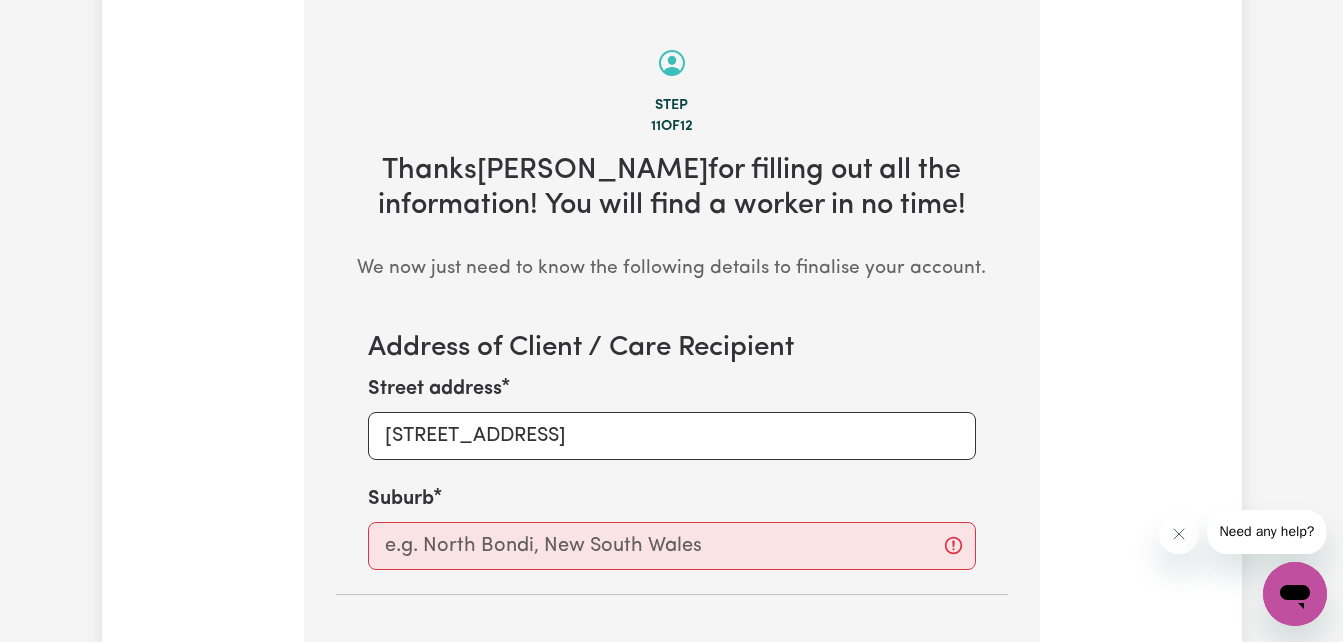 click on "Suburb" at bounding box center (672, 527) 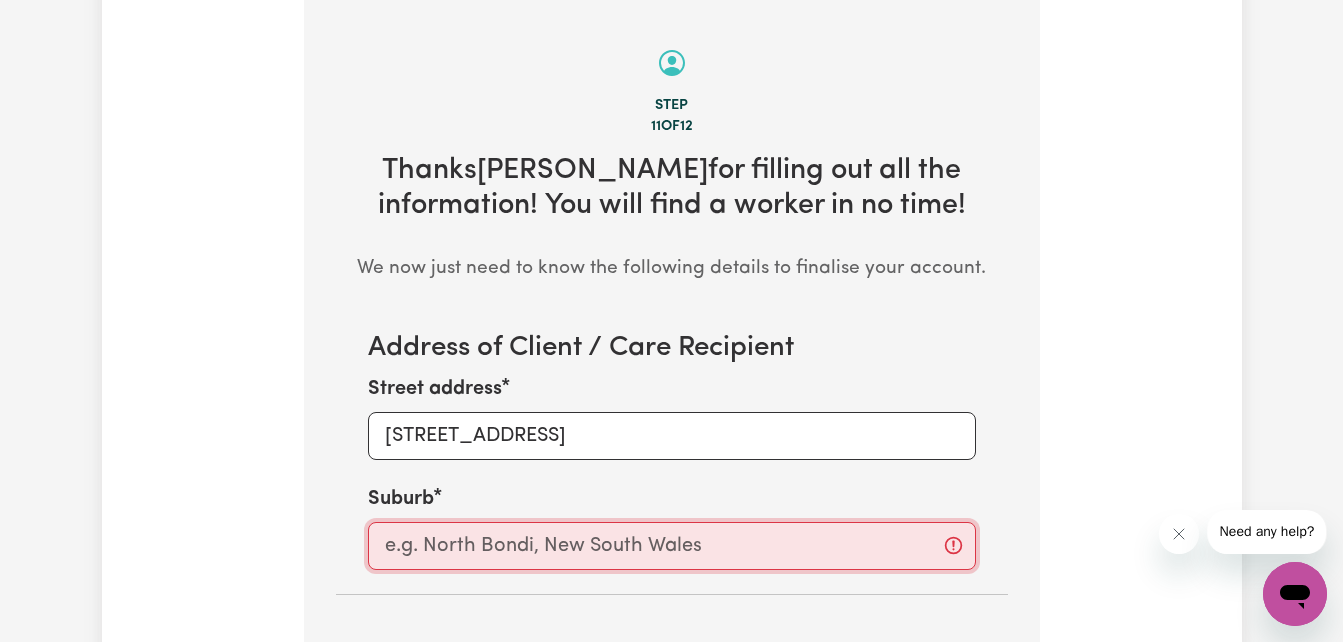 click at bounding box center [672, 546] 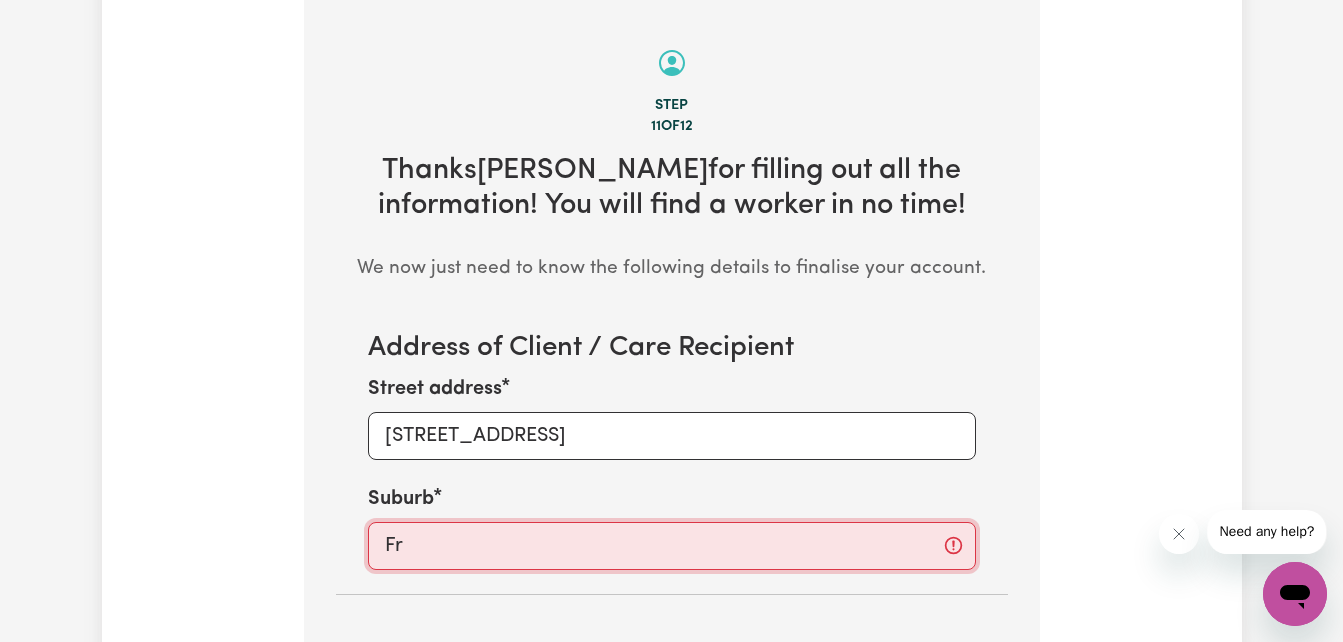 type on "Fre" 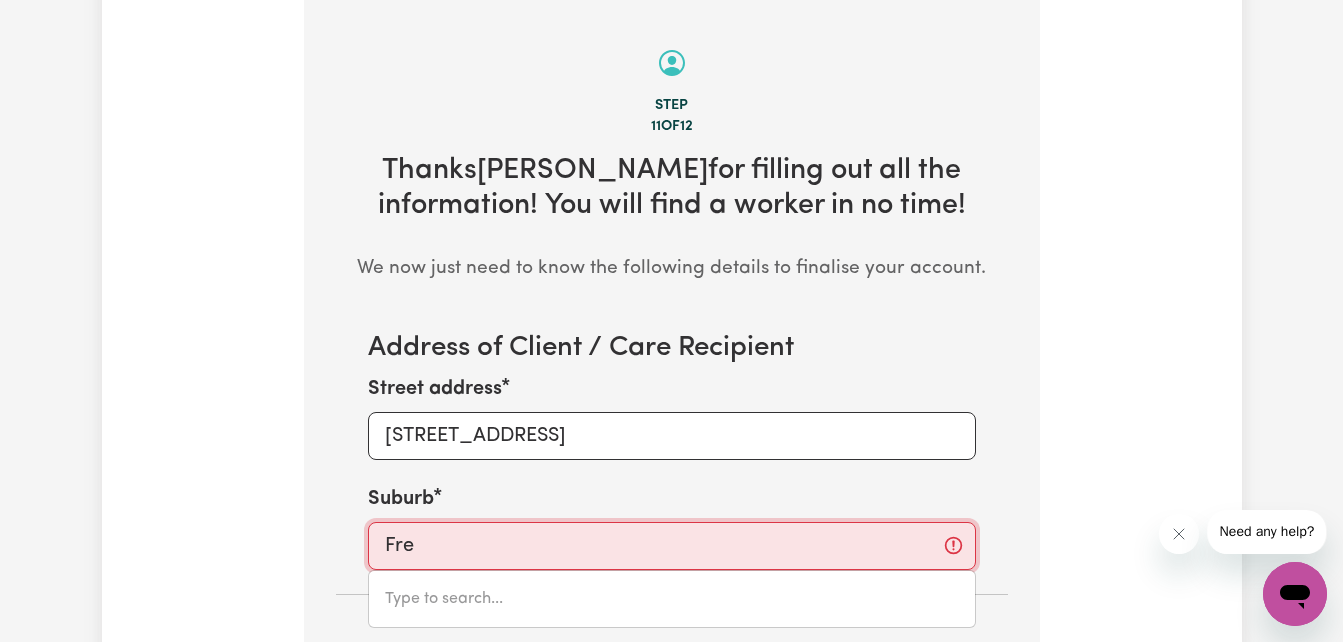 type on "FreDERICKSFIELD, [GEOGRAPHIC_DATA], 4806" 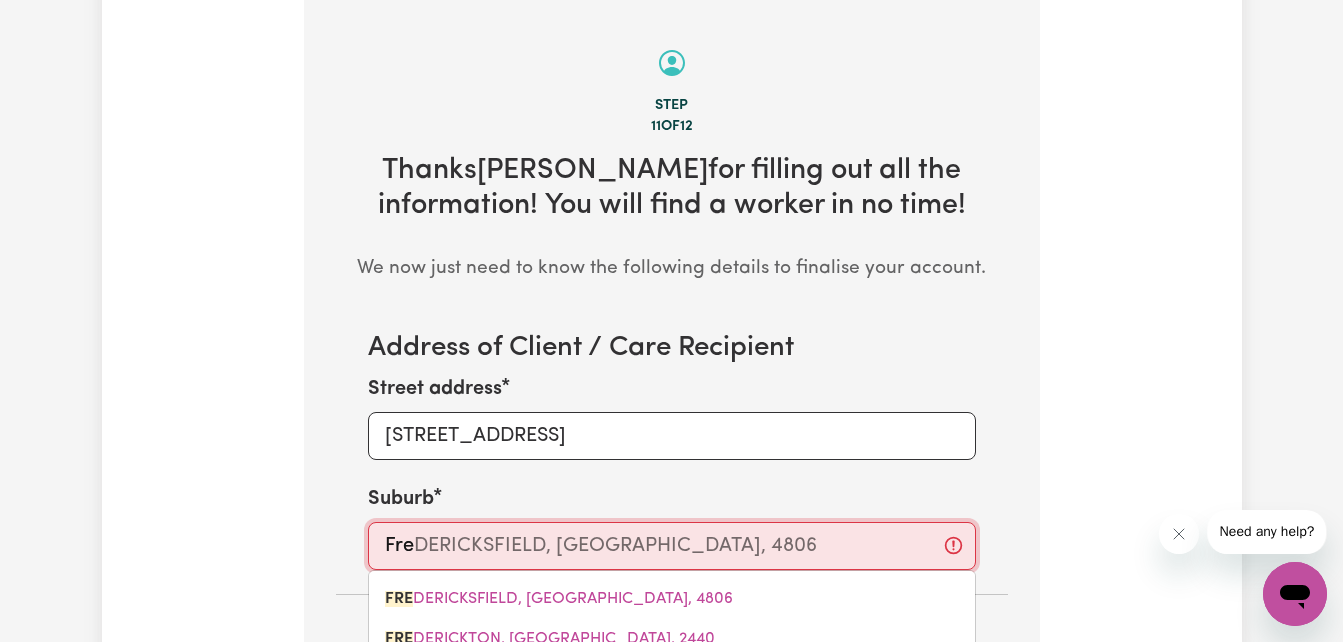 type on "Fren" 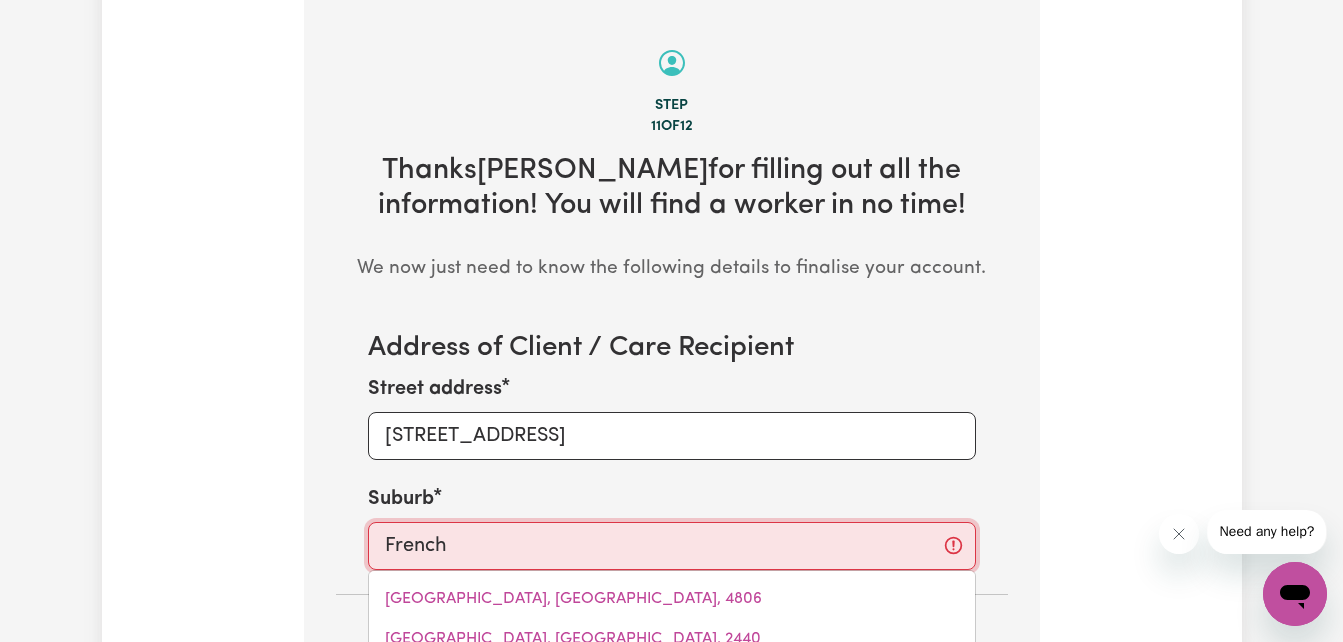 type on "Frenchs" 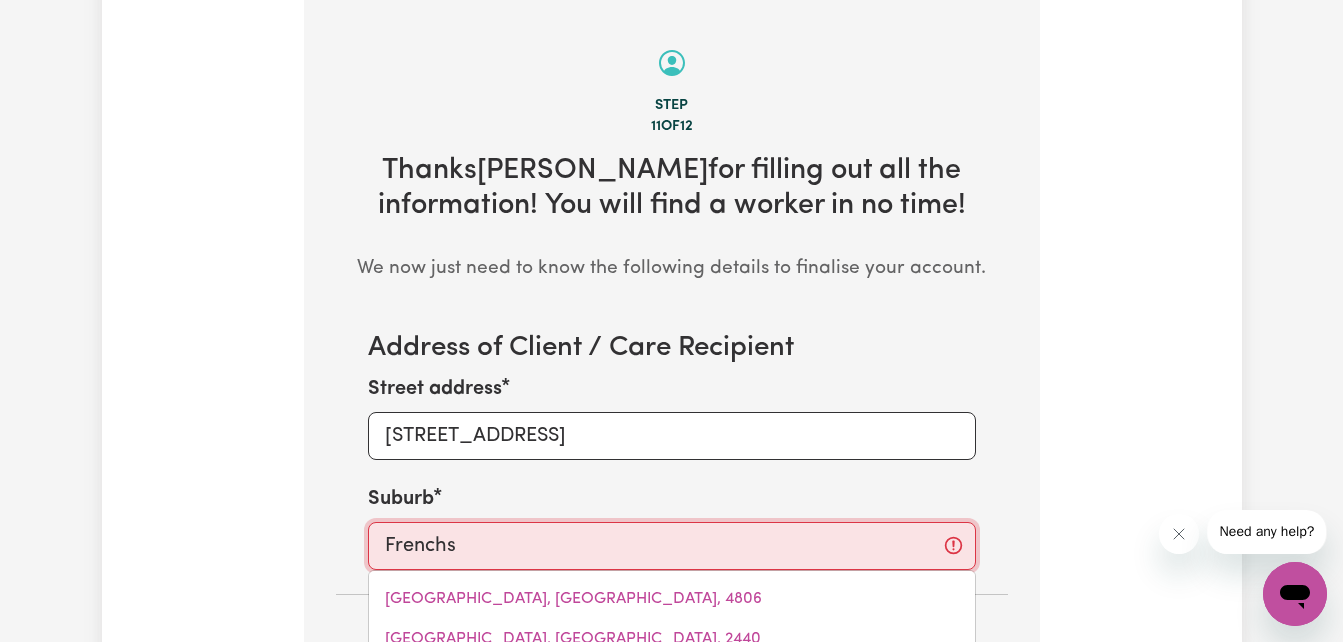 type on "[GEOGRAPHIC_DATA], [GEOGRAPHIC_DATA], 2086" 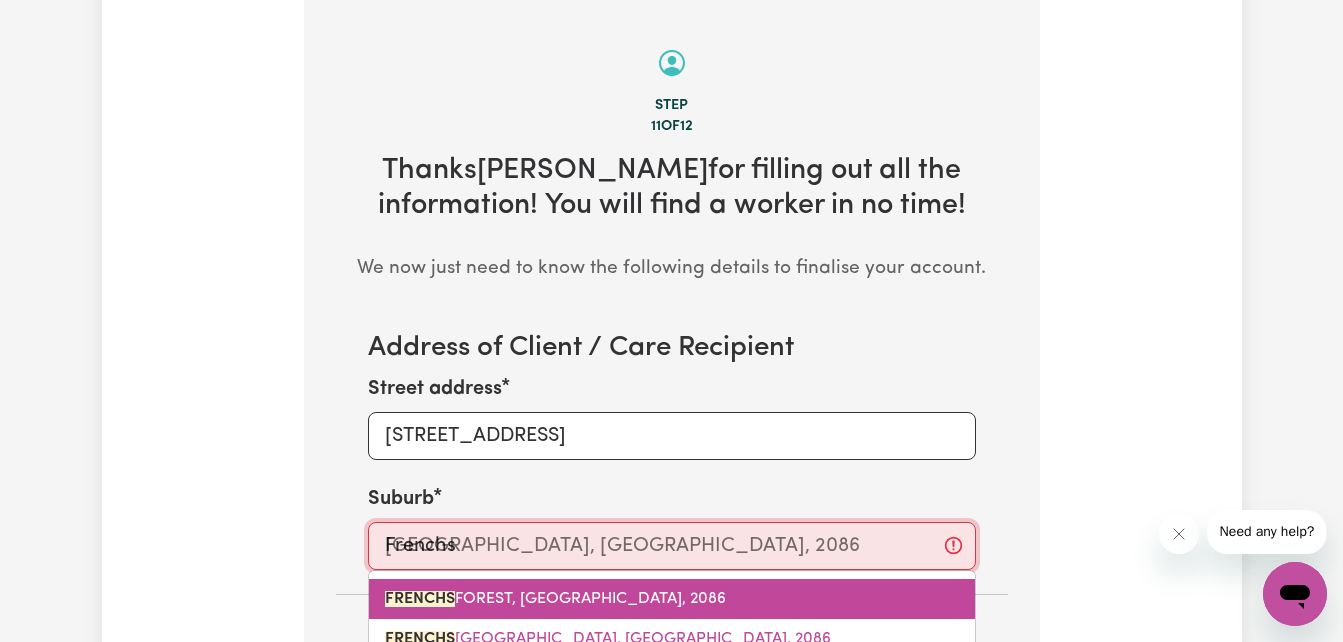 click on "[GEOGRAPHIC_DATA], [GEOGRAPHIC_DATA], 2086" at bounding box center [555, 599] 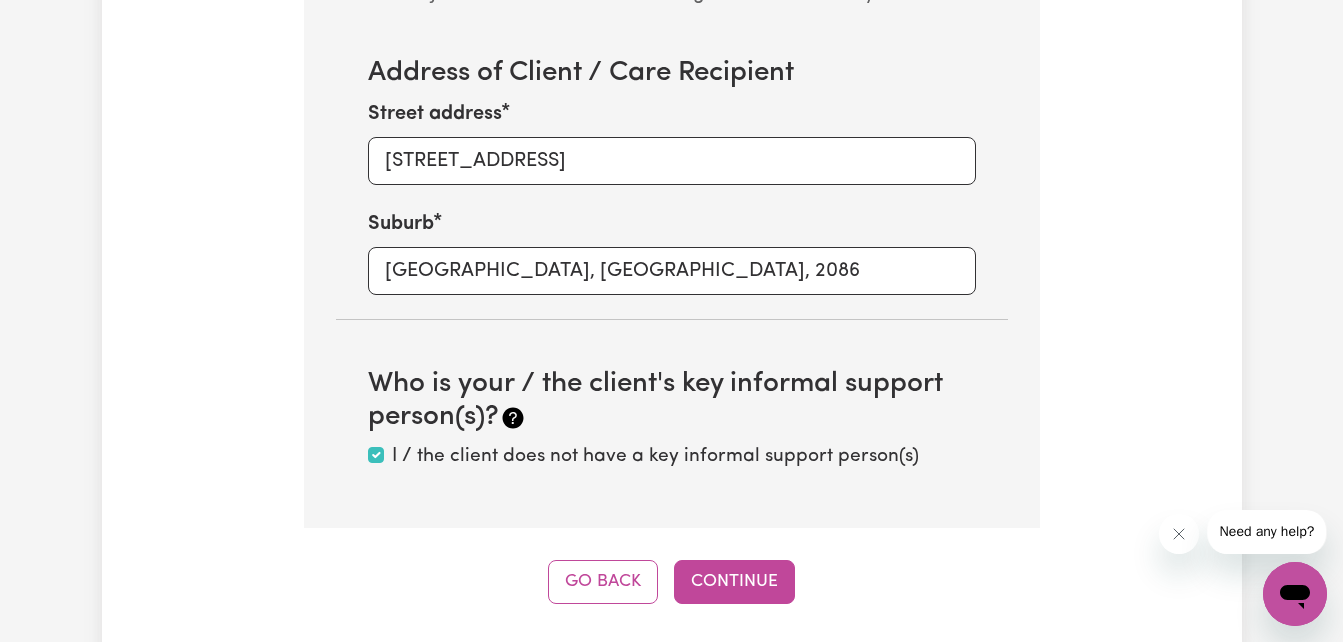 scroll, scrollTop: 1001, scrollLeft: 0, axis: vertical 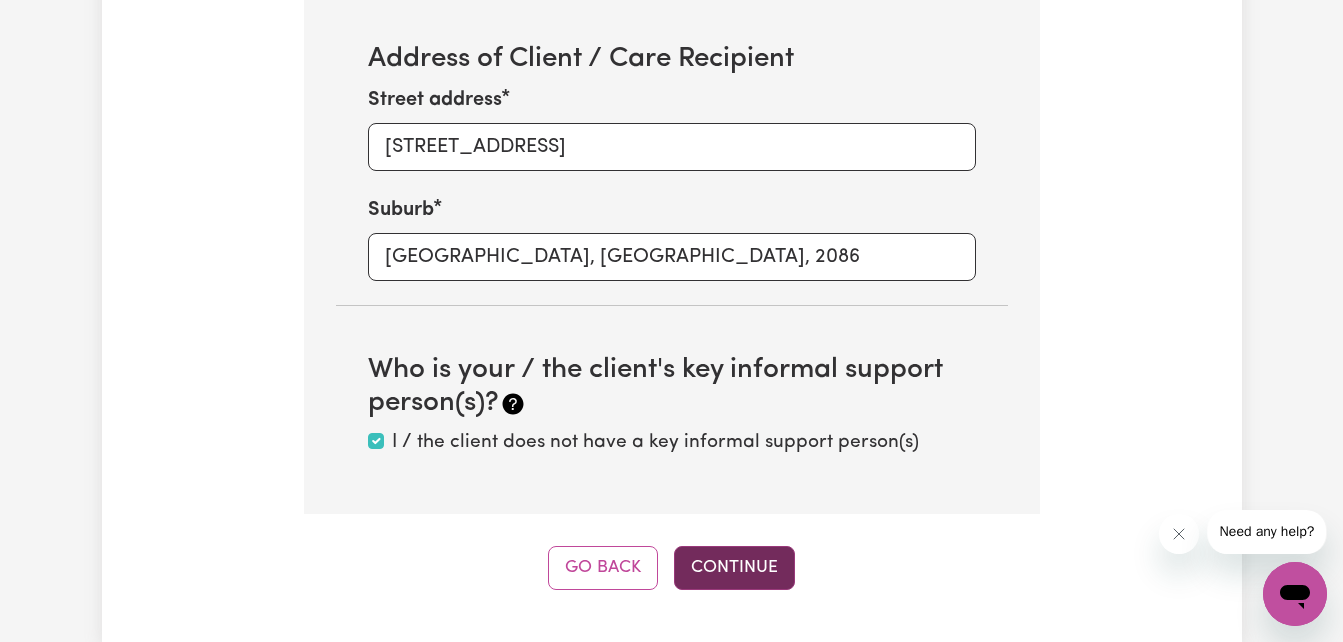 click on "Continue" at bounding box center (734, 568) 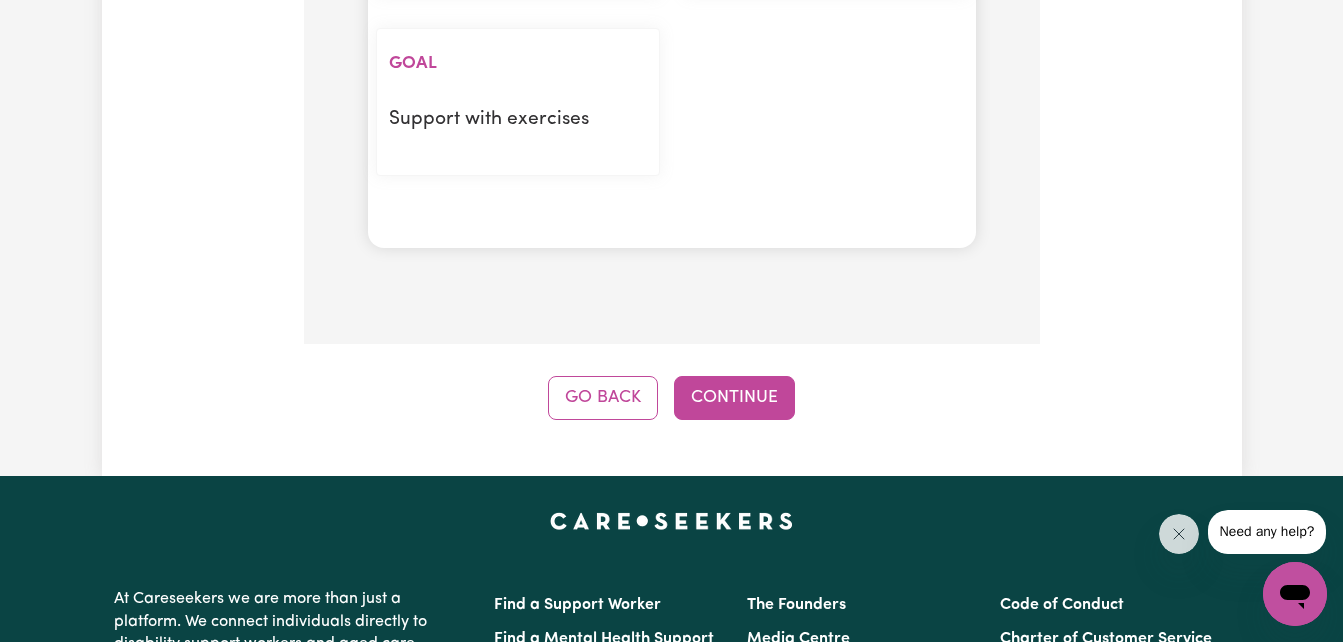 scroll, scrollTop: 2969, scrollLeft: 0, axis: vertical 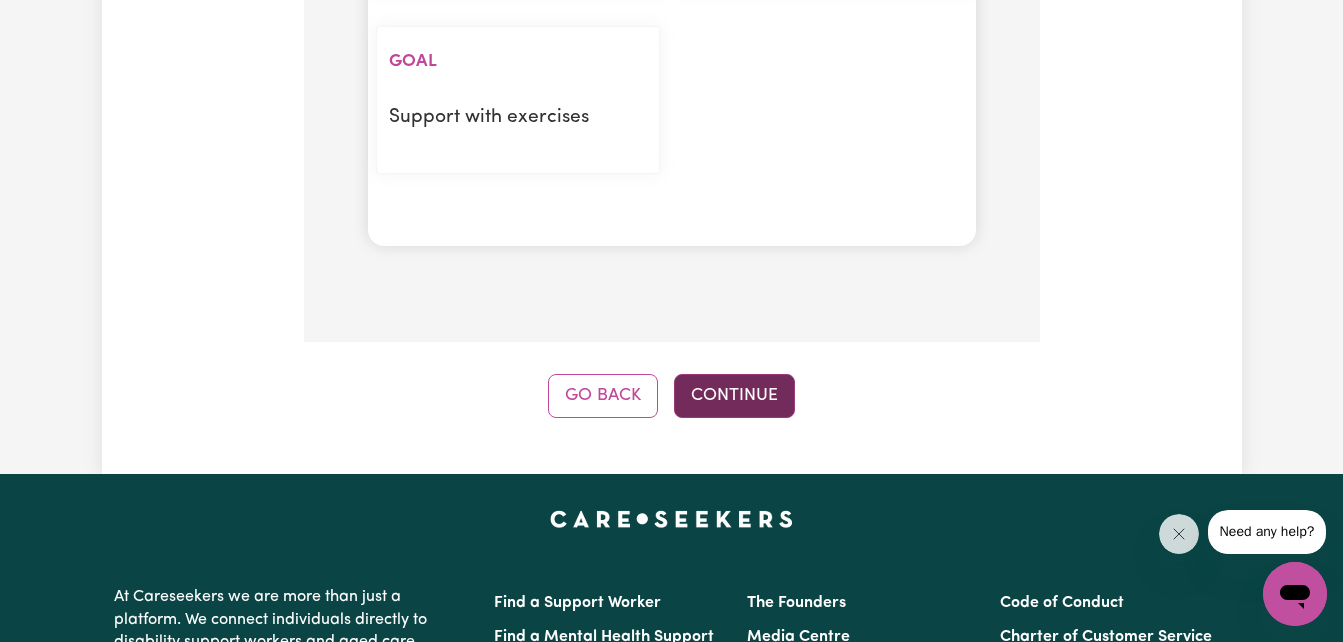 click on "Continue" at bounding box center [734, 396] 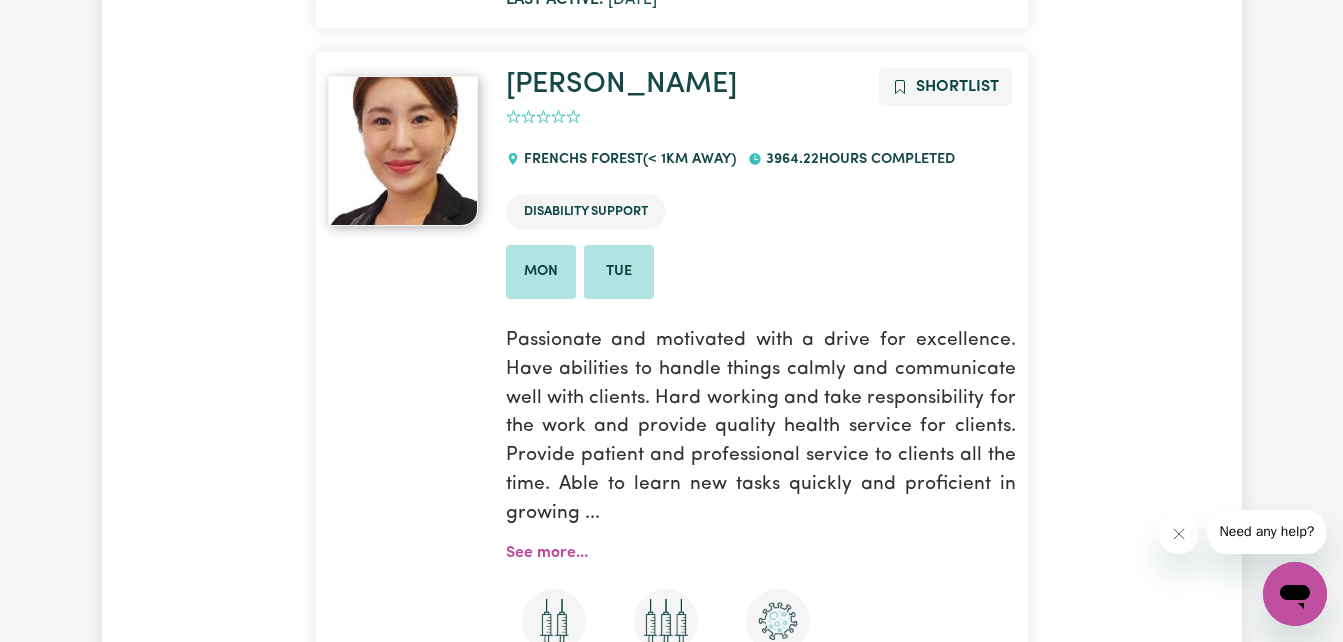scroll, scrollTop: 4346, scrollLeft: 0, axis: vertical 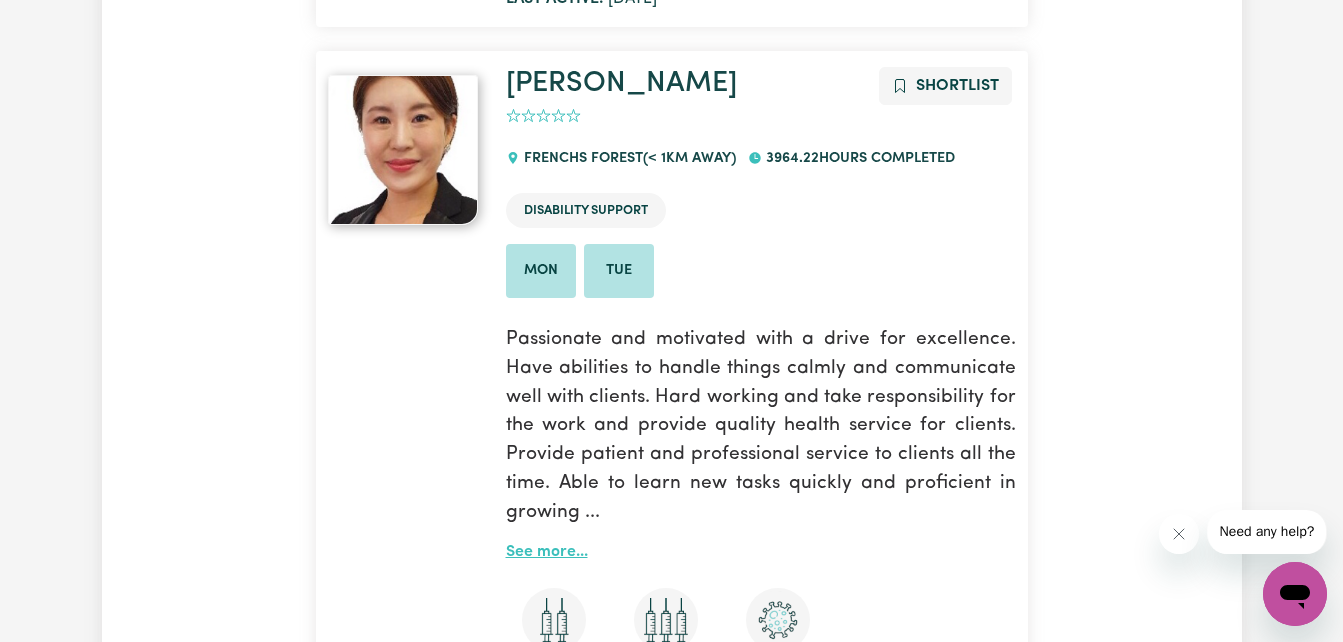 click on "See more..." at bounding box center (547, 552) 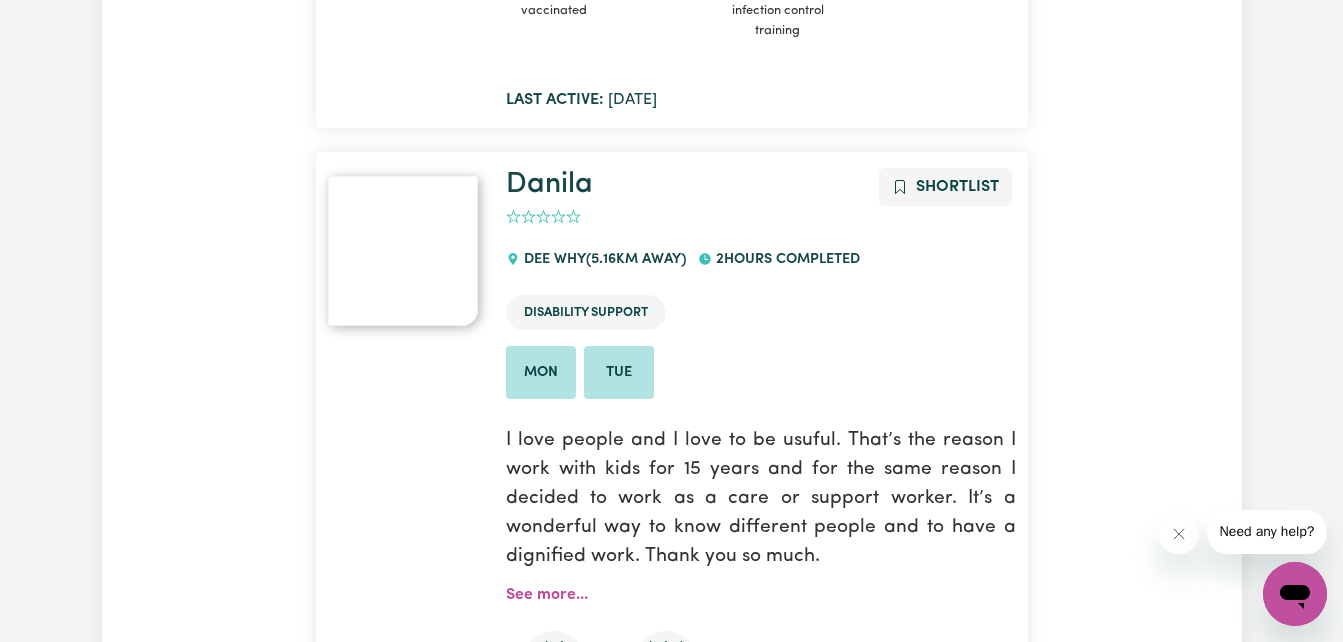 scroll, scrollTop: 6621, scrollLeft: 0, axis: vertical 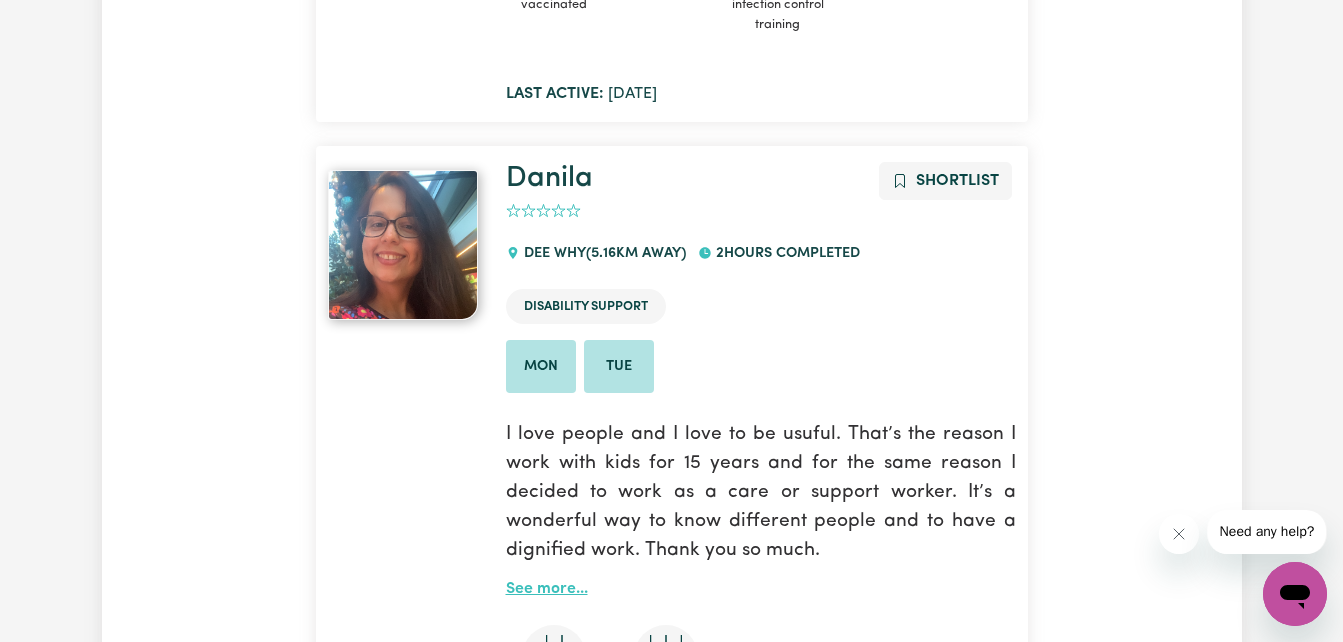 click on "See more..." at bounding box center [547, 589] 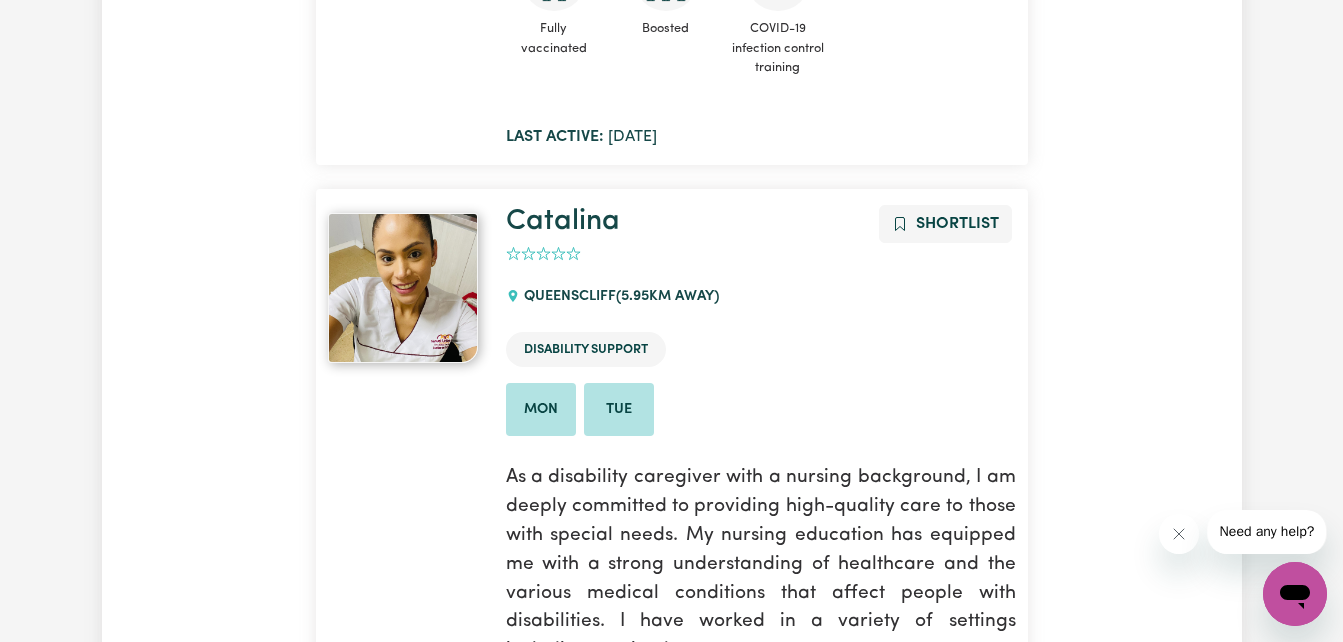scroll, scrollTop: 9507, scrollLeft: 0, axis: vertical 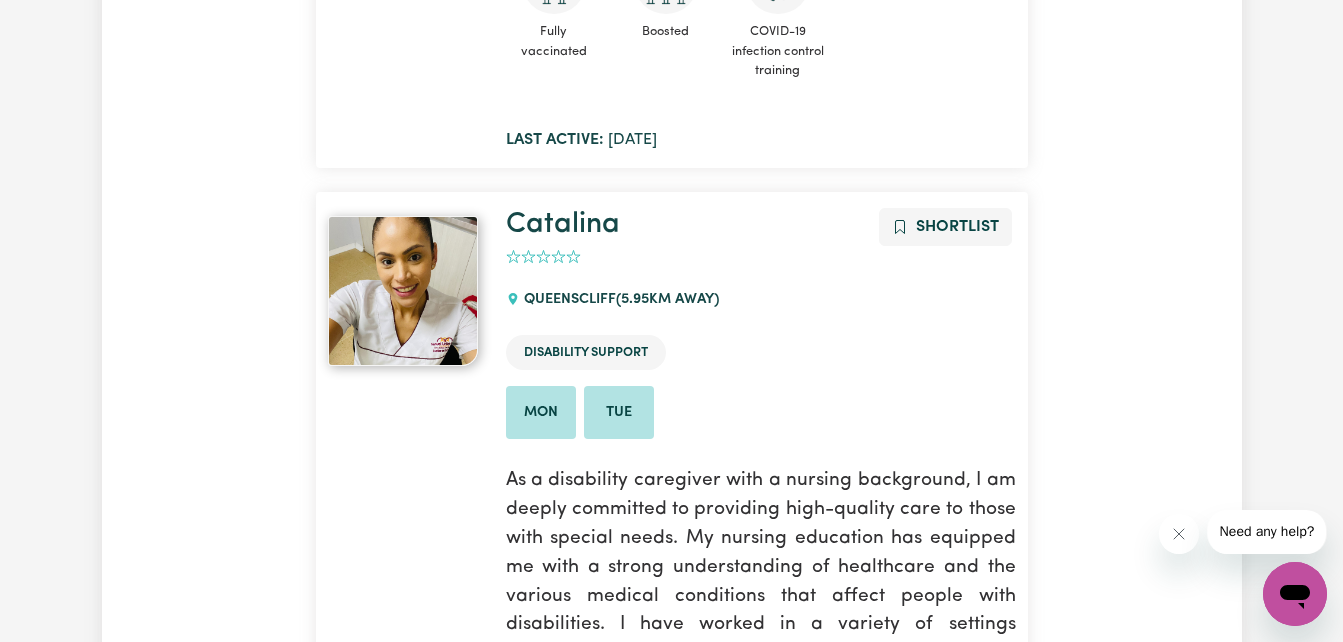 click at bounding box center (403, 291) 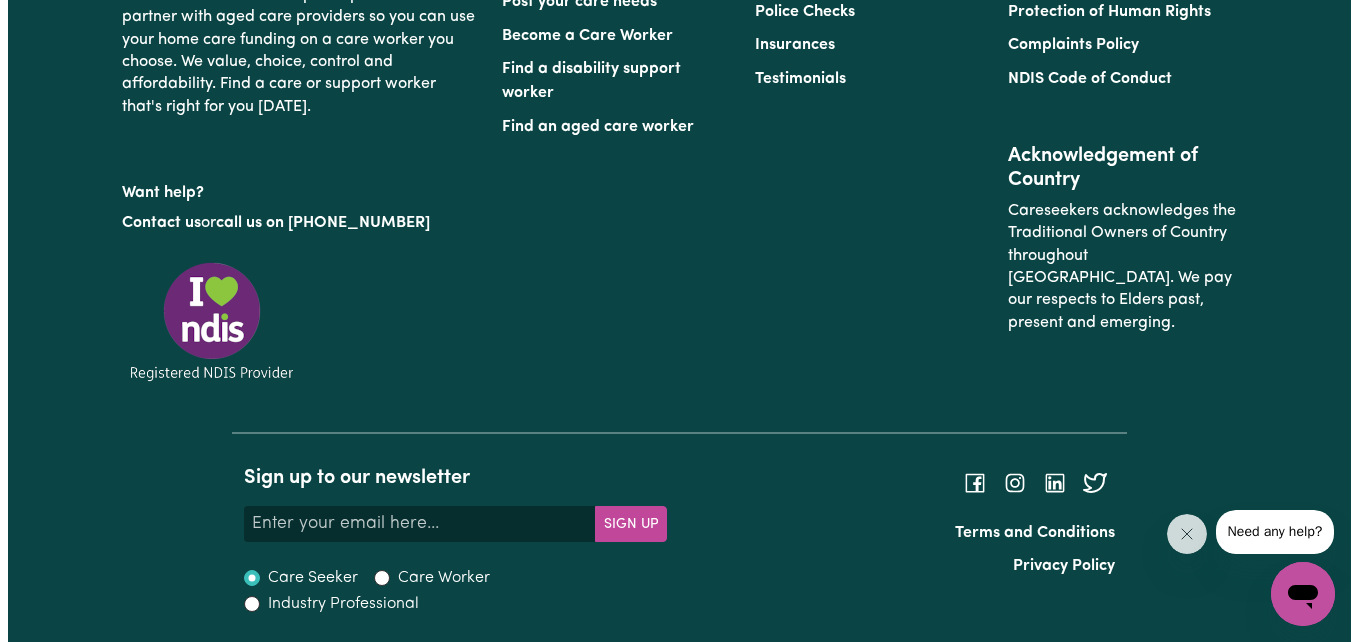 scroll, scrollTop: 0, scrollLeft: 0, axis: both 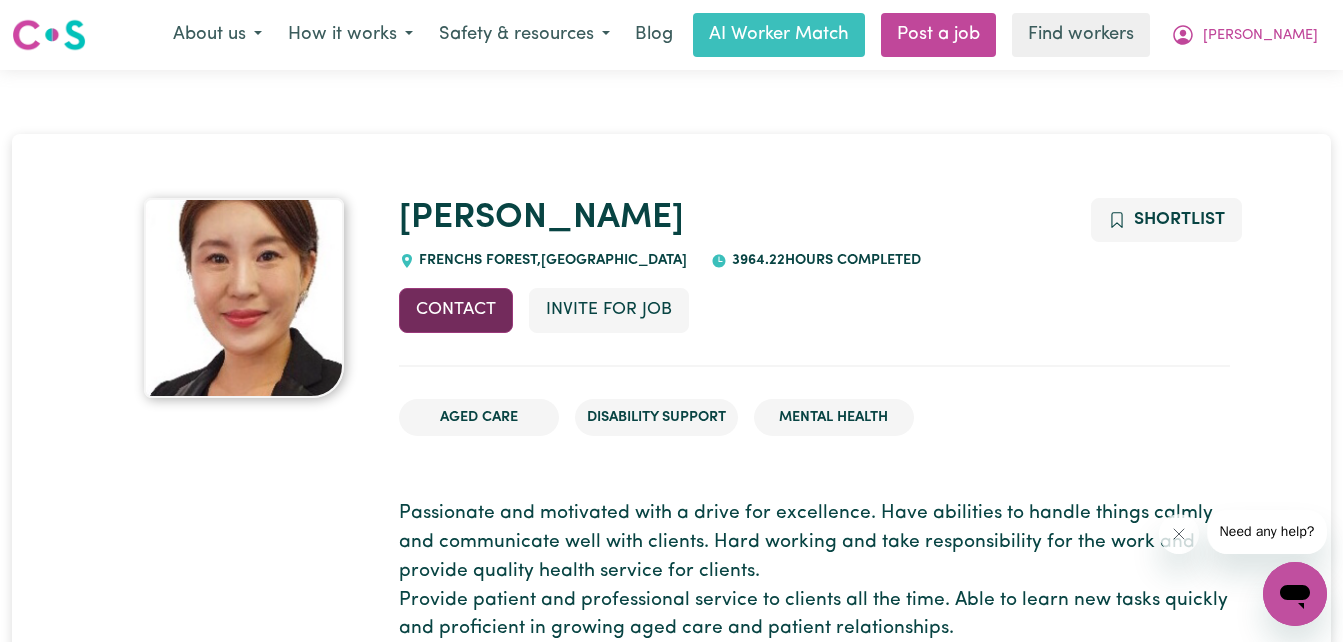 click on "Contact" at bounding box center [456, 310] 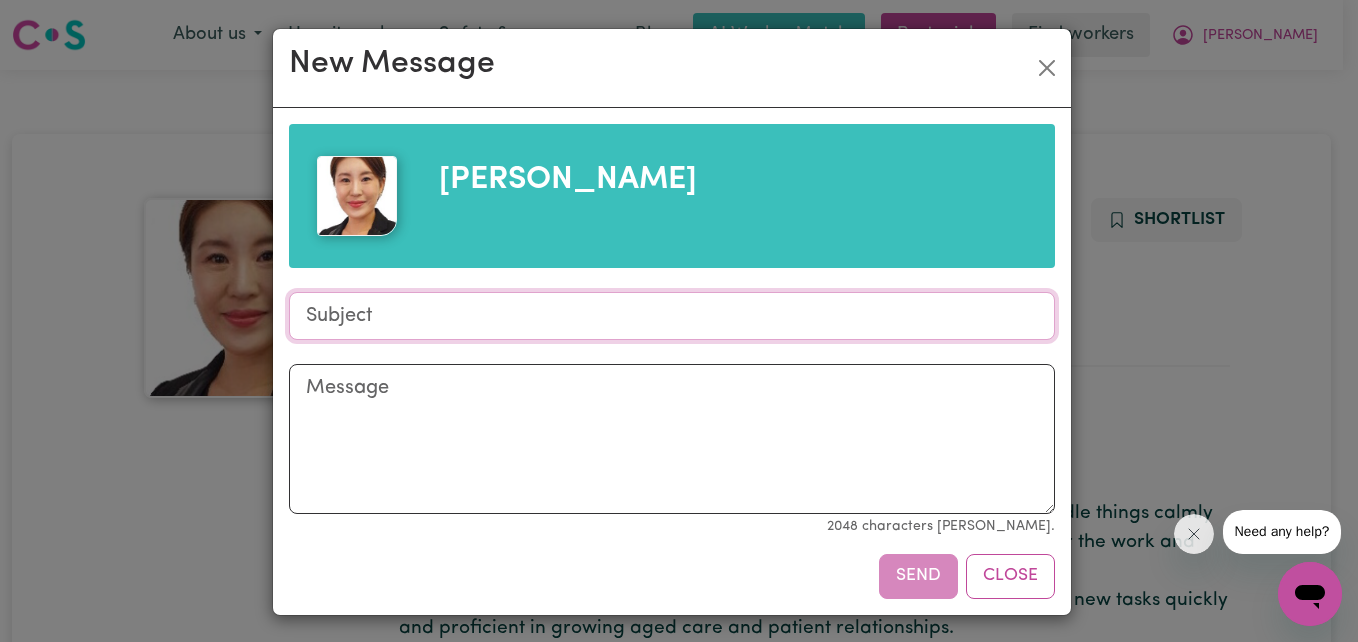 click on "Subject" at bounding box center [672, 316] 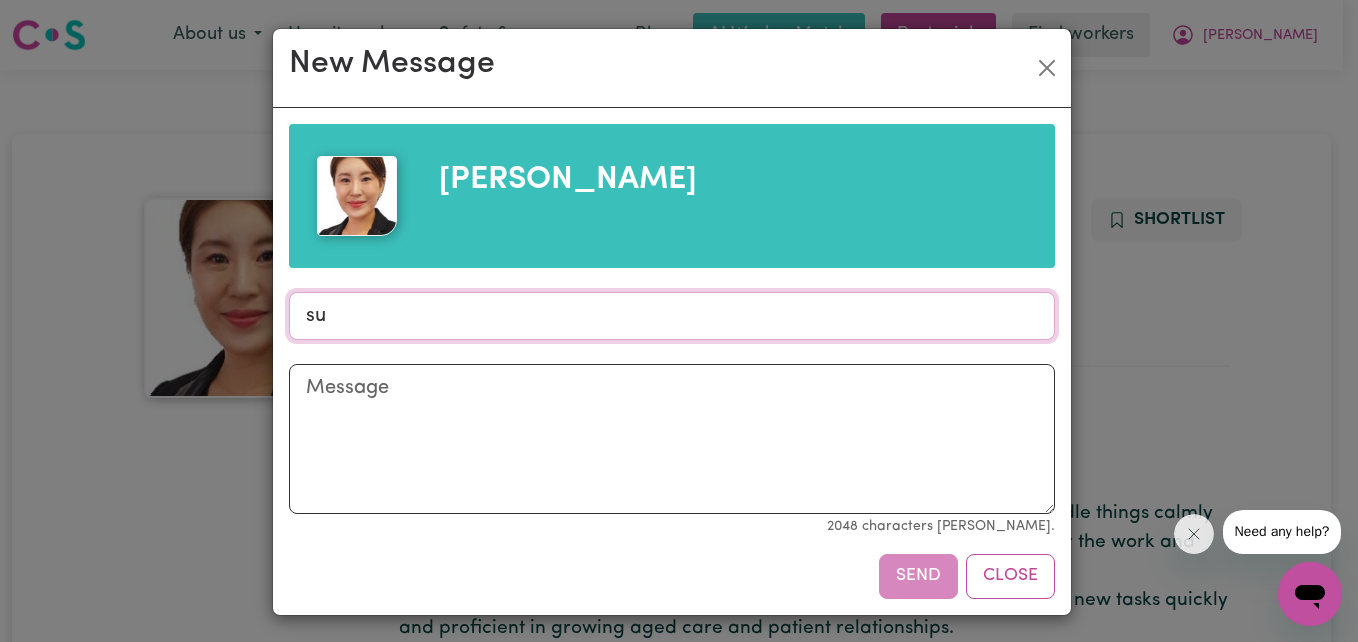 type on "s" 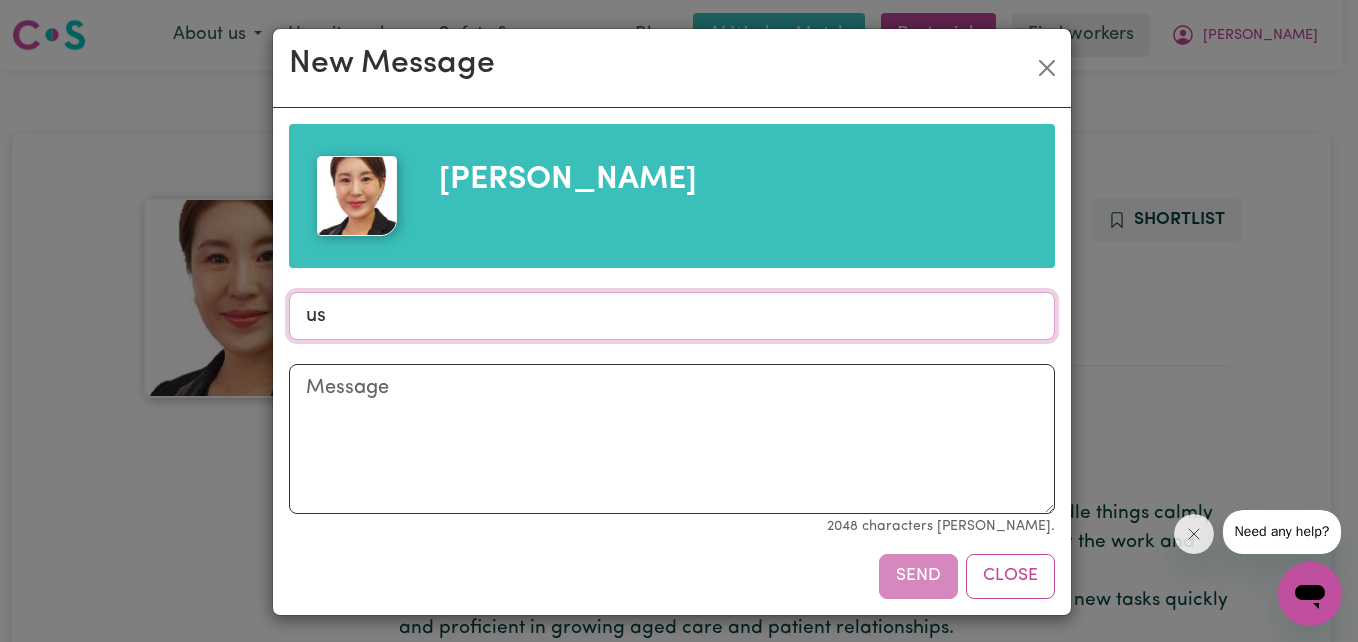 type on "u" 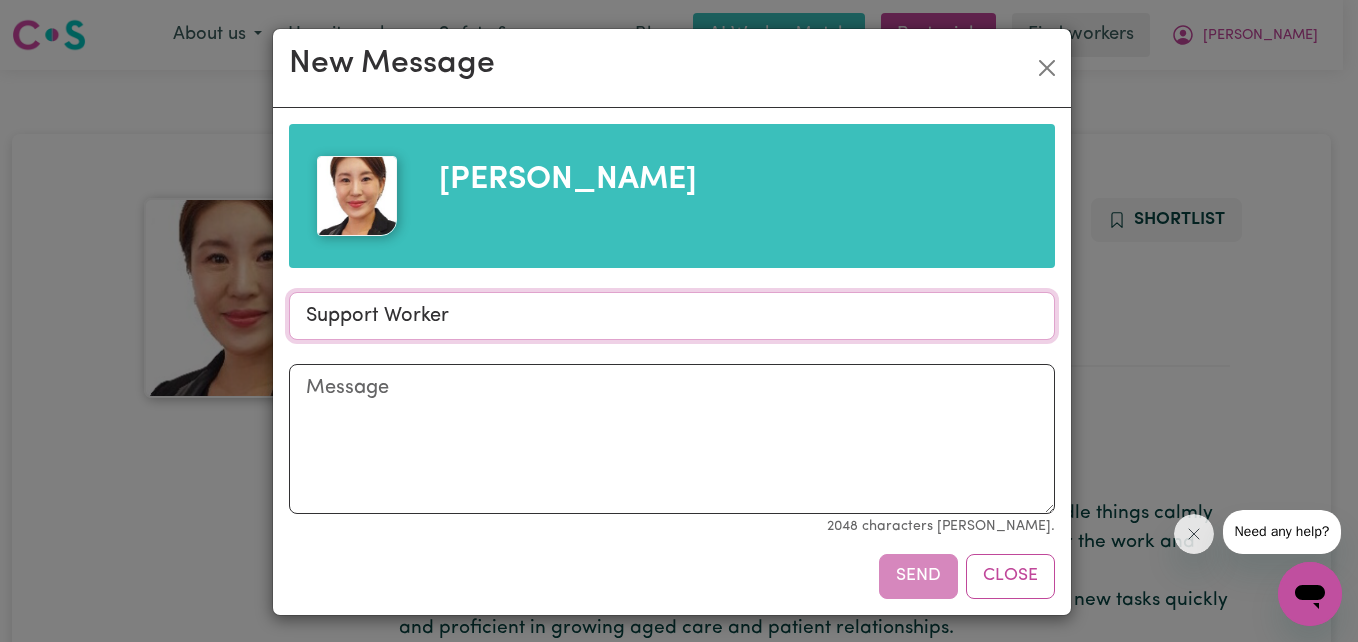 type on "Support Worker" 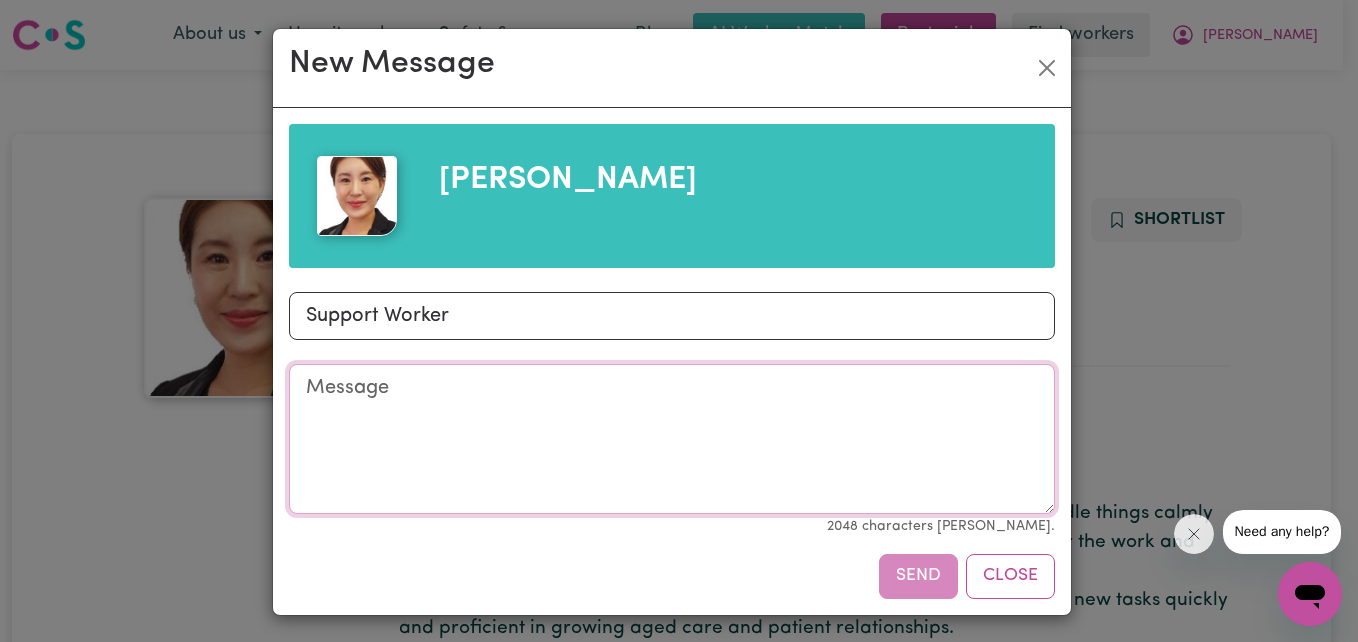 click on "Message" at bounding box center (672, 439) 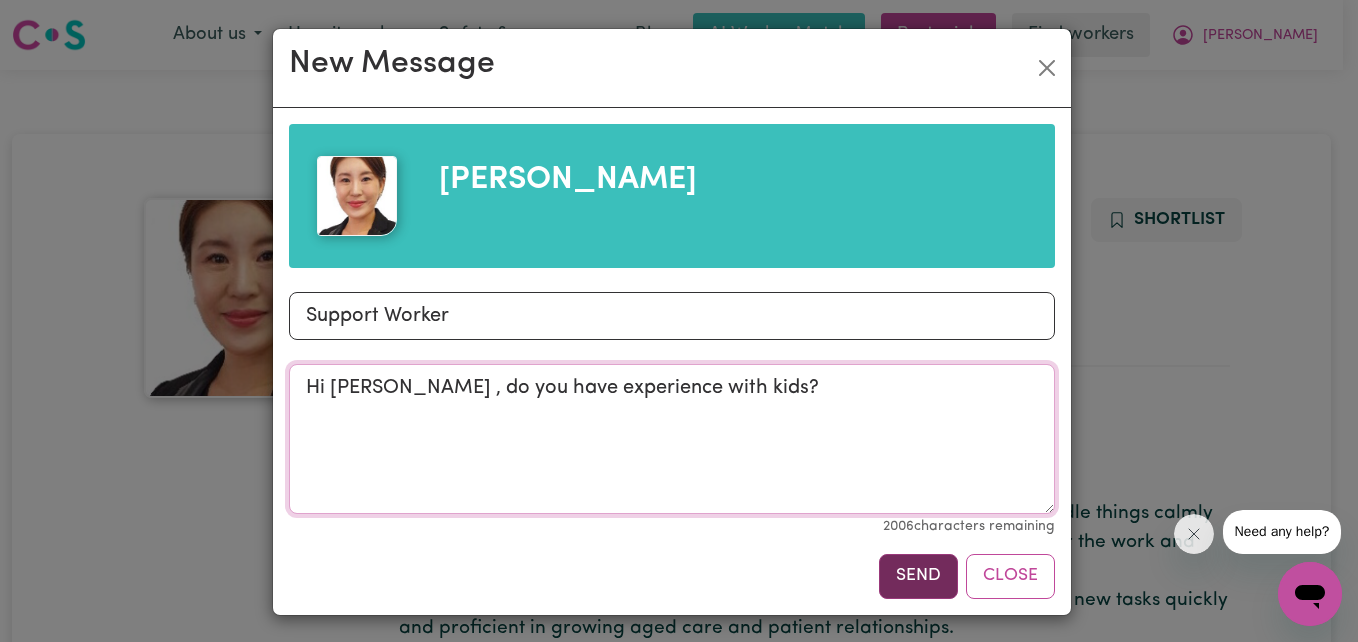 type on "Hi Jin , do you have experience with kids?" 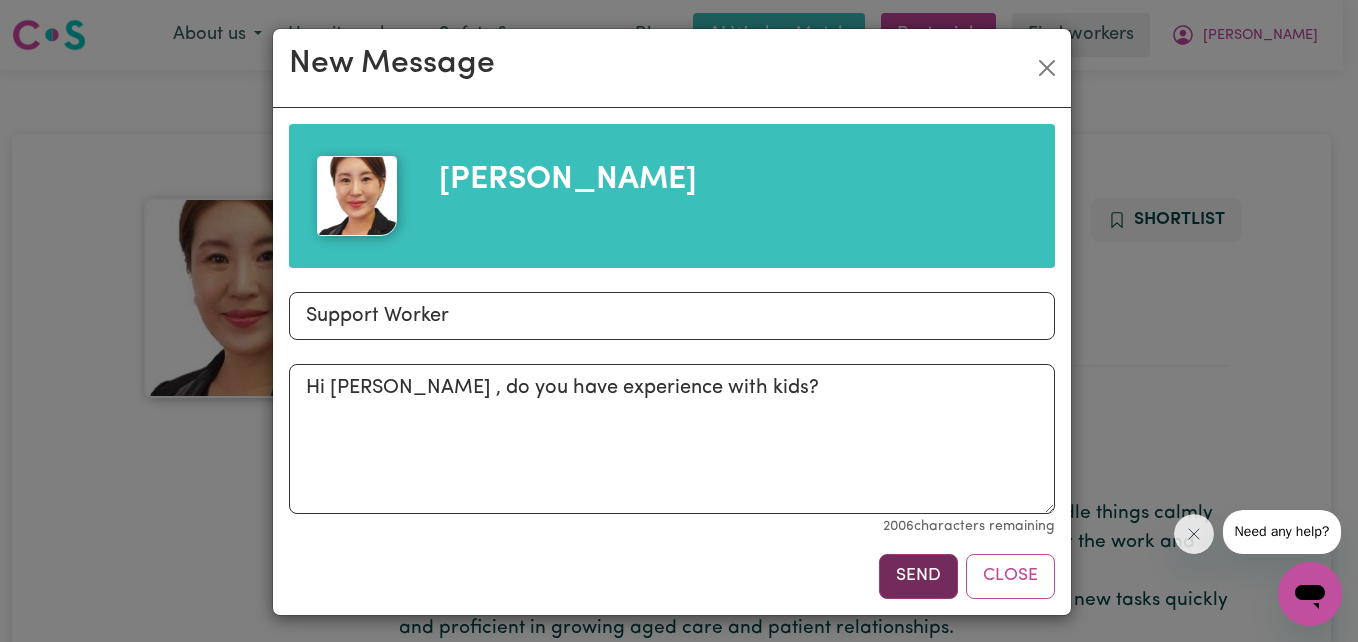 click on "Send" at bounding box center (918, 576) 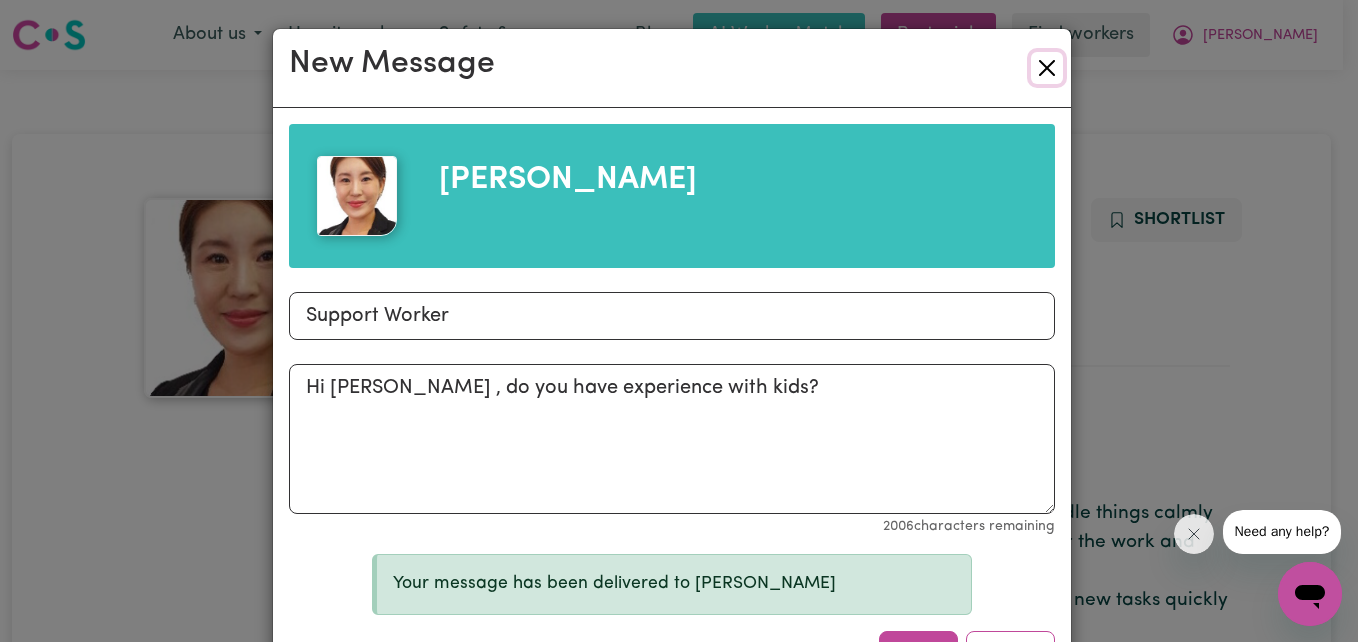 click at bounding box center [1047, 68] 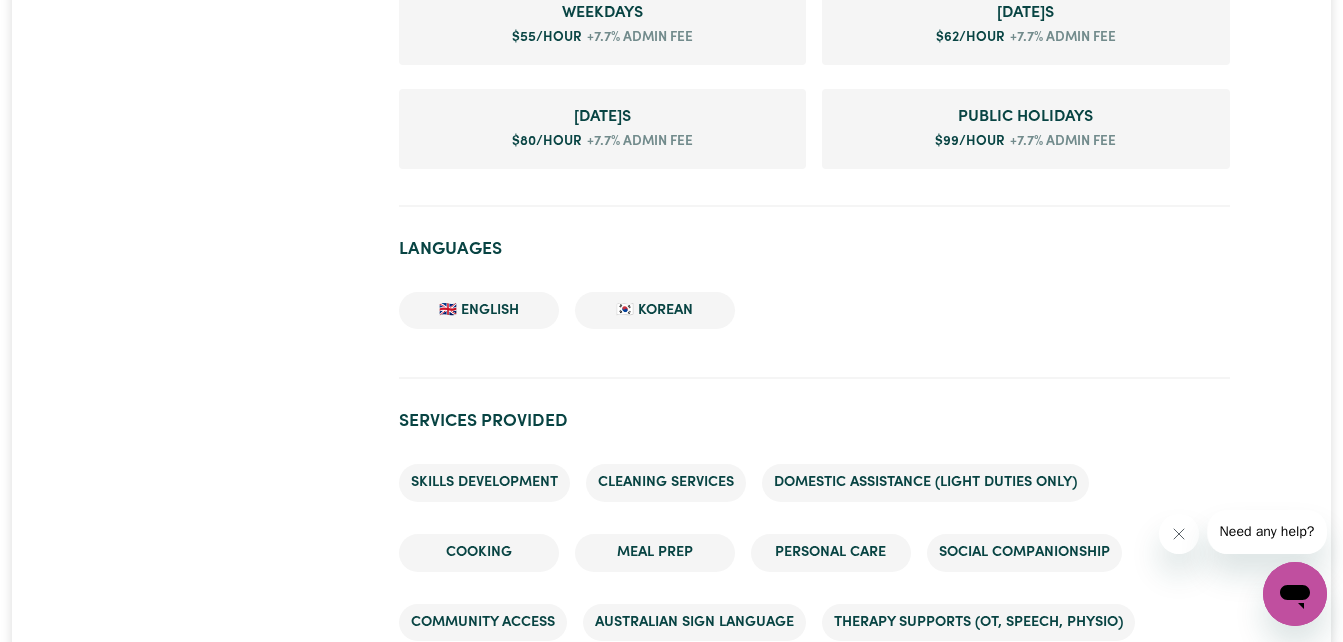 scroll, scrollTop: 1517, scrollLeft: 0, axis: vertical 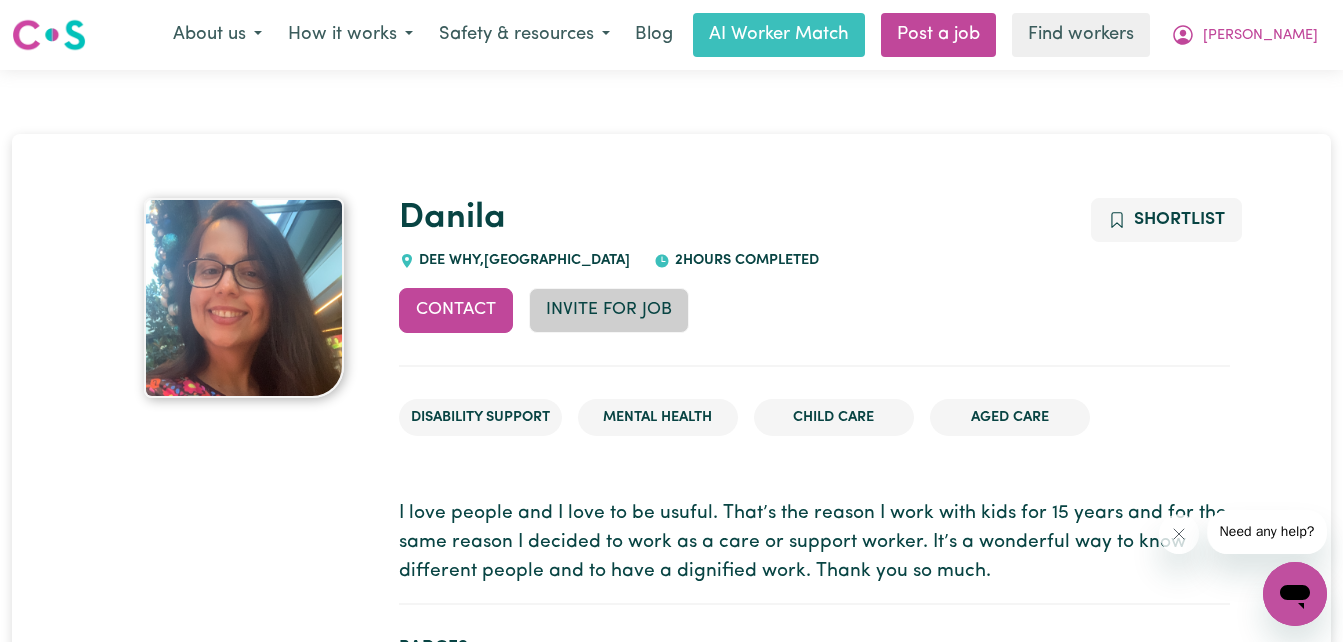 click on "Invite for Job" at bounding box center (609, 310) 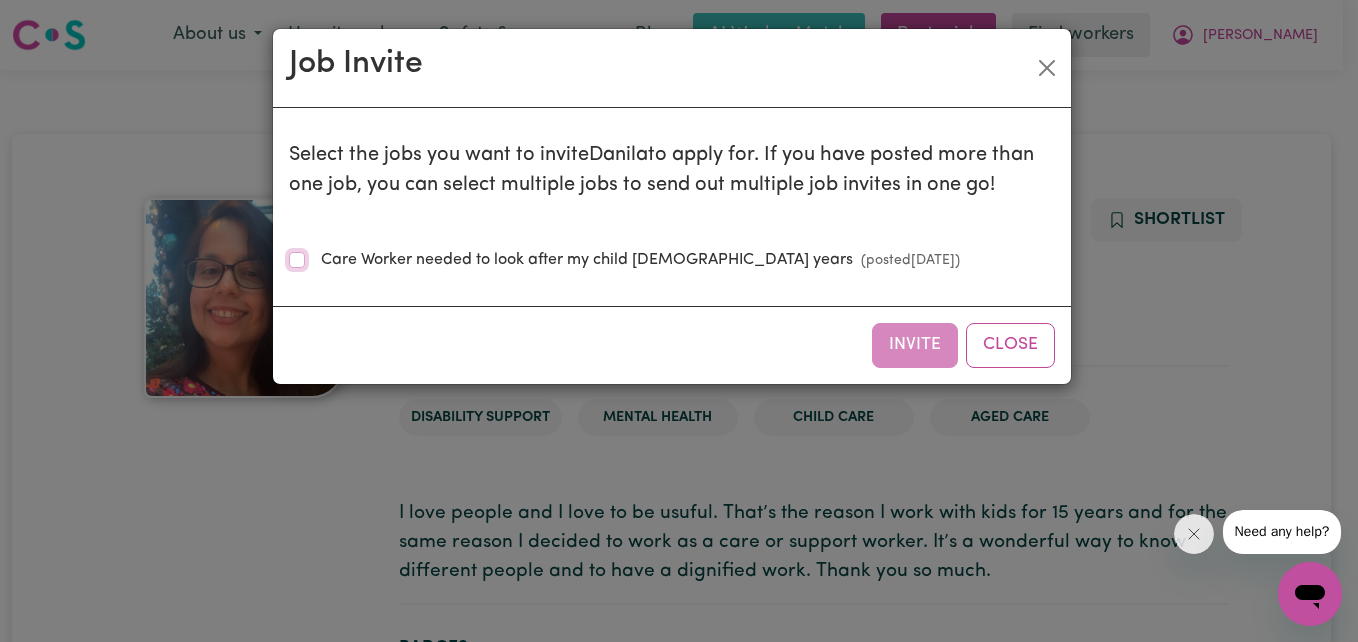 click on "Care Worker needed to look after my child 3 years  (posted  Jul 21 2025 )" at bounding box center [297, 260] 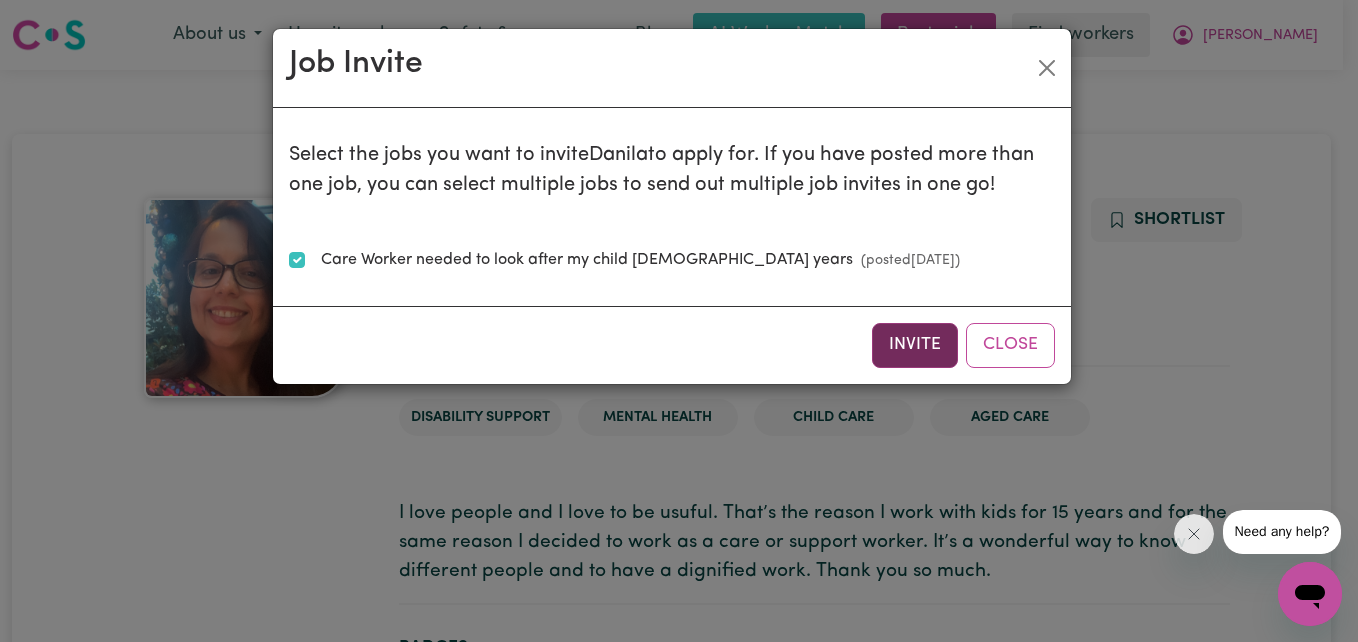 click on "Invite" at bounding box center [915, 345] 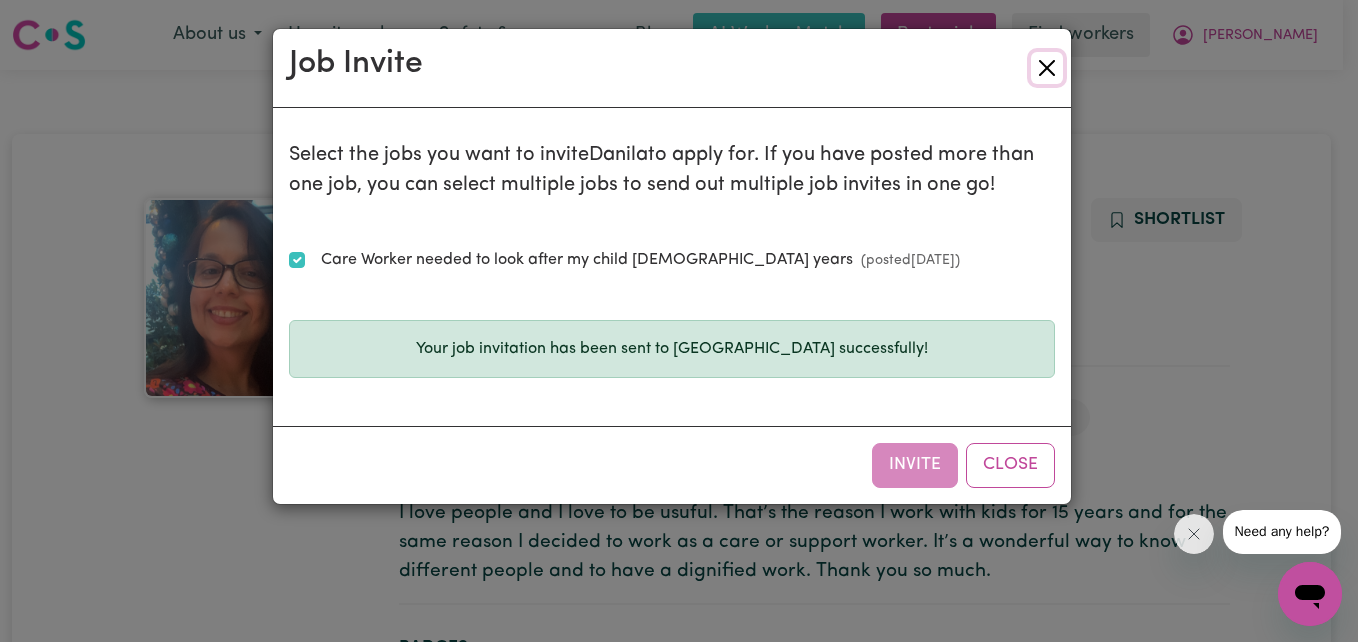 click at bounding box center [1047, 68] 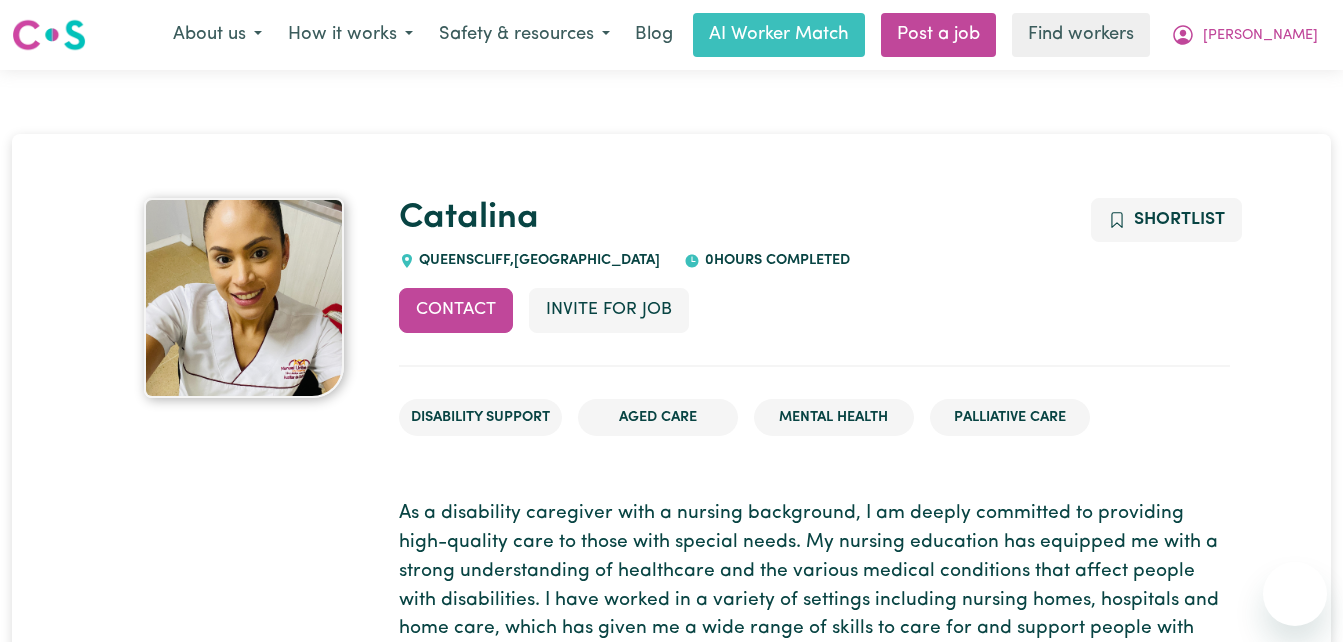 scroll, scrollTop: 0, scrollLeft: 0, axis: both 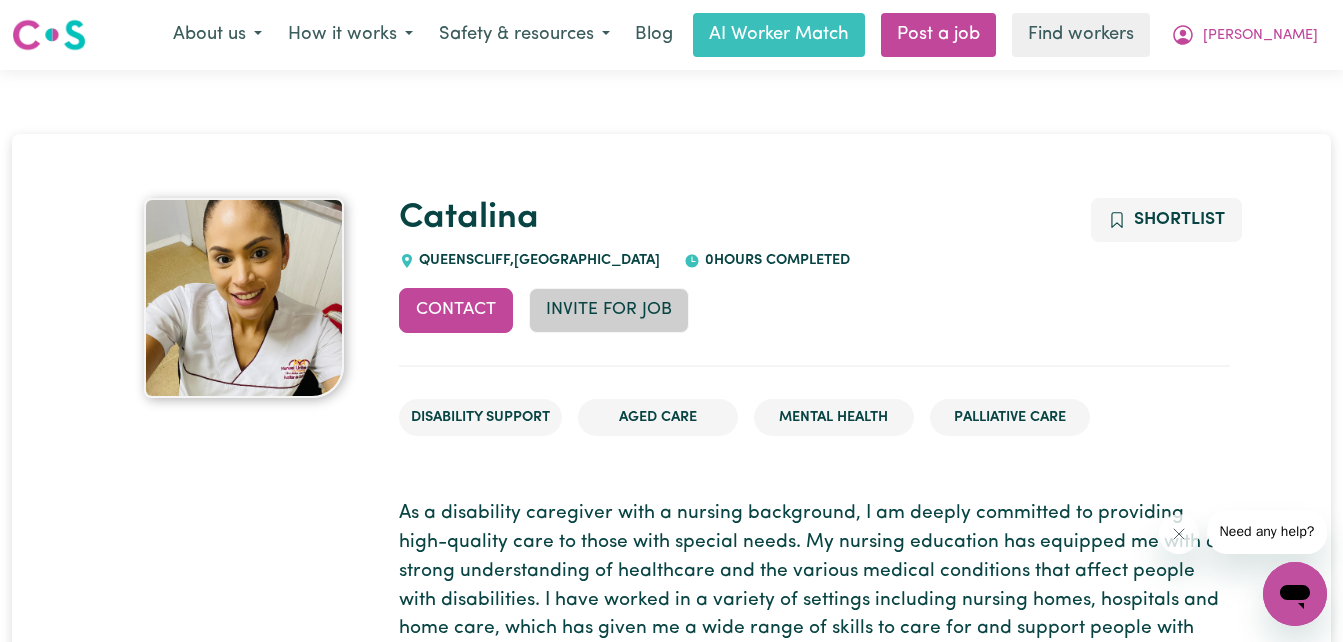click on "Invite for Job" at bounding box center [609, 310] 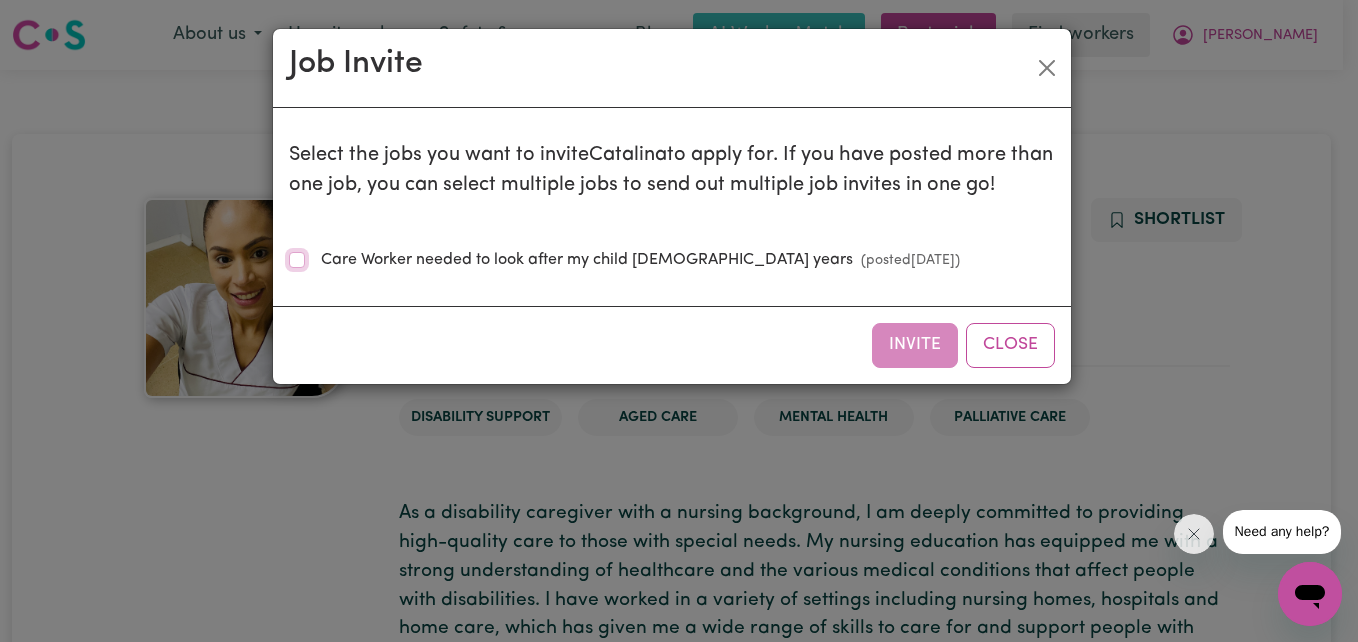 click on "Care Worker needed to look after my child 3 years  (posted  Jul 21 2025 )" at bounding box center [297, 260] 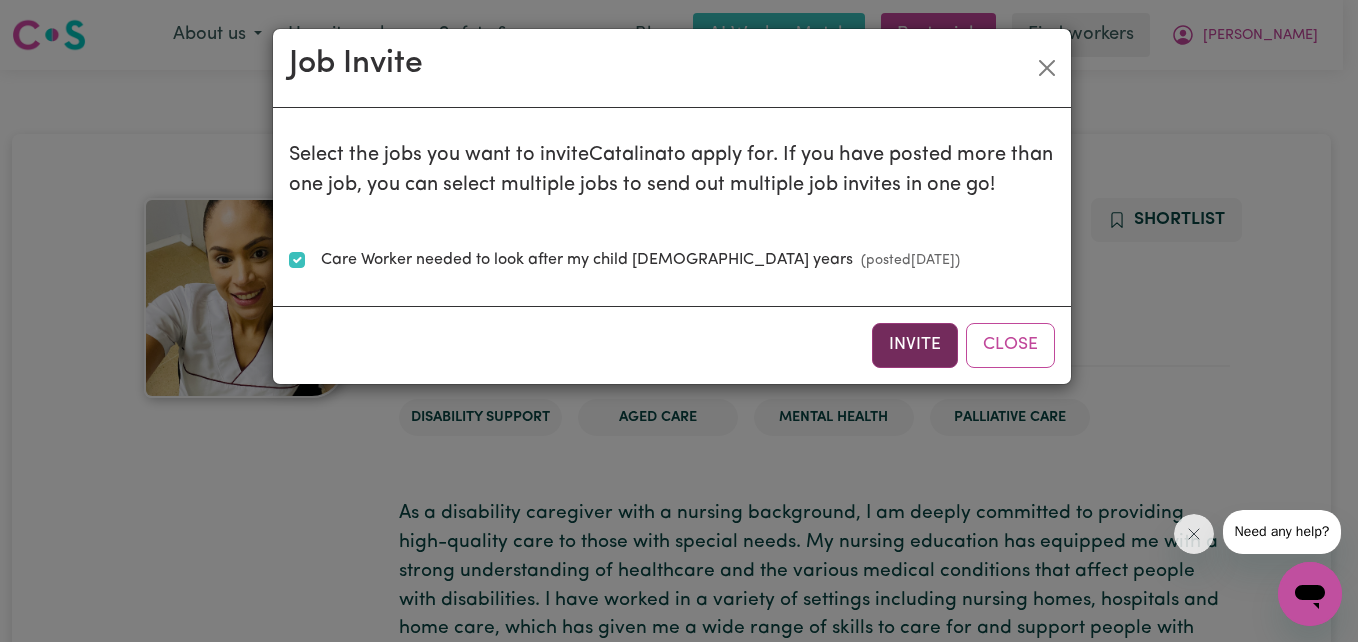 click on "Invite" at bounding box center [915, 345] 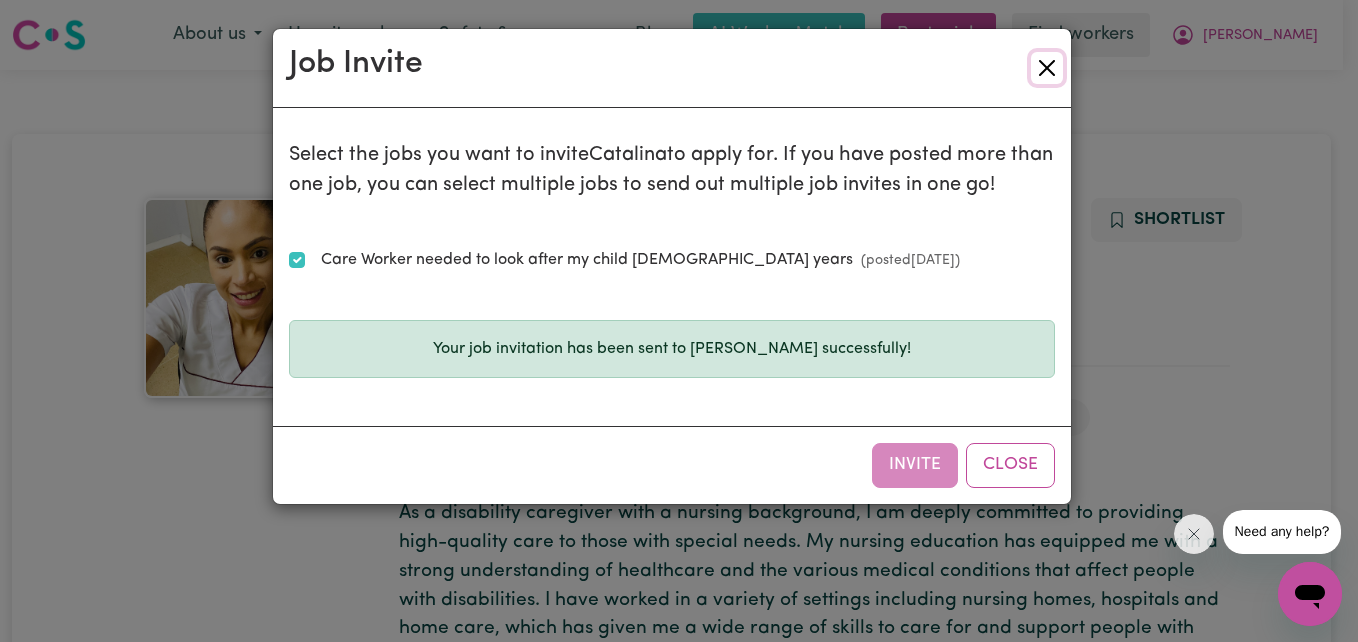 click at bounding box center (1047, 68) 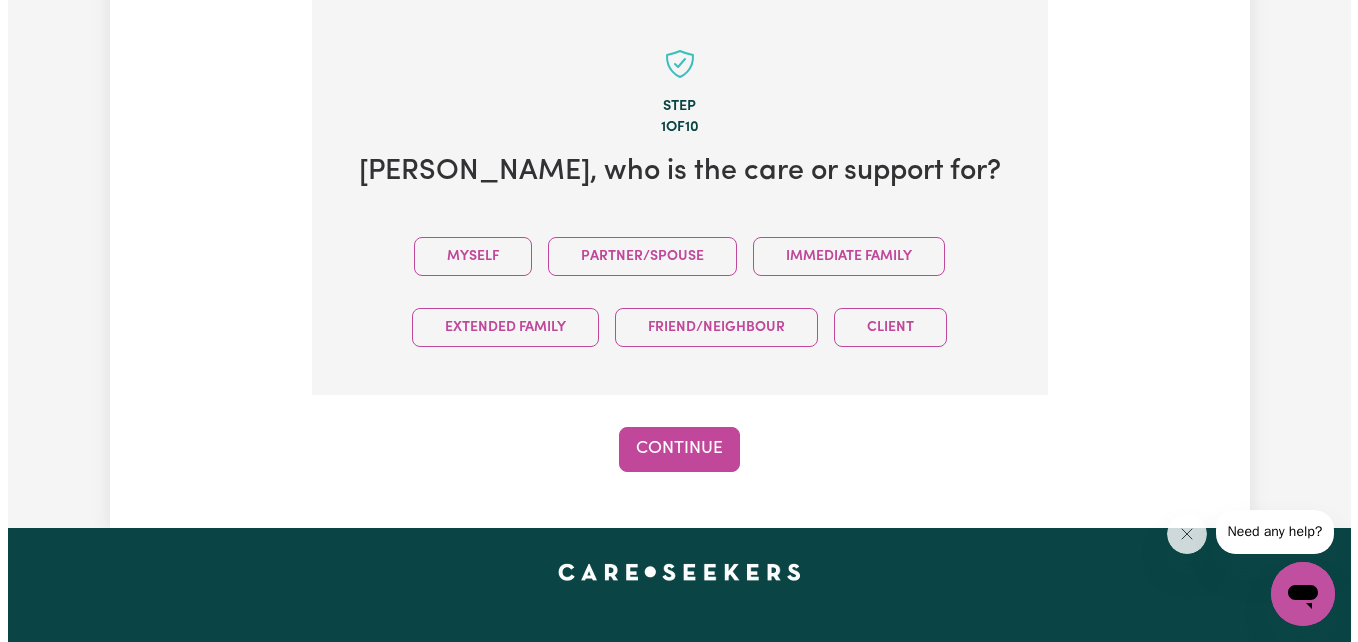 scroll, scrollTop: 0, scrollLeft: 0, axis: both 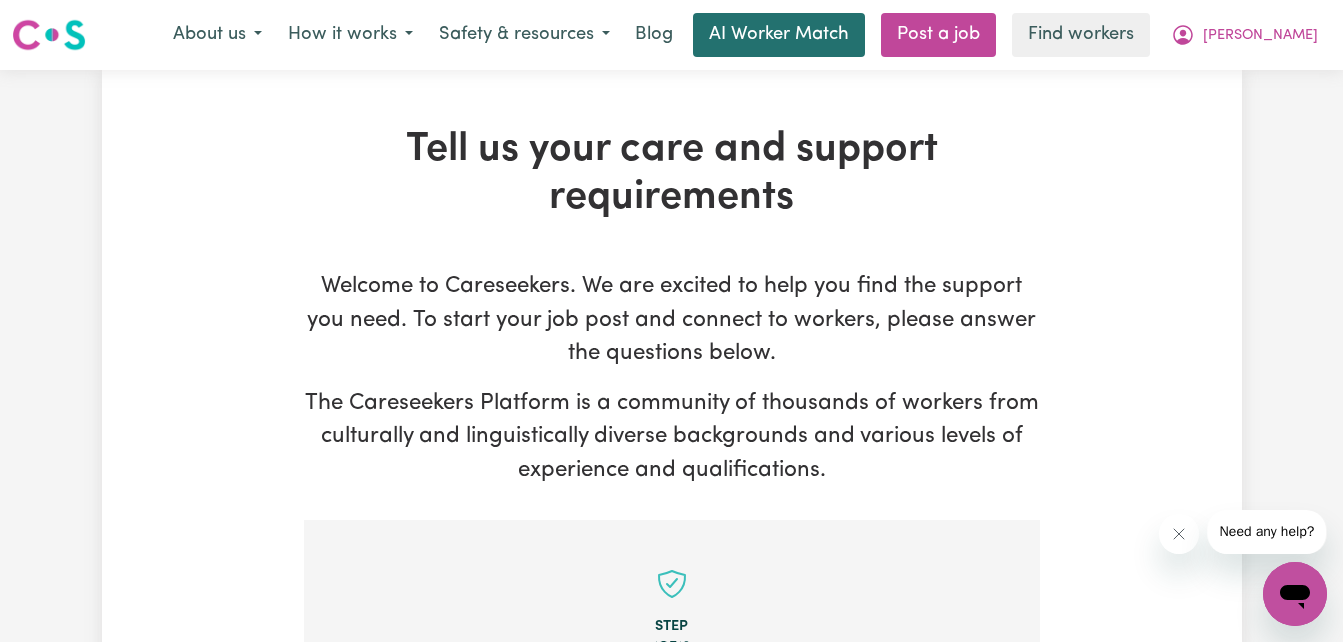 click on "AI Worker Match" at bounding box center [779, 35] 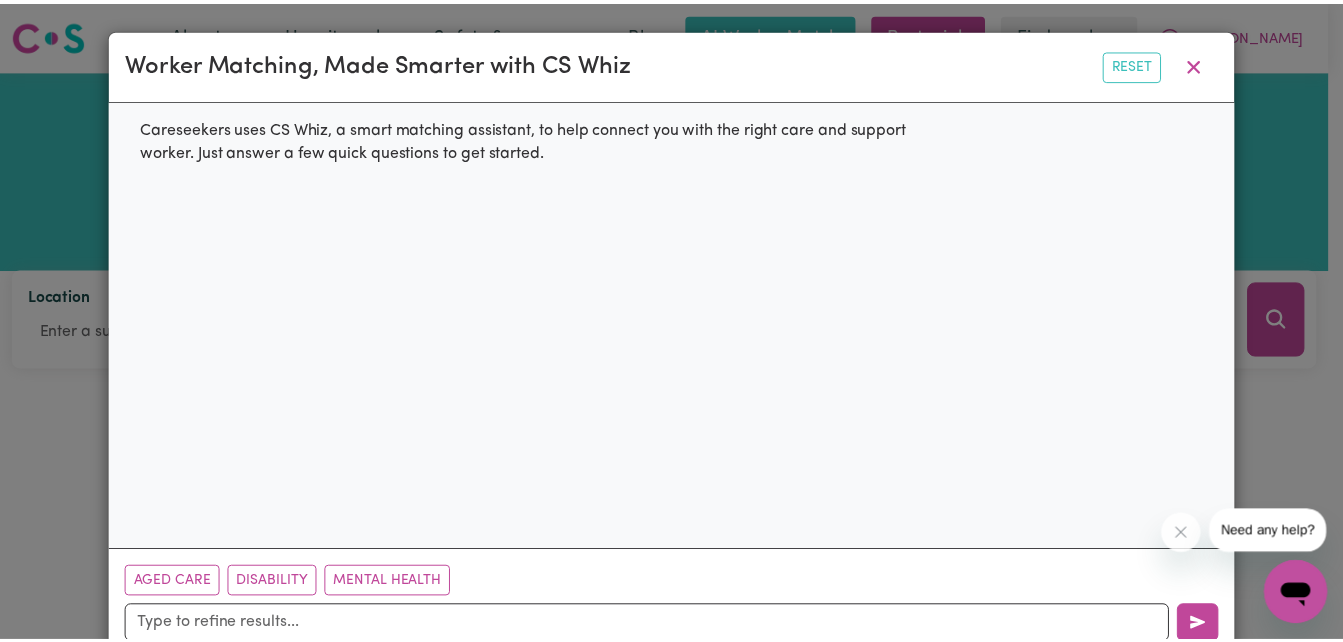 scroll, scrollTop: 49, scrollLeft: 0, axis: vertical 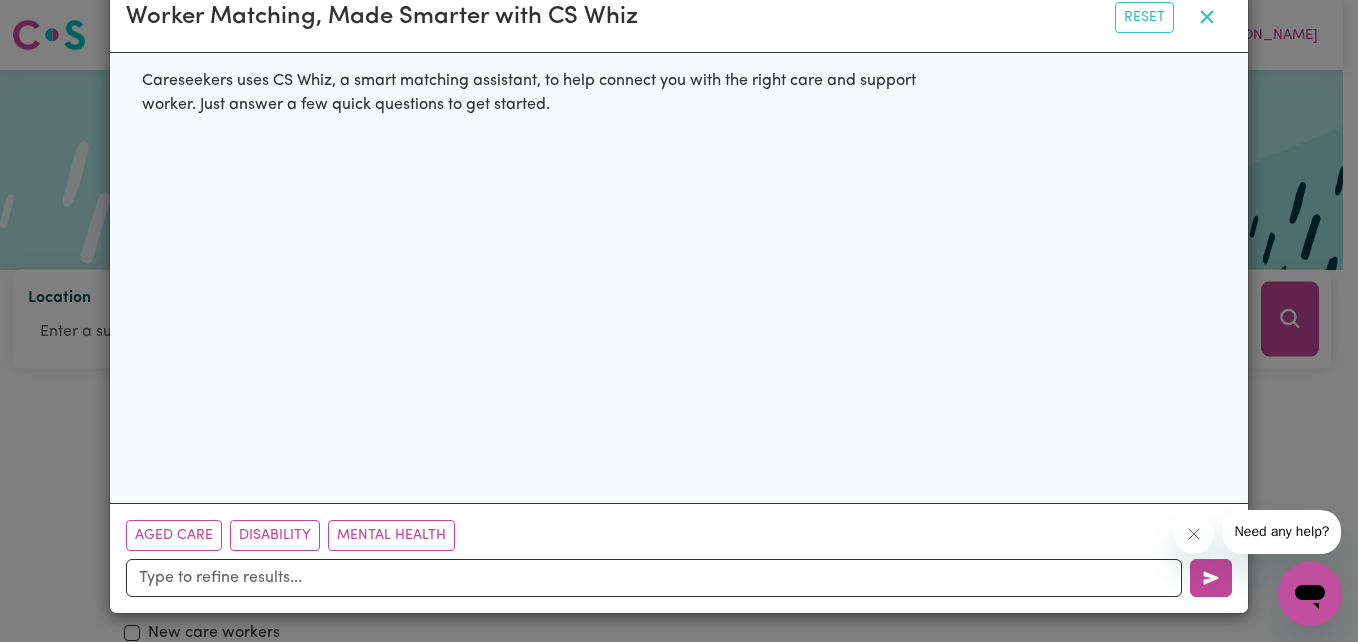 click at bounding box center (1207, 17) 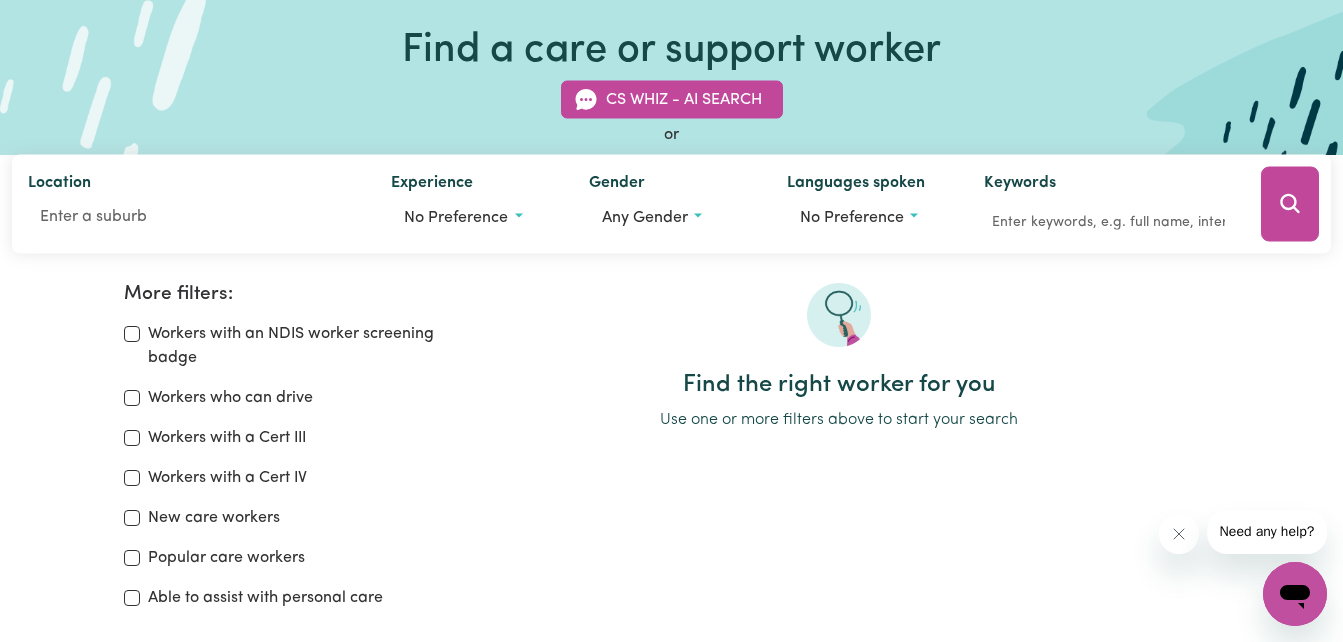 scroll, scrollTop: 0, scrollLeft: 0, axis: both 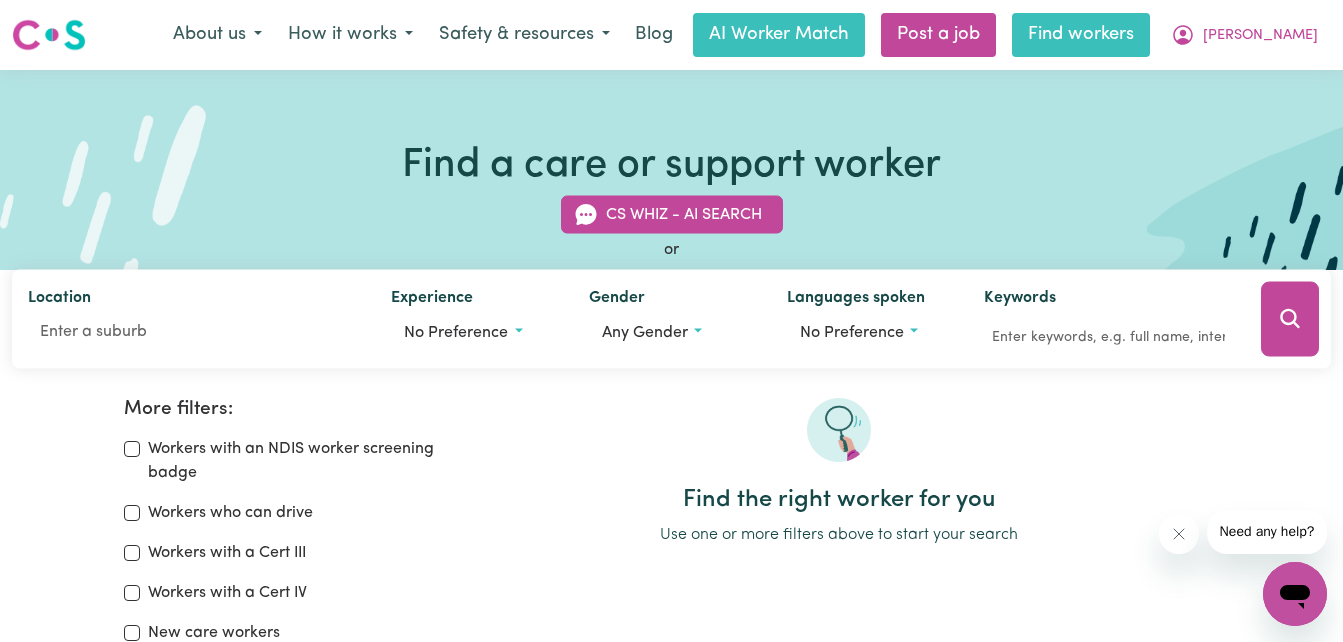 click on "Find workers" at bounding box center [1081, 35] 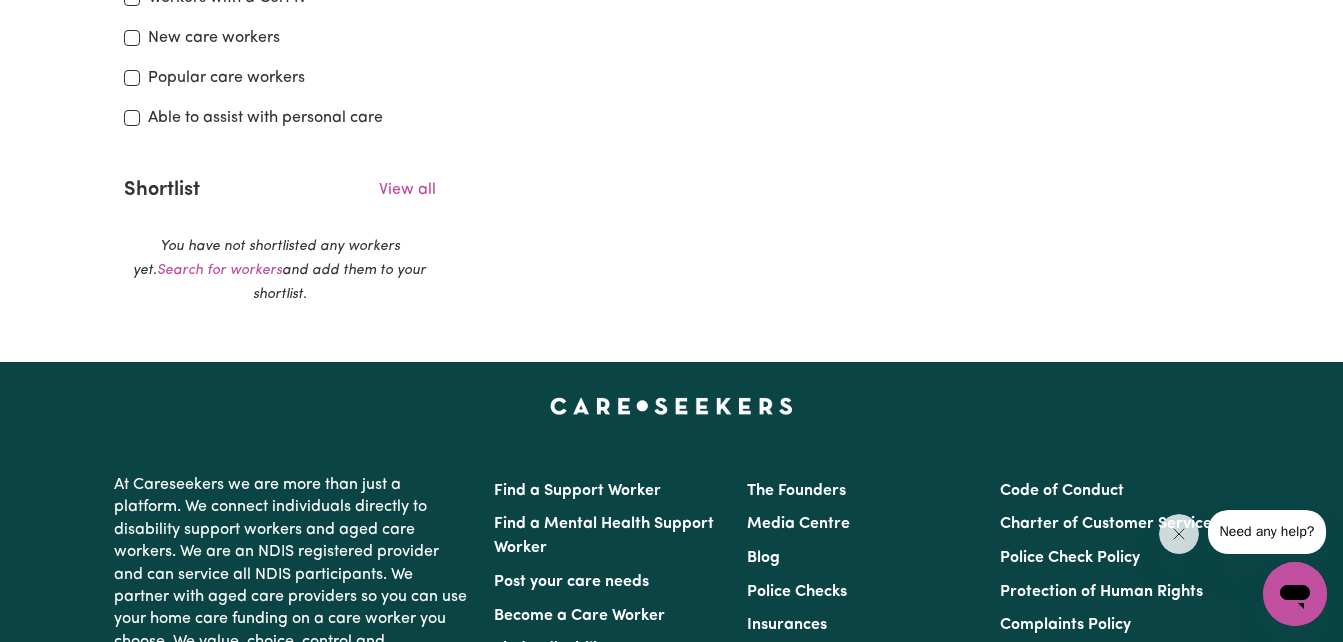 scroll, scrollTop: 0, scrollLeft: 0, axis: both 